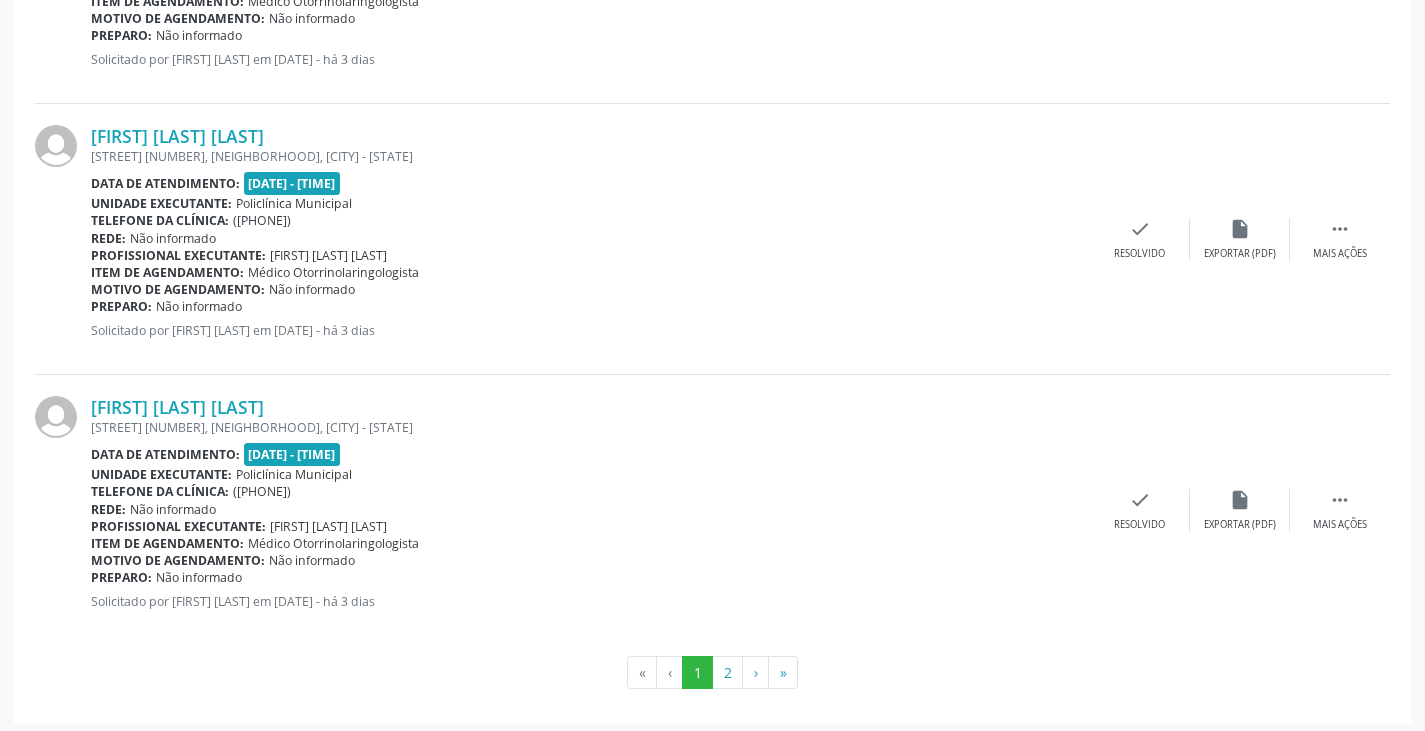 scroll, scrollTop: 4027, scrollLeft: 0, axis: vertical 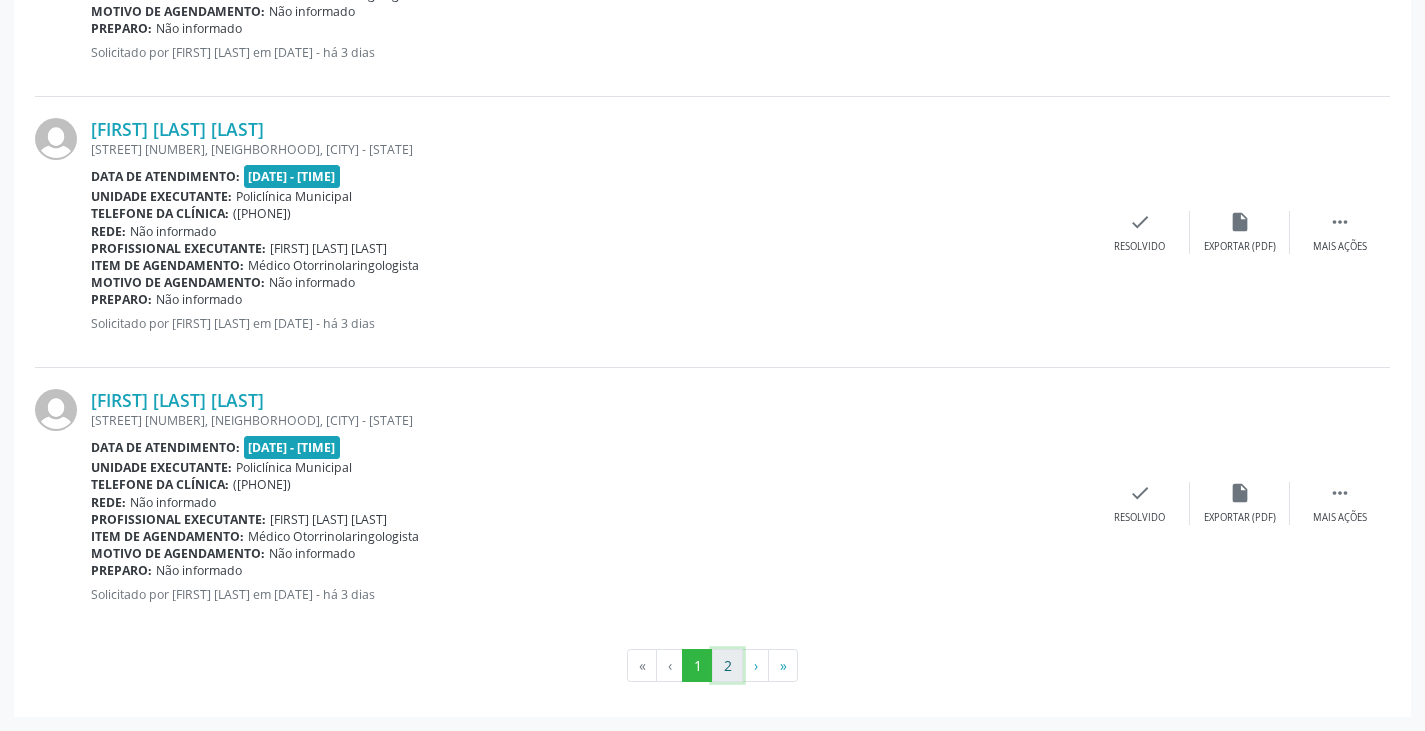 click on "2" at bounding box center [727, 666] 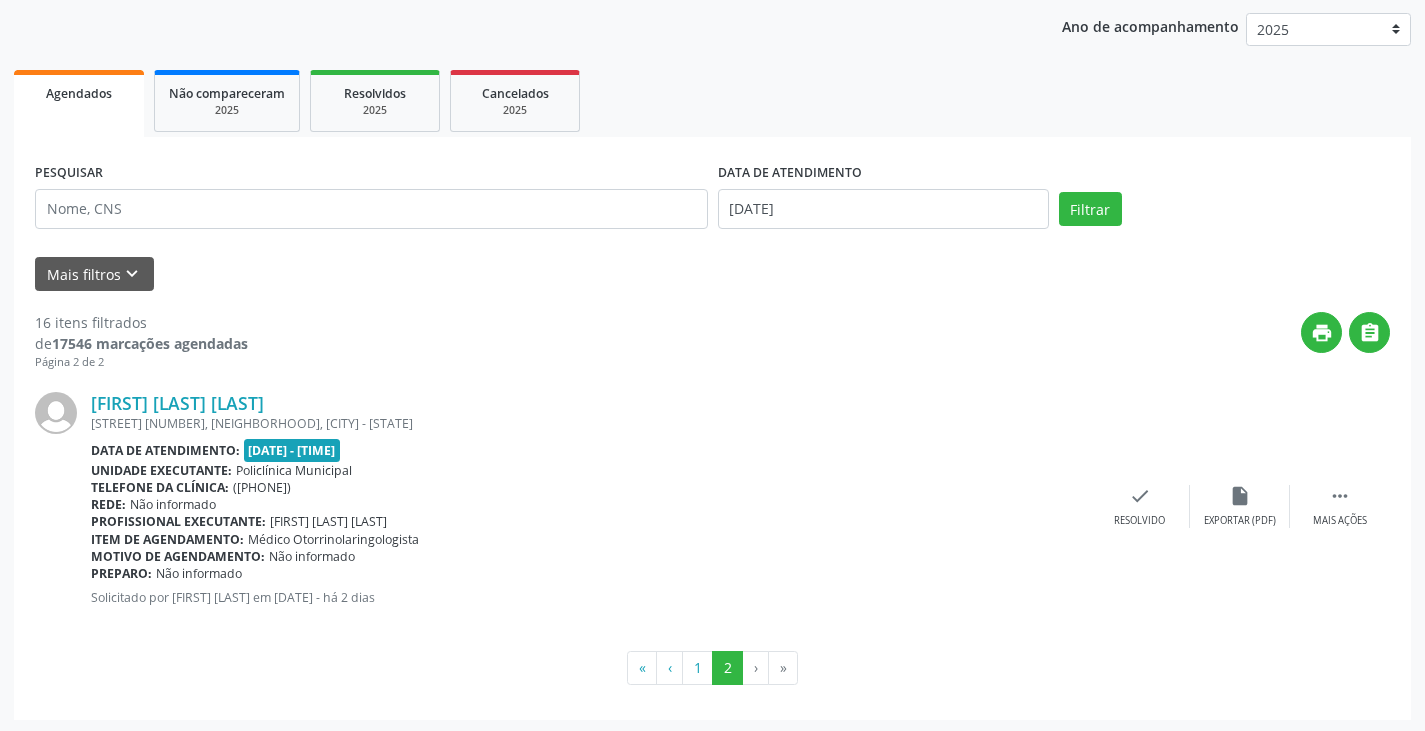 scroll, scrollTop: 232, scrollLeft: 0, axis: vertical 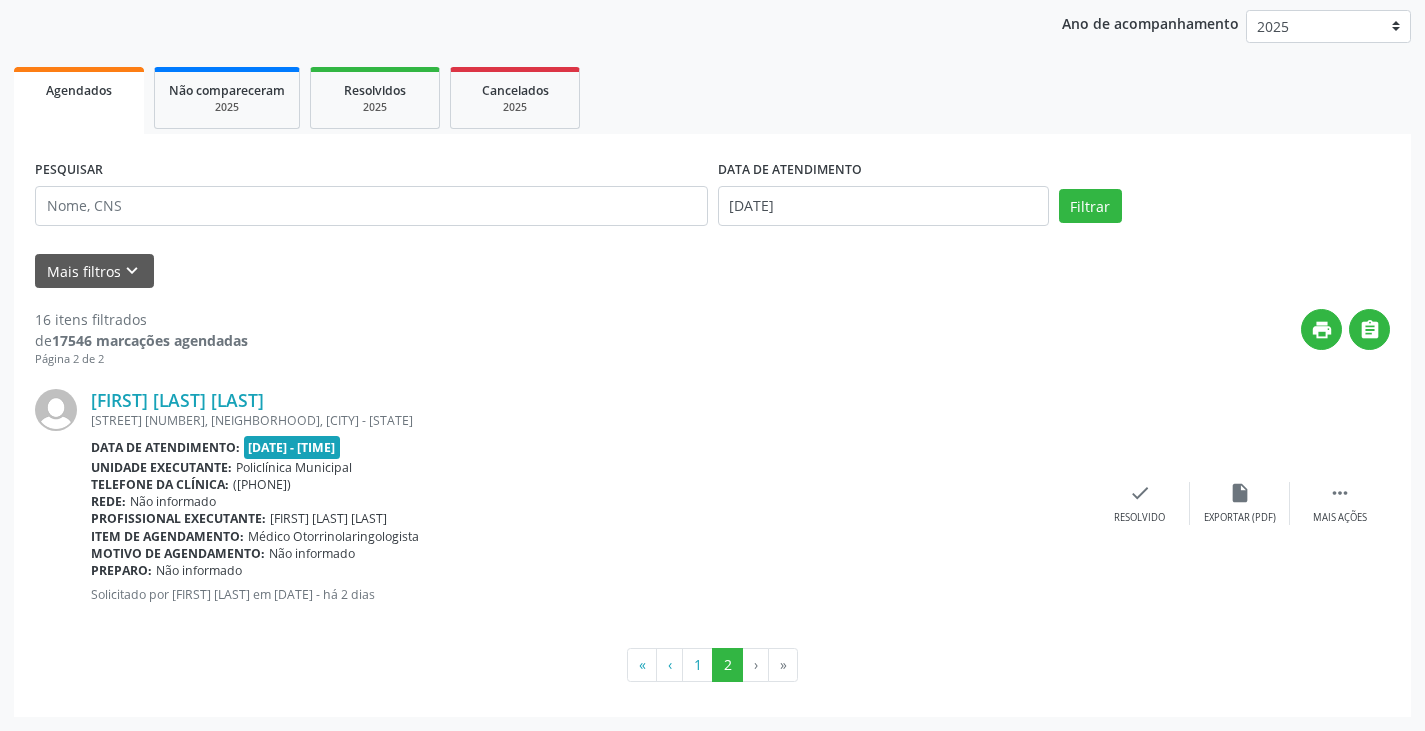 click on "›" at bounding box center [756, 665] 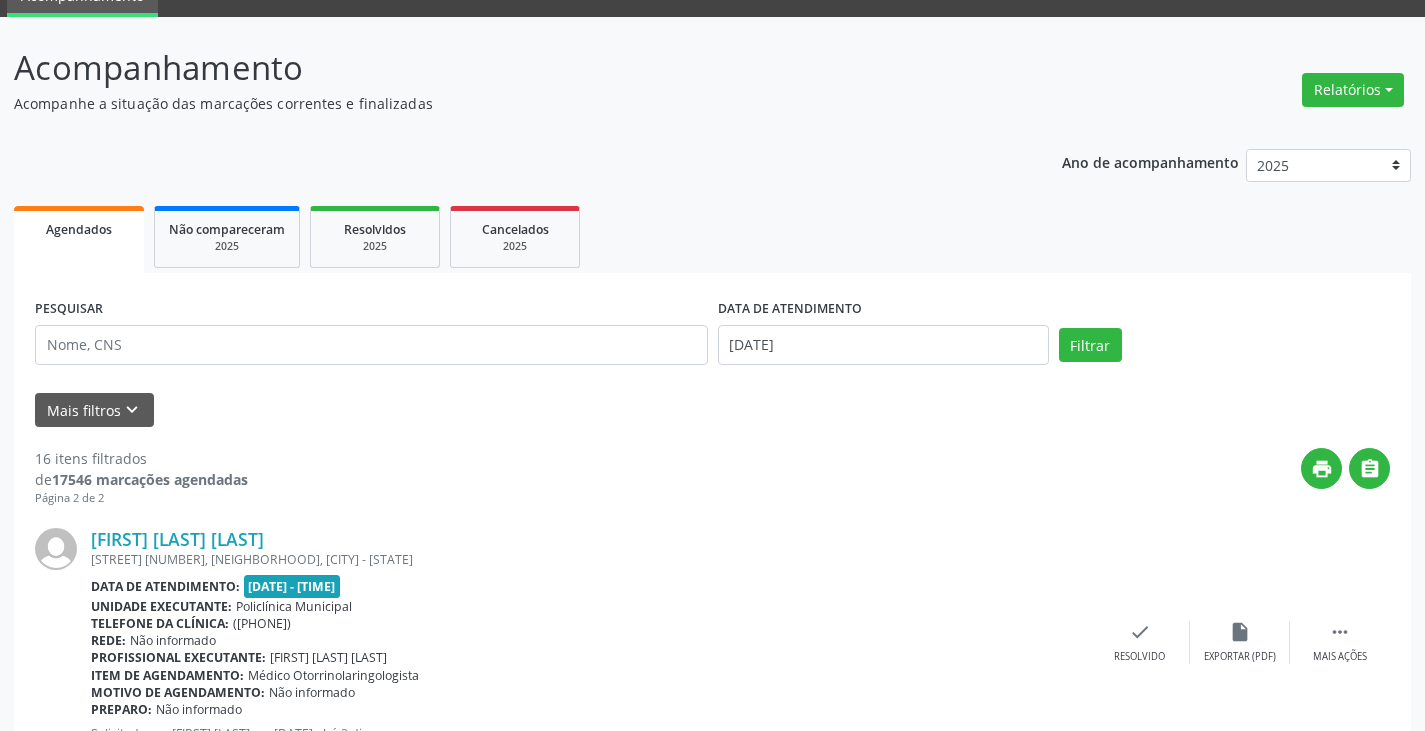 scroll, scrollTop: 232, scrollLeft: 0, axis: vertical 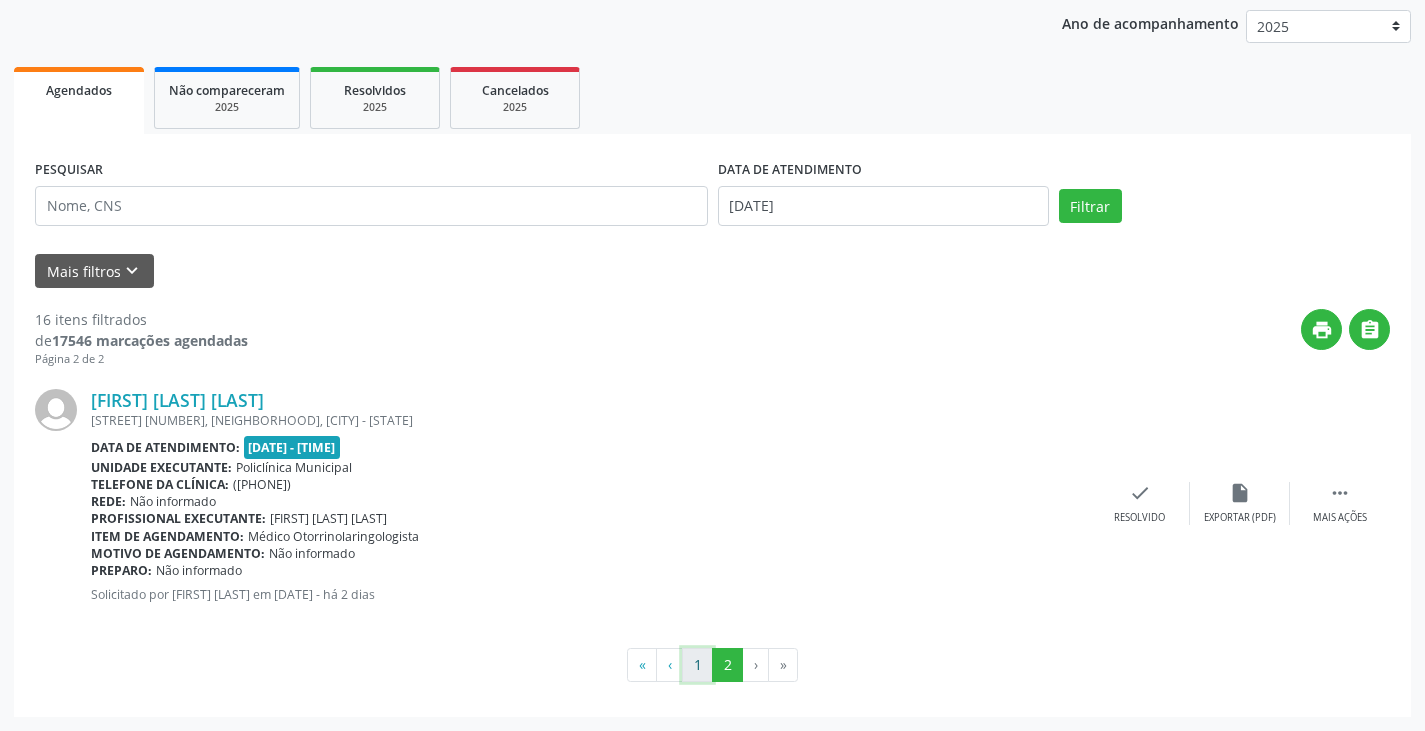 click on "1" at bounding box center [697, 665] 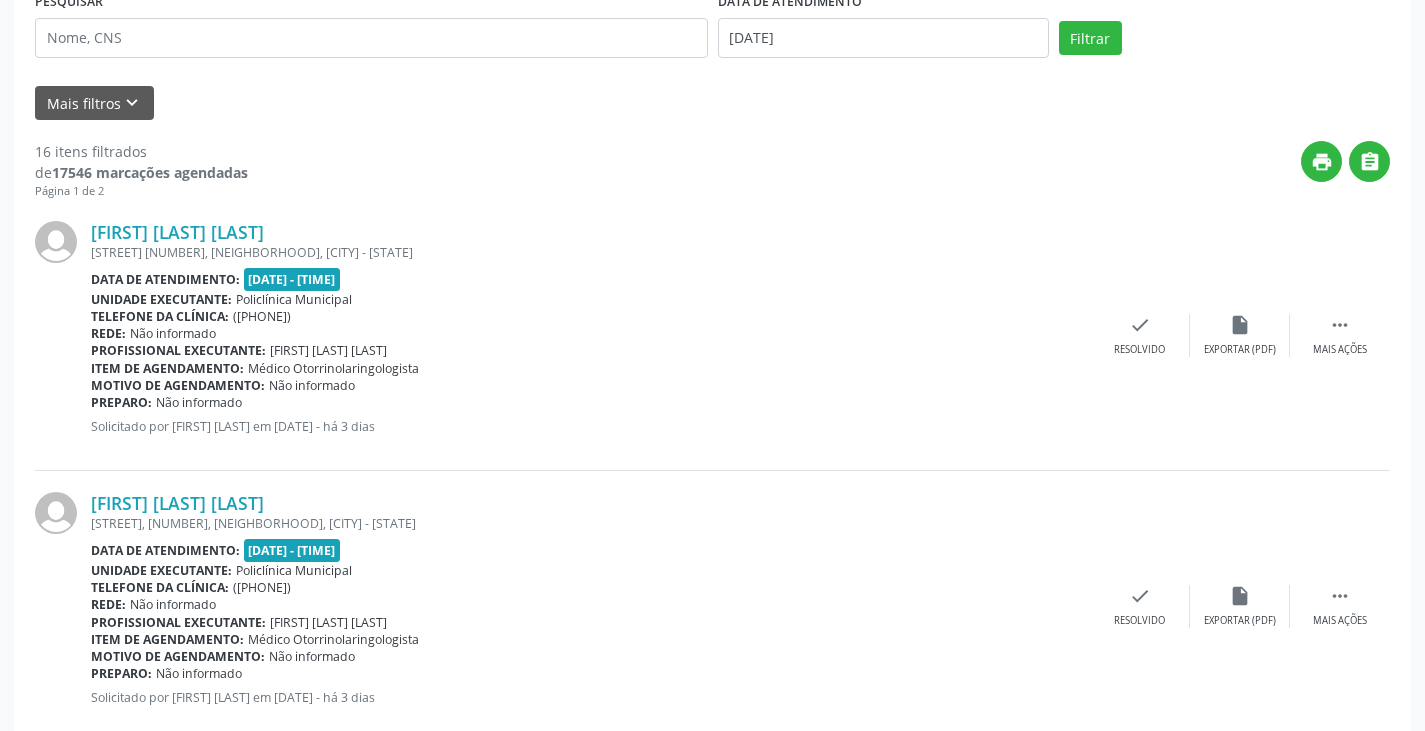 scroll, scrollTop: 0, scrollLeft: 0, axis: both 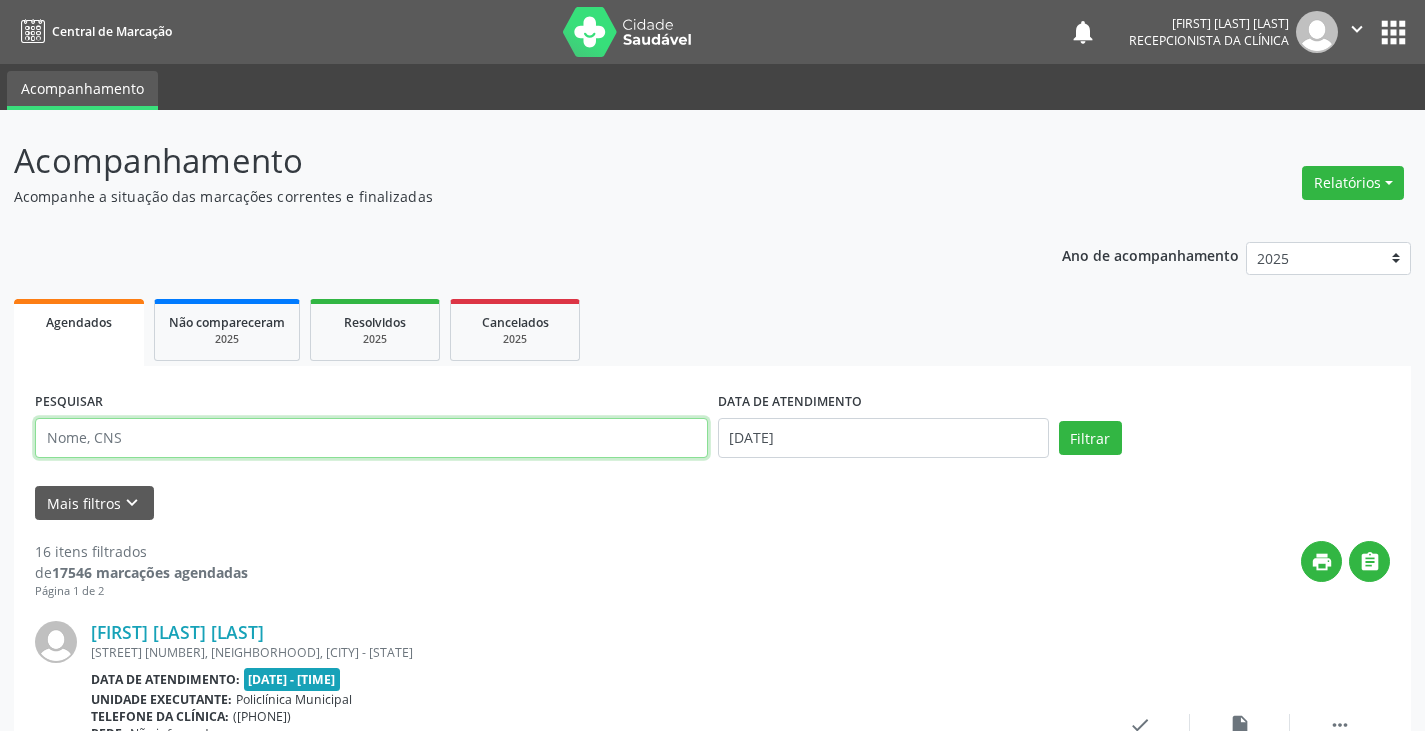 click at bounding box center [371, 438] 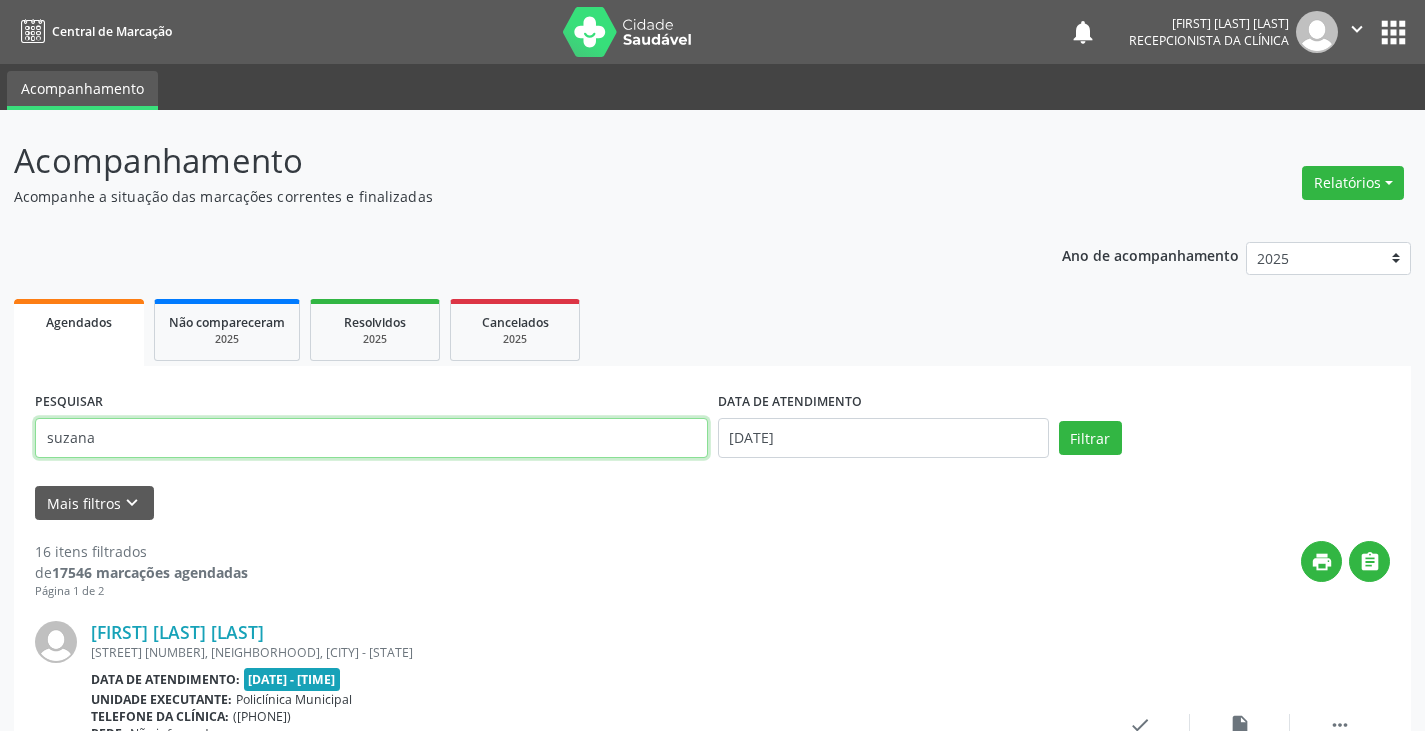 type on "suzana" 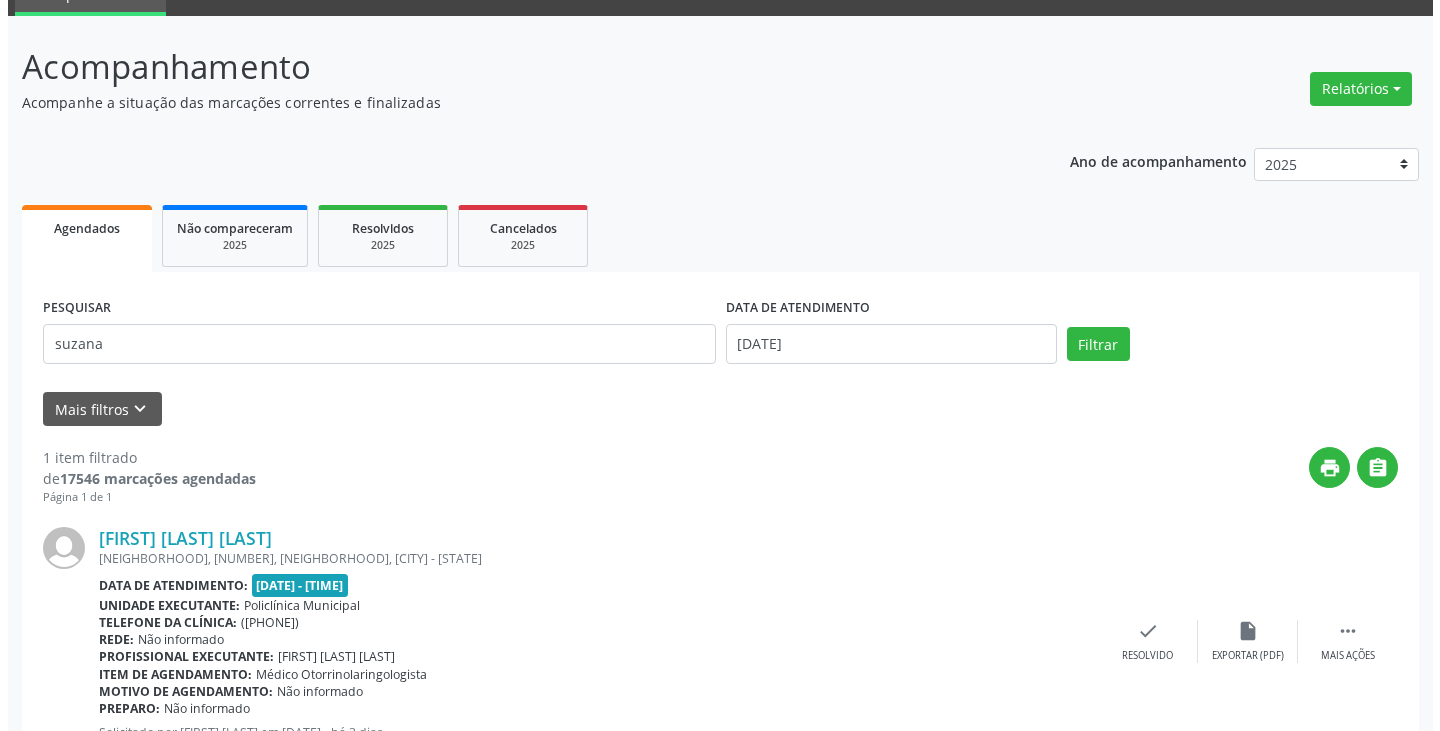 scroll, scrollTop: 174, scrollLeft: 0, axis: vertical 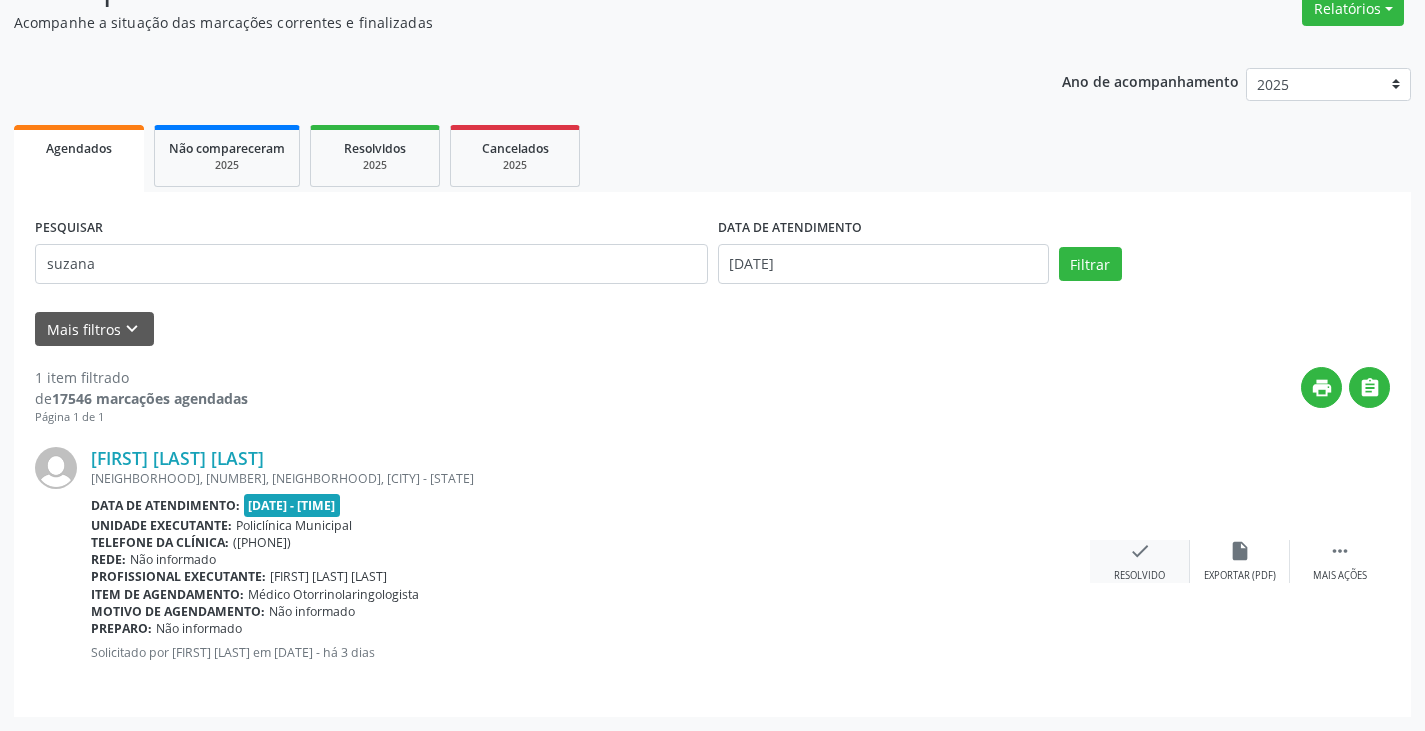 click on "check
Resolvido" at bounding box center [1140, 561] 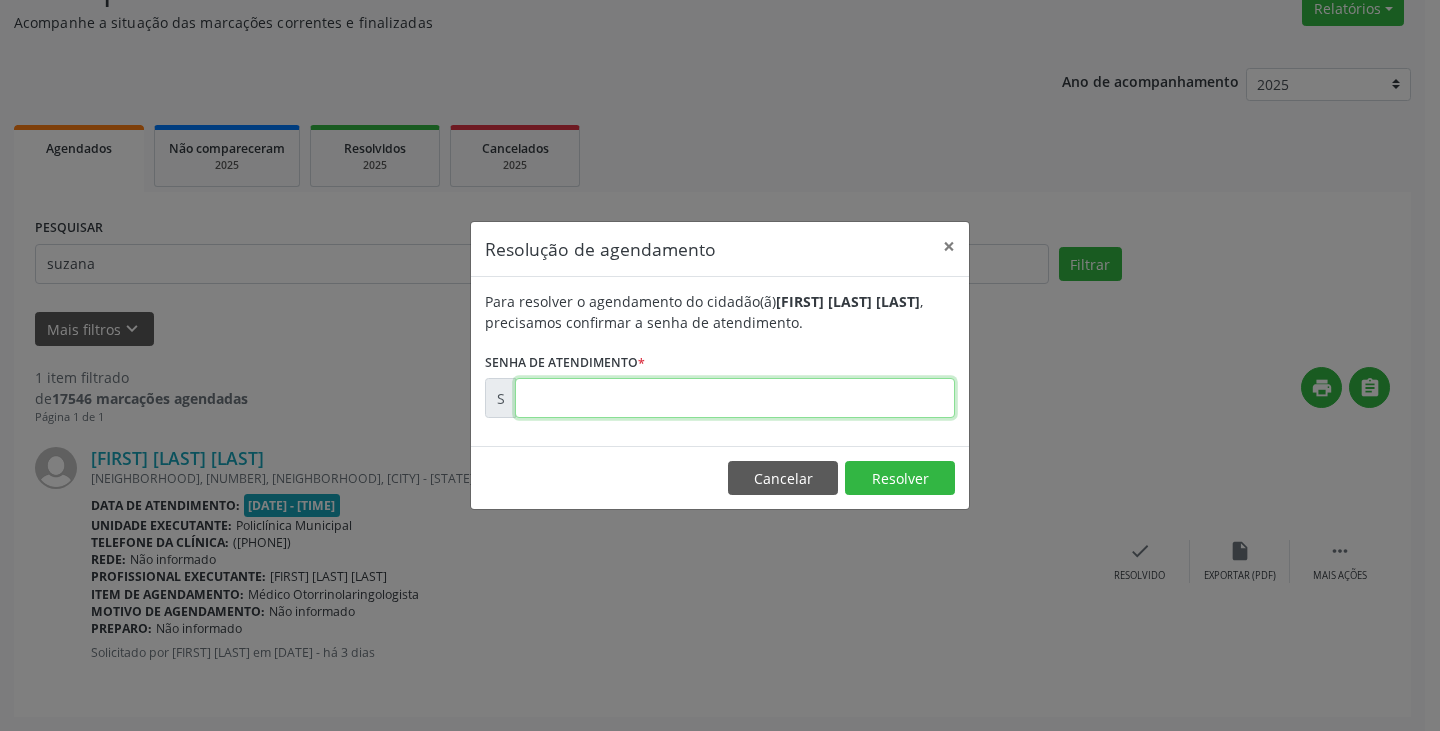 click at bounding box center (735, 398) 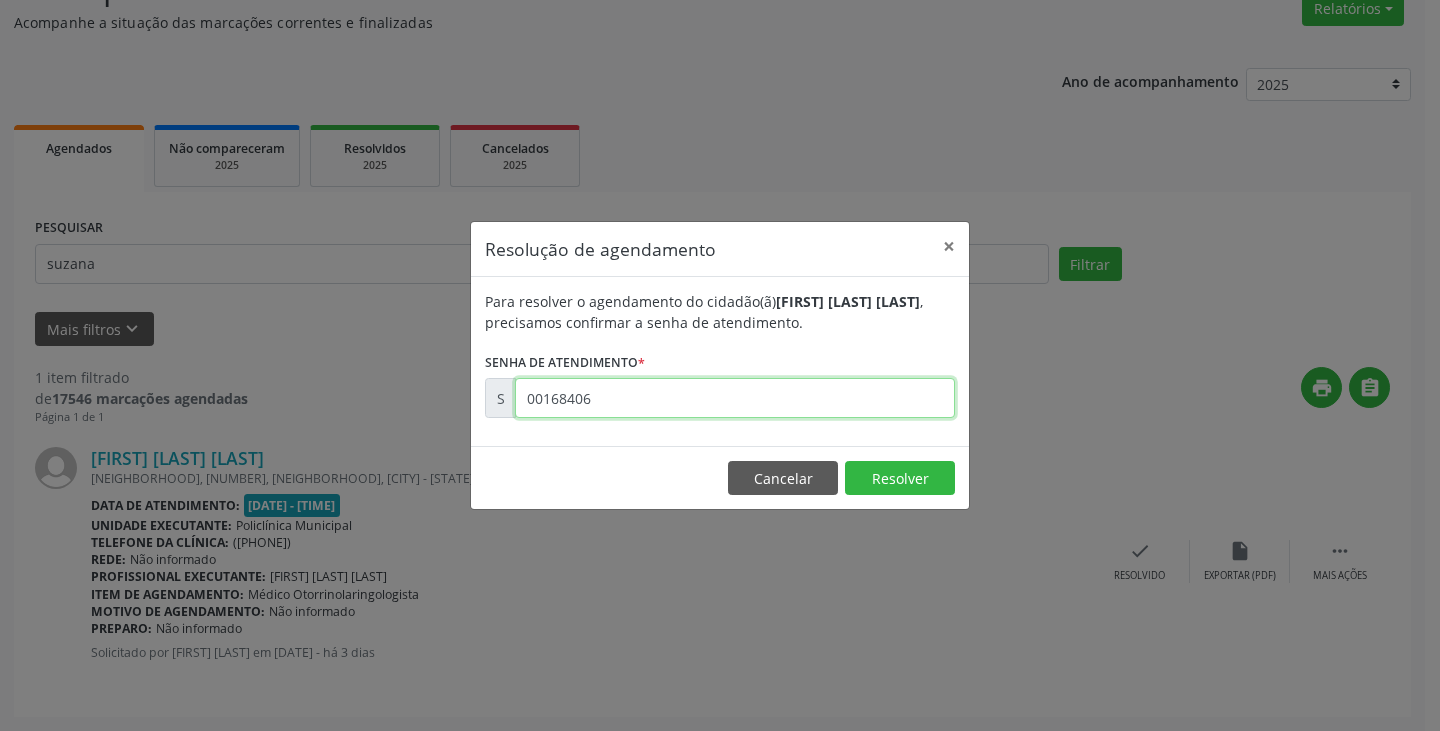 type on "00168406" 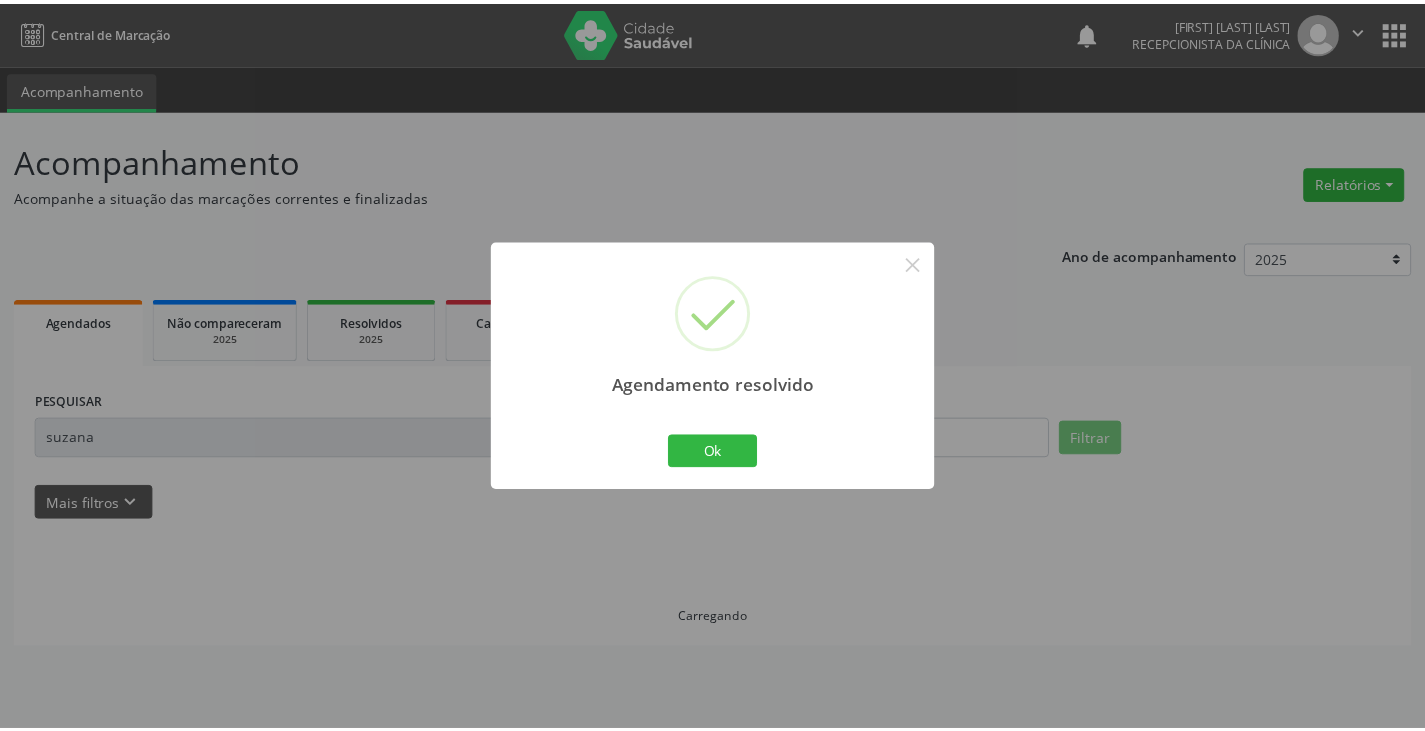 scroll, scrollTop: 0, scrollLeft: 0, axis: both 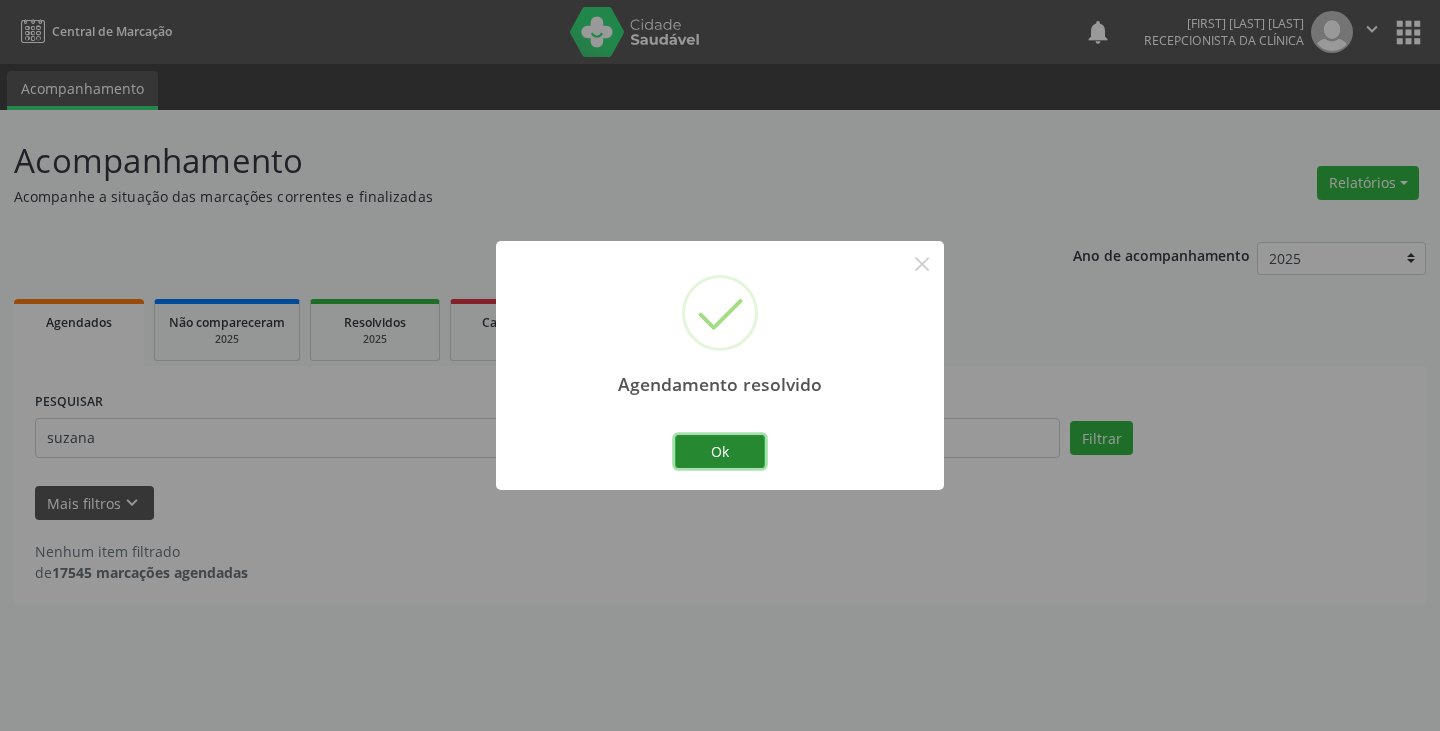 click on "Ok" at bounding box center (720, 452) 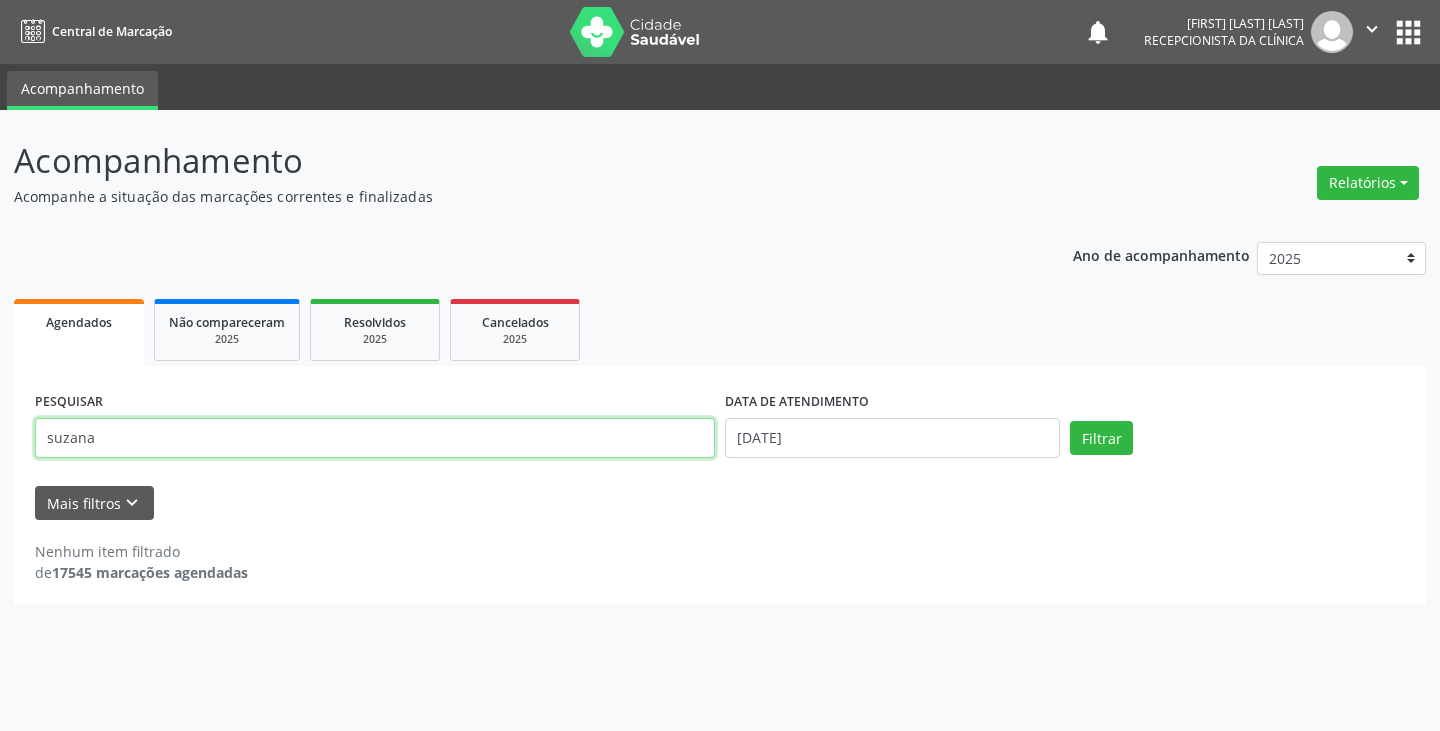 click on "suzana" at bounding box center [375, 438] 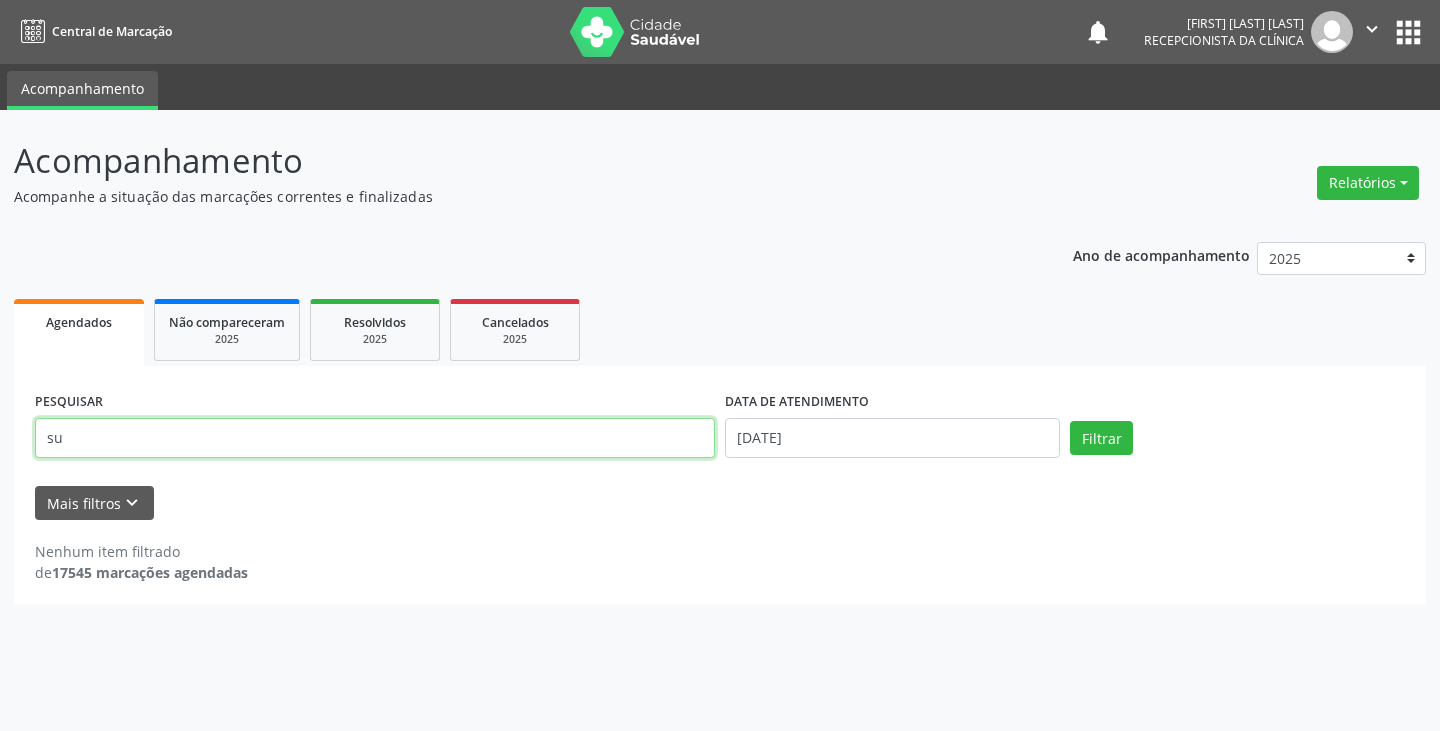 type on "s" 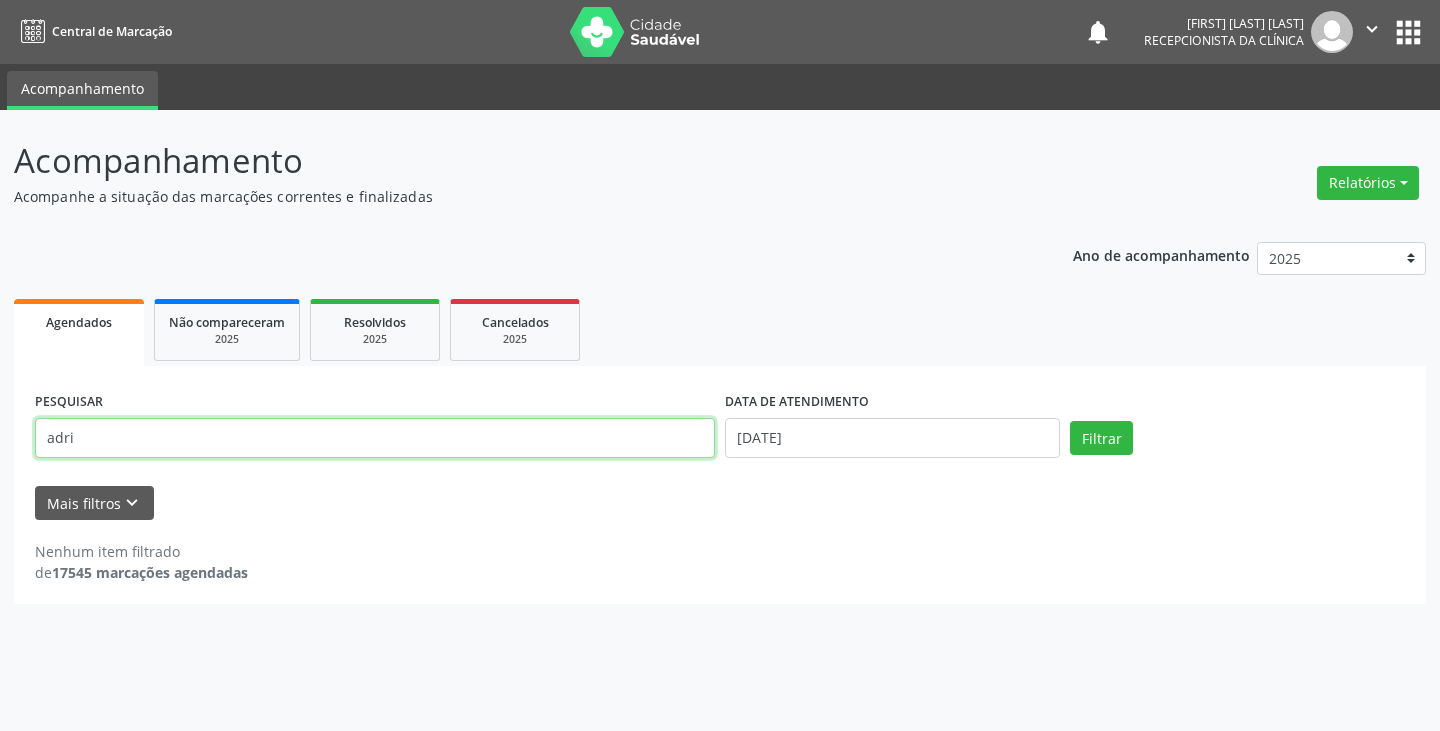 type on "adri" 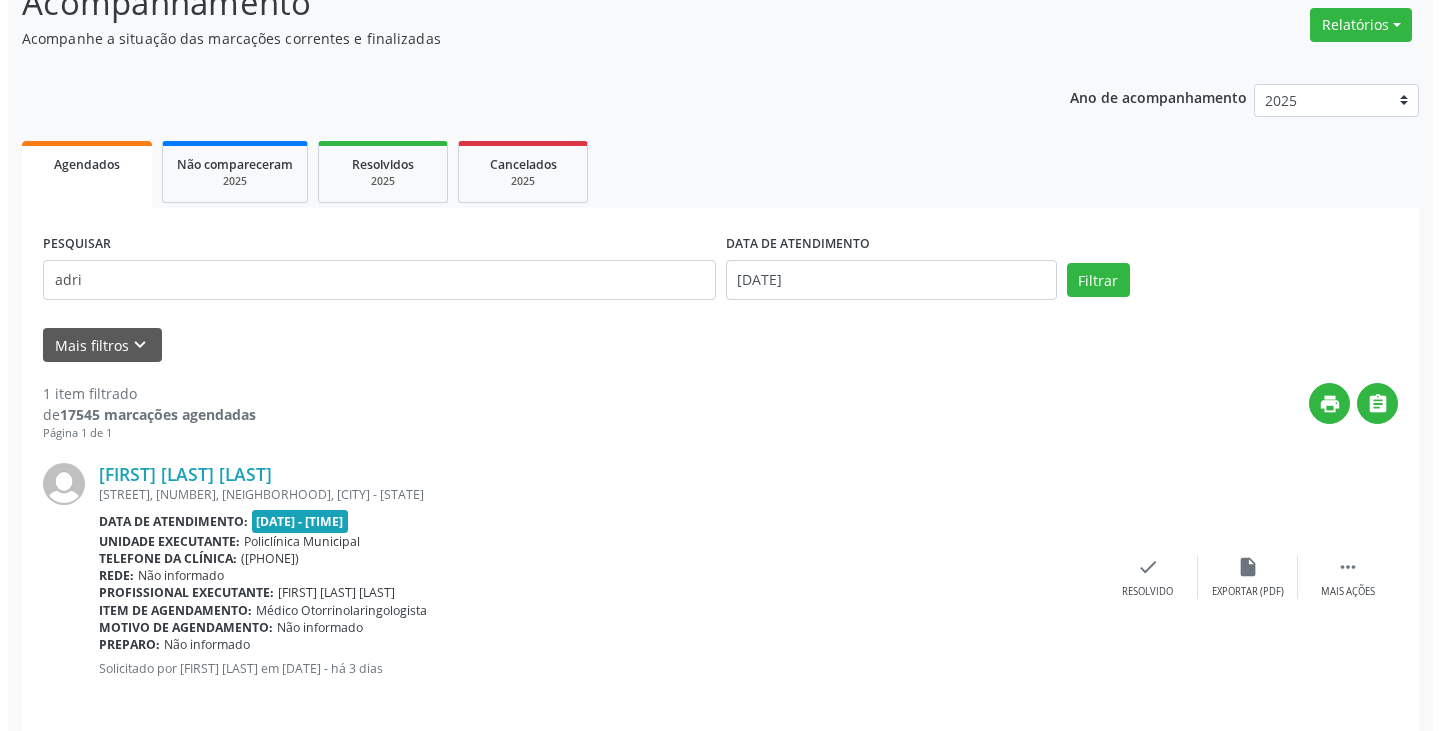 scroll, scrollTop: 174, scrollLeft: 0, axis: vertical 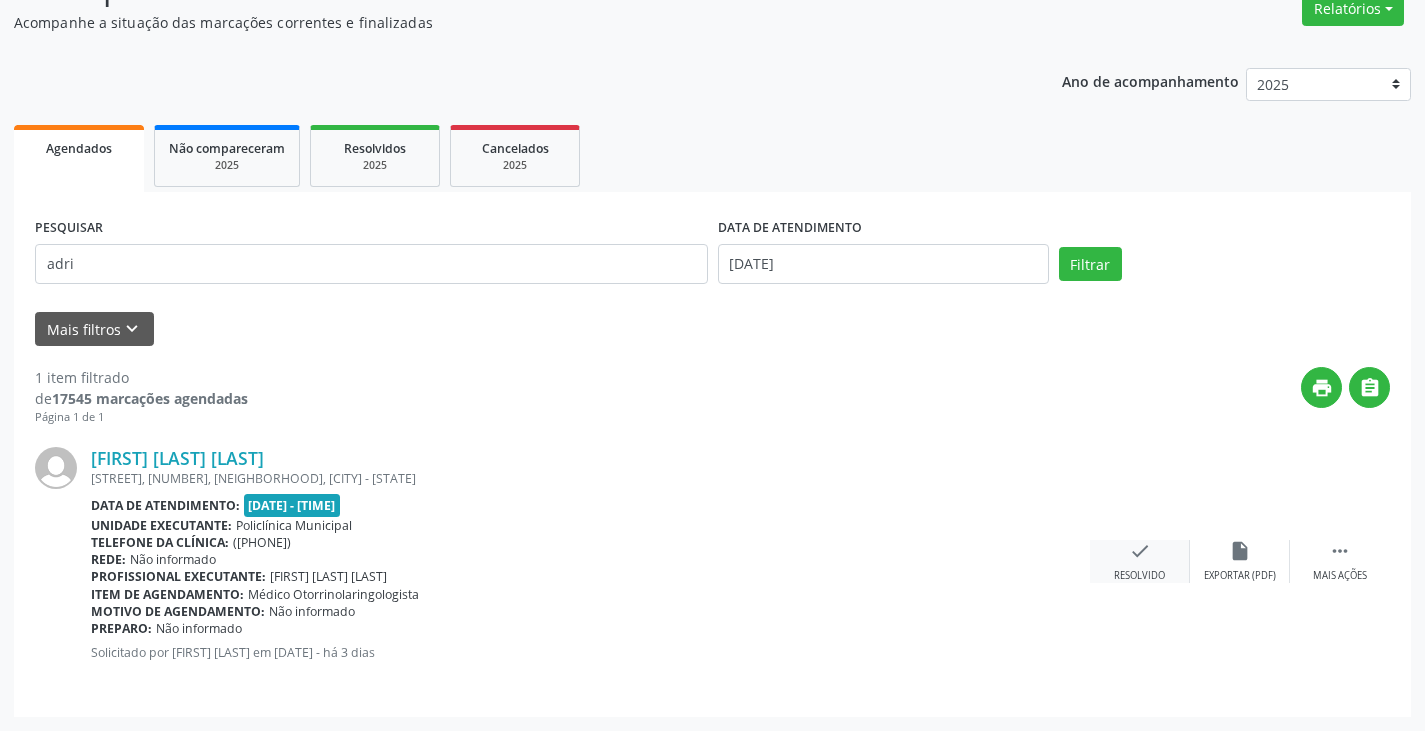 click on "check" at bounding box center (1140, 551) 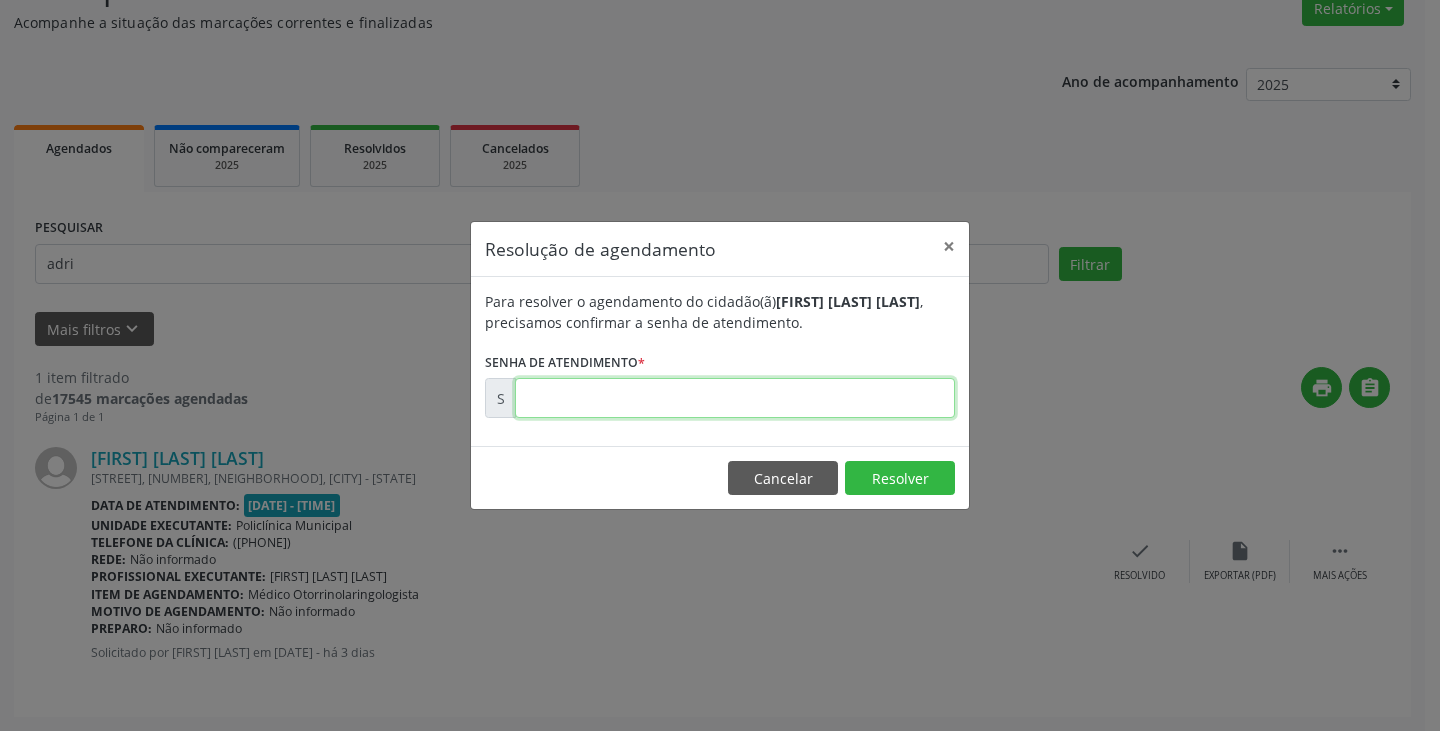 click at bounding box center (735, 398) 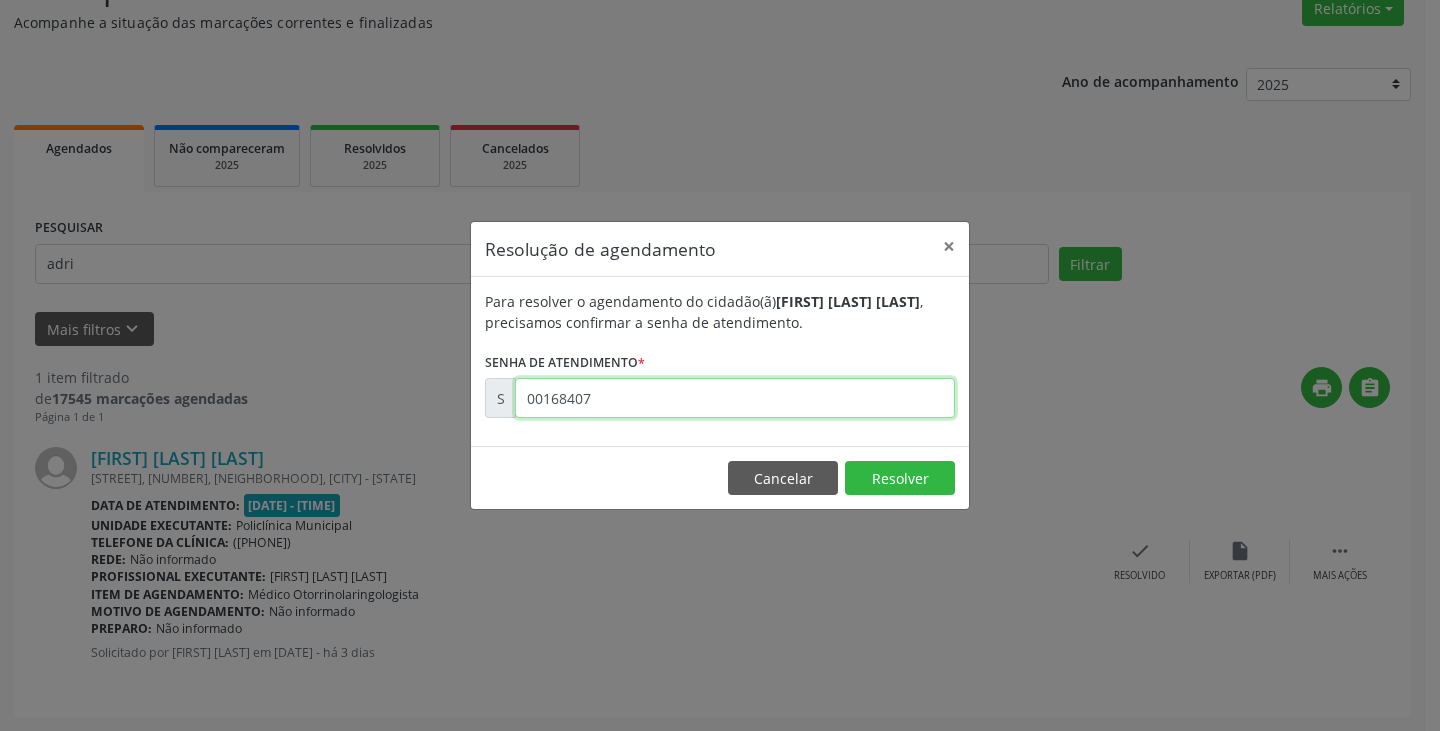 type on "00168407" 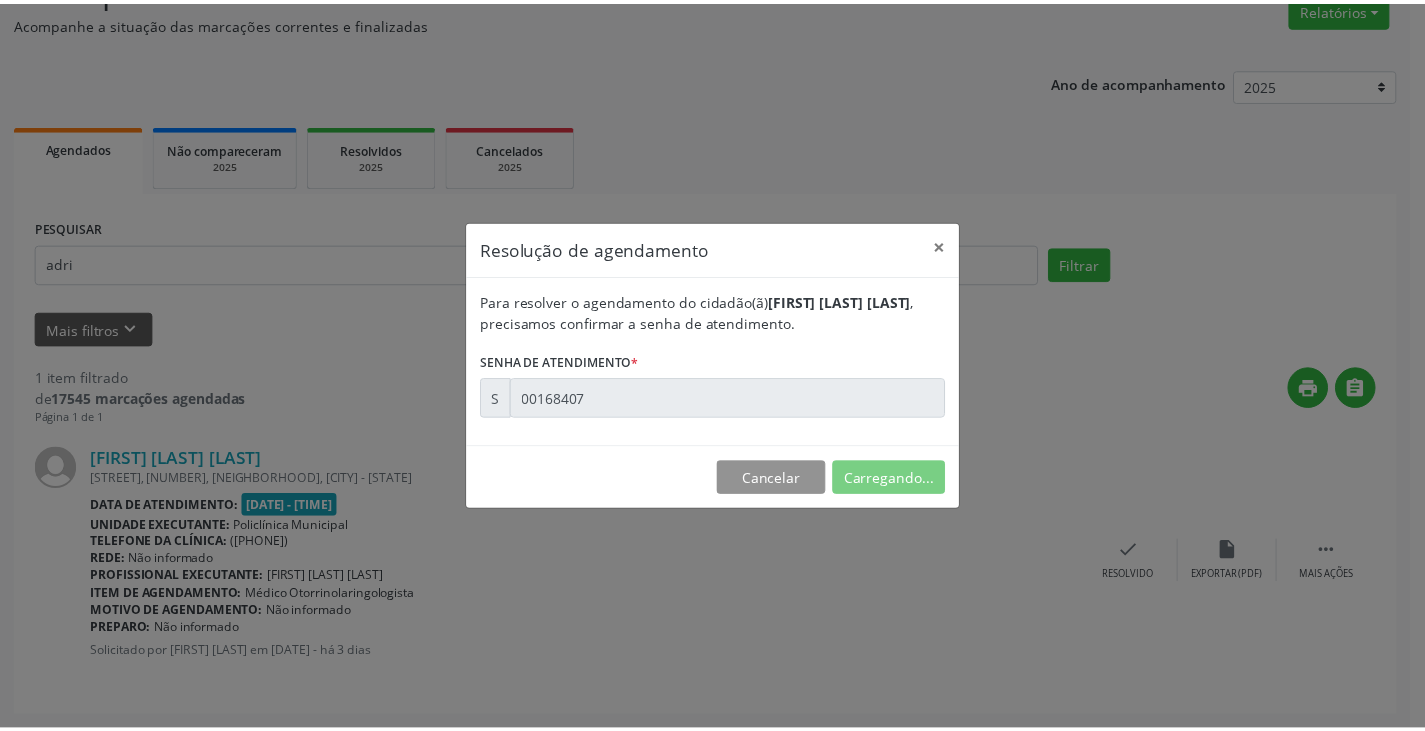 scroll, scrollTop: 0, scrollLeft: 0, axis: both 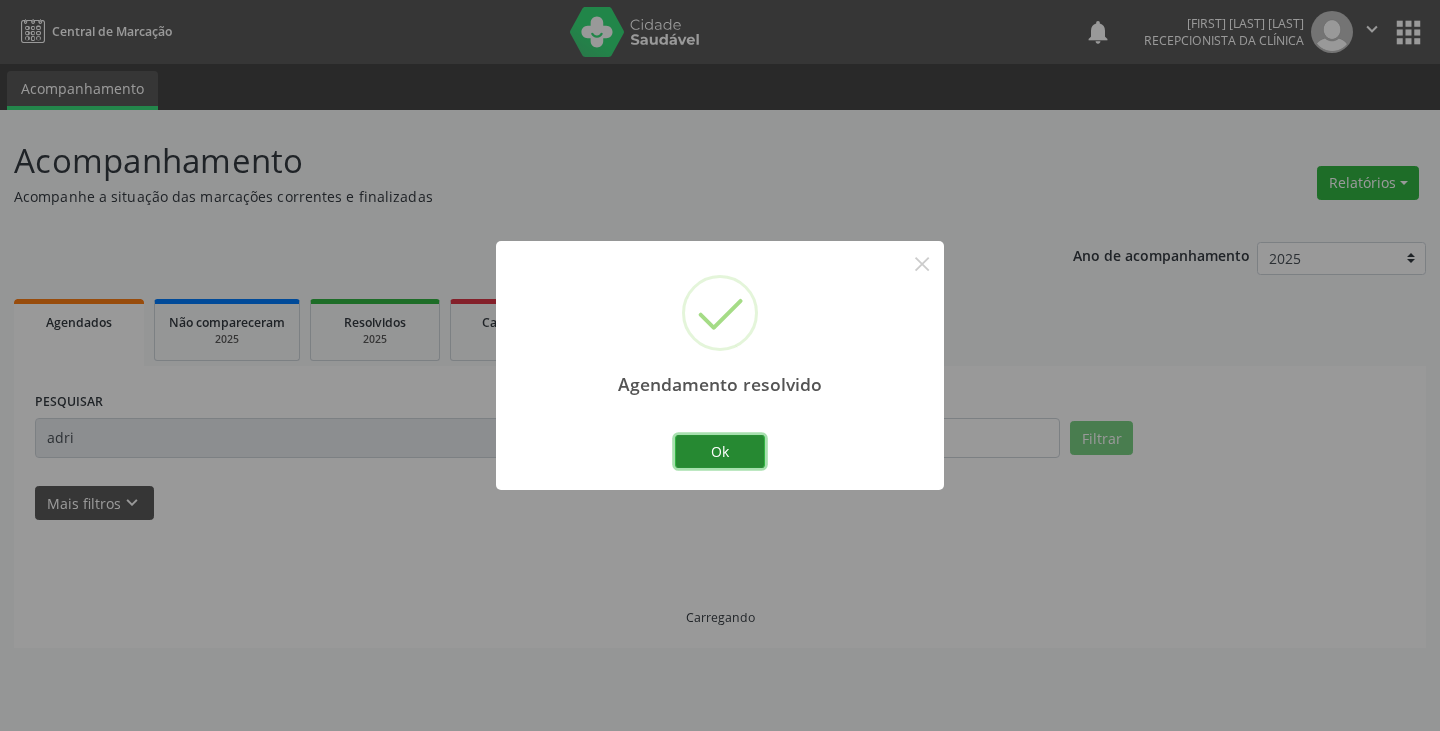 click on "Ok" at bounding box center (720, 452) 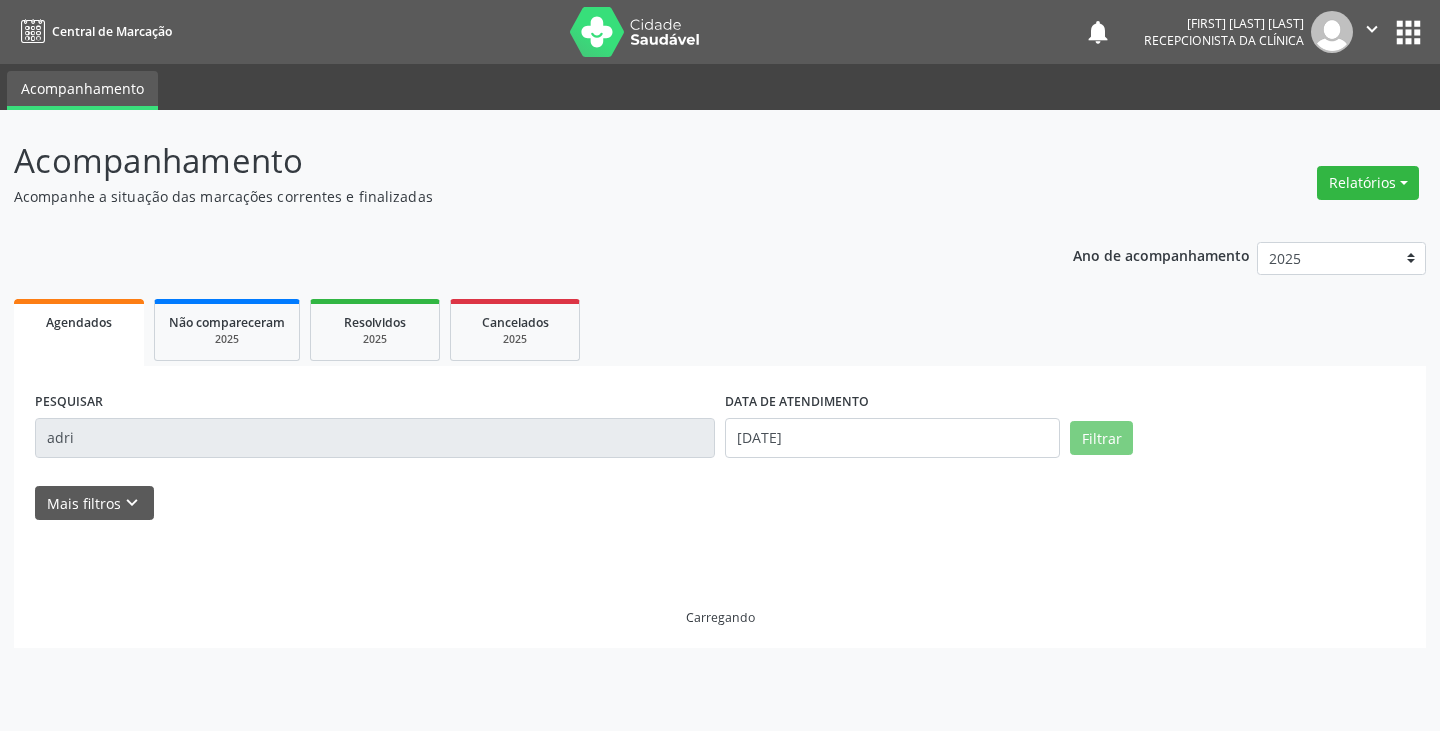 click on "adri" at bounding box center [375, 438] 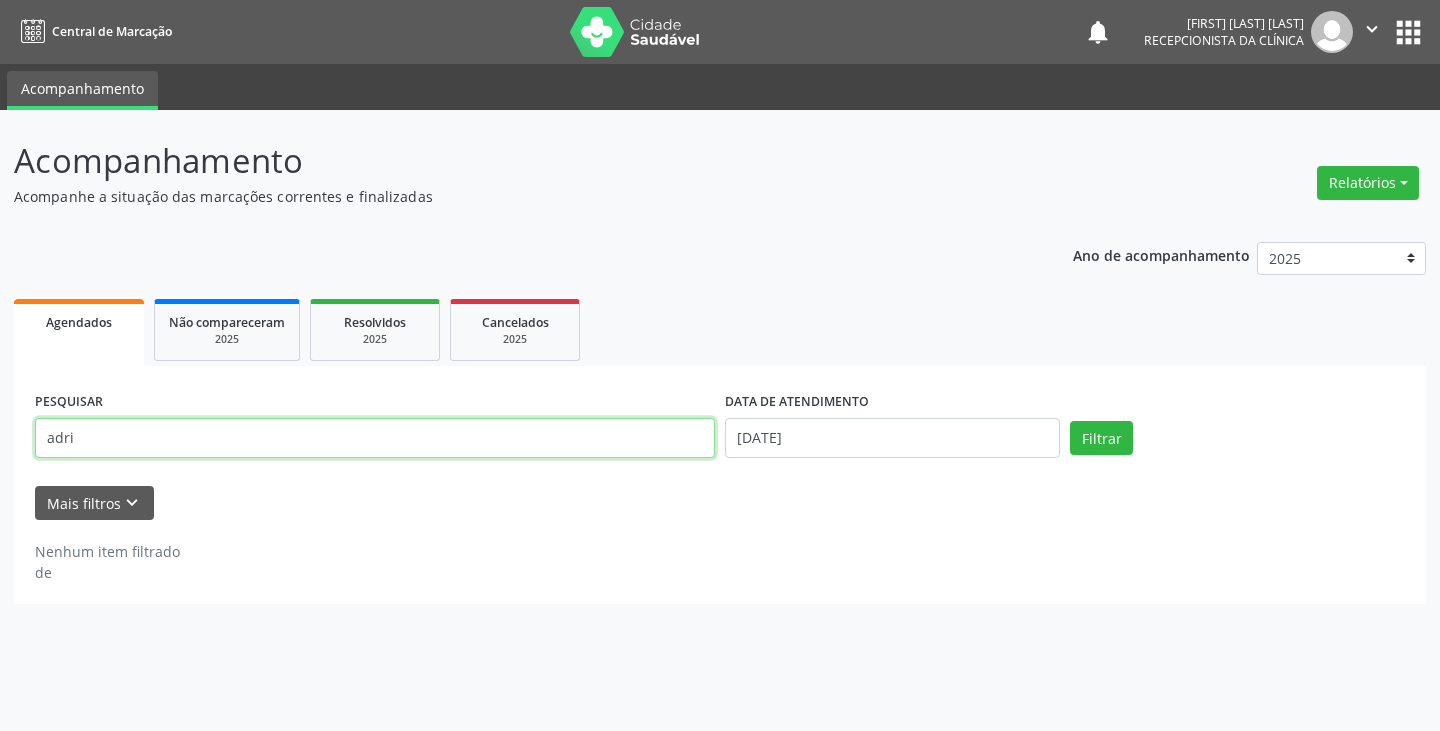 click on "adri" at bounding box center [375, 438] 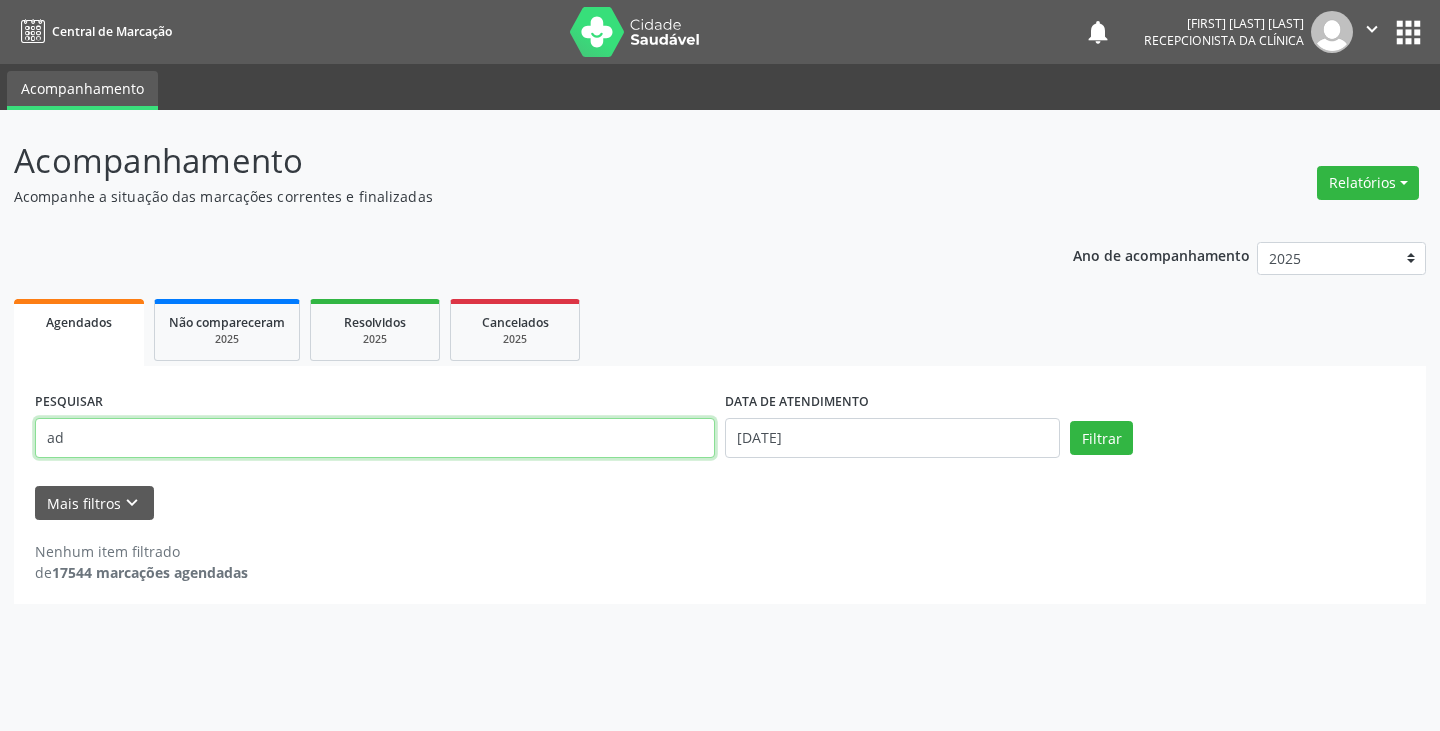 type on "a" 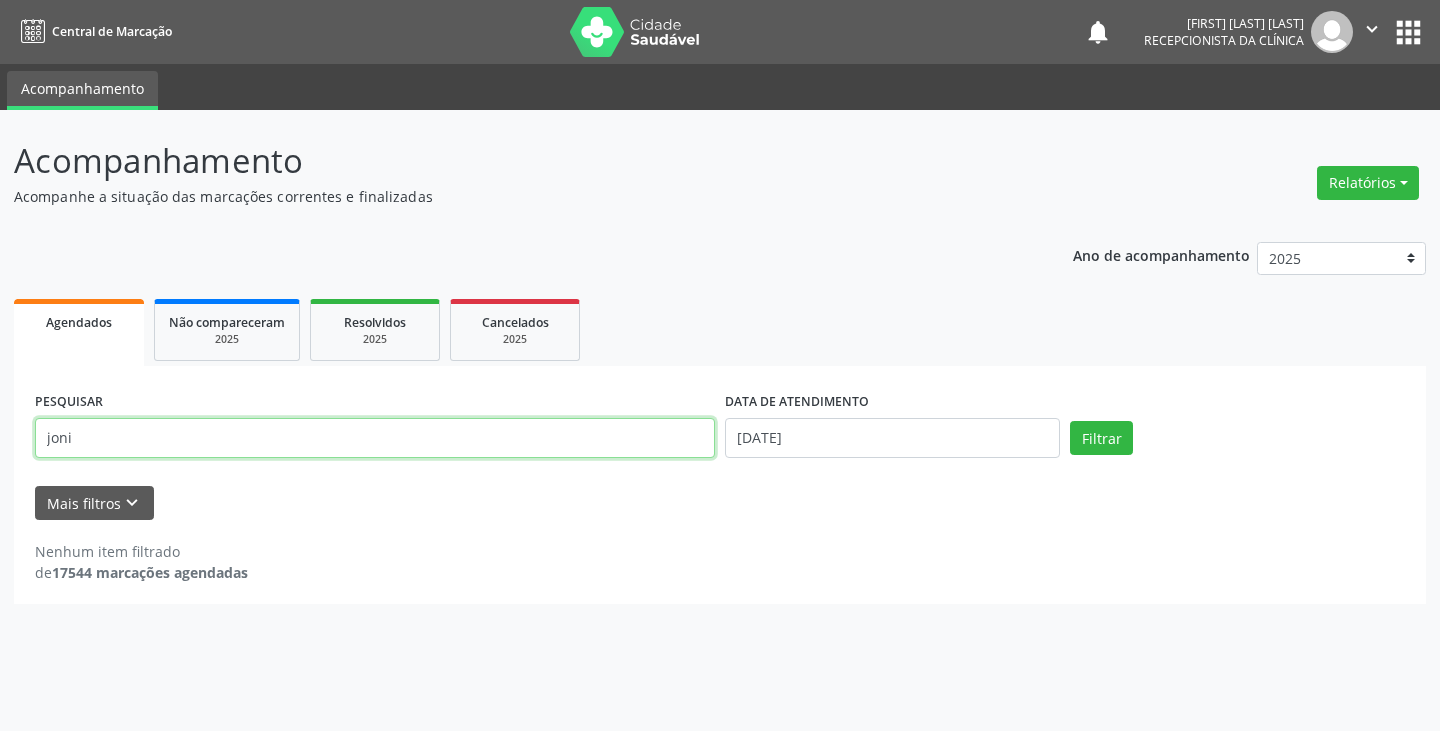 type on "joni" 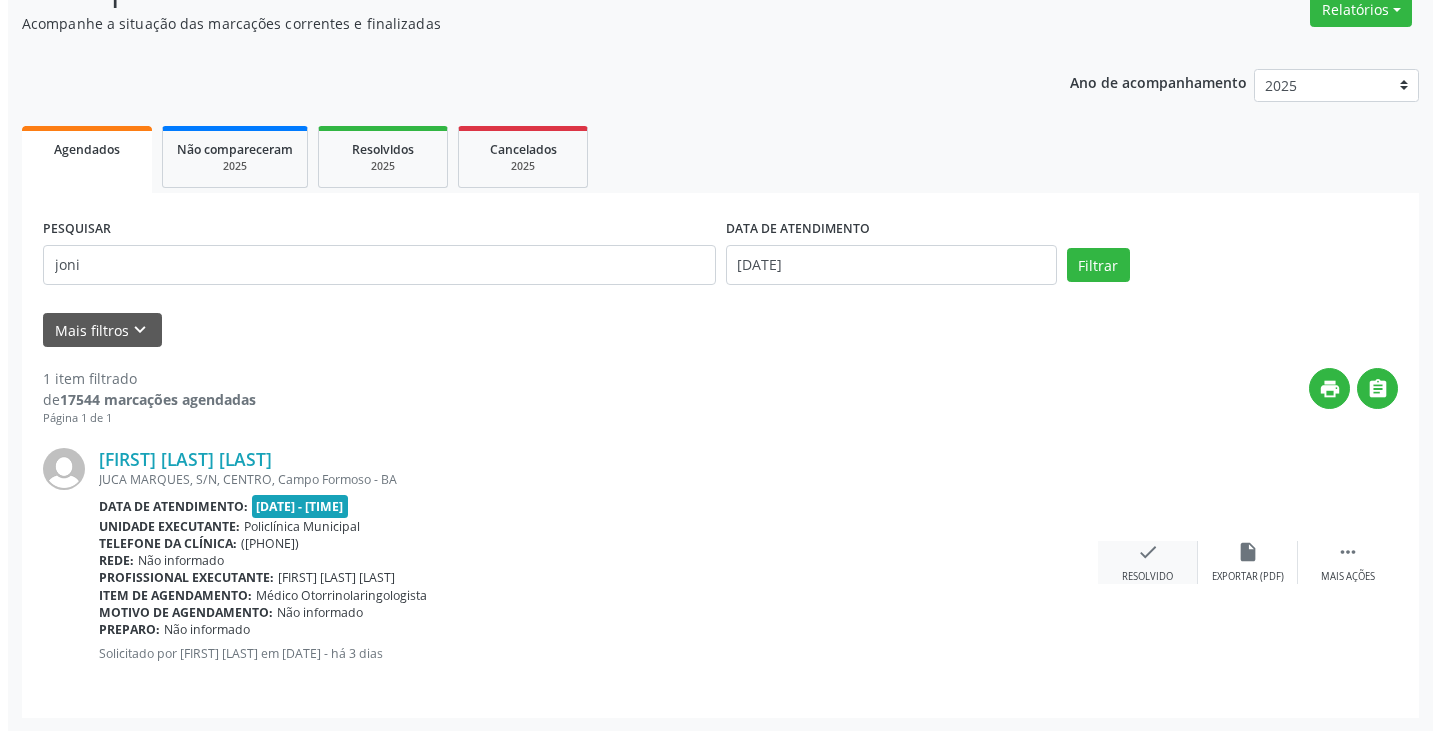 scroll, scrollTop: 174, scrollLeft: 0, axis: vertical 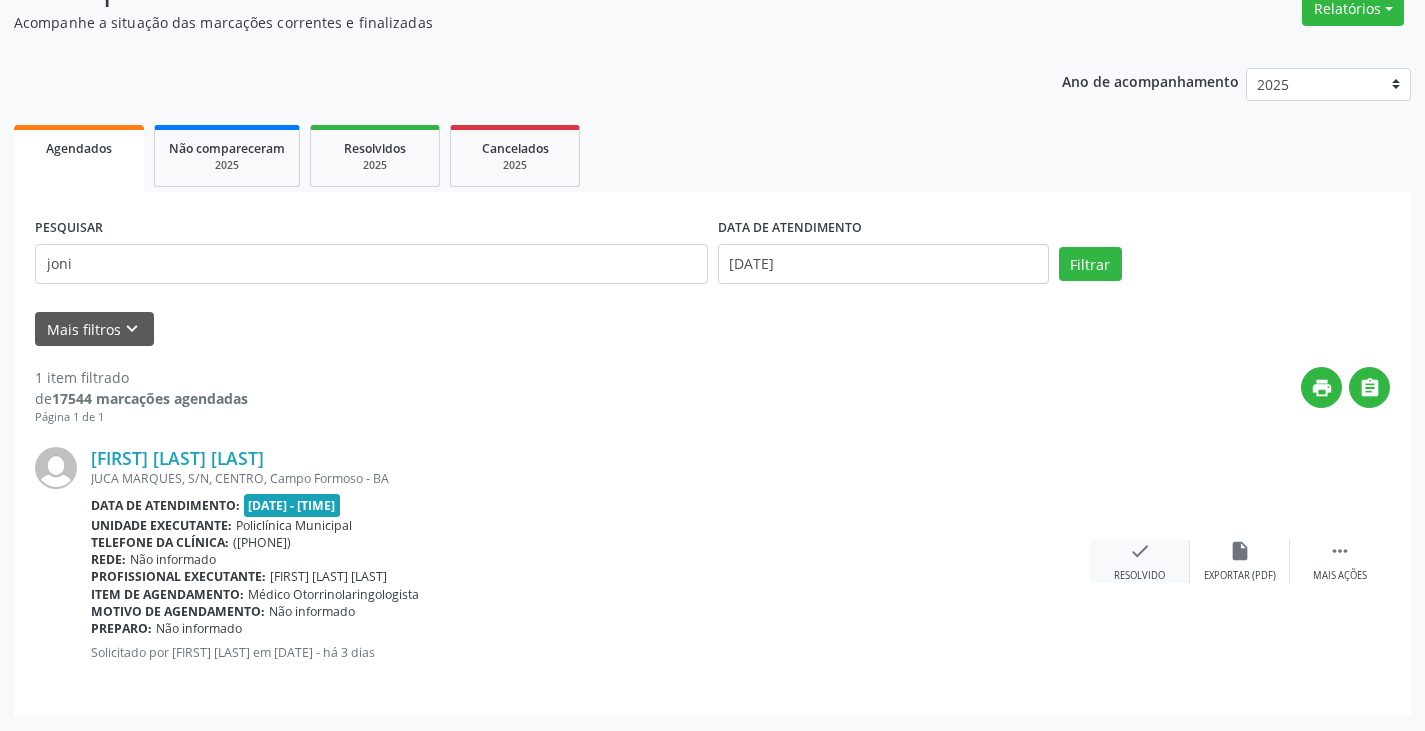 click on "check" at bounding box center (1140, 551) 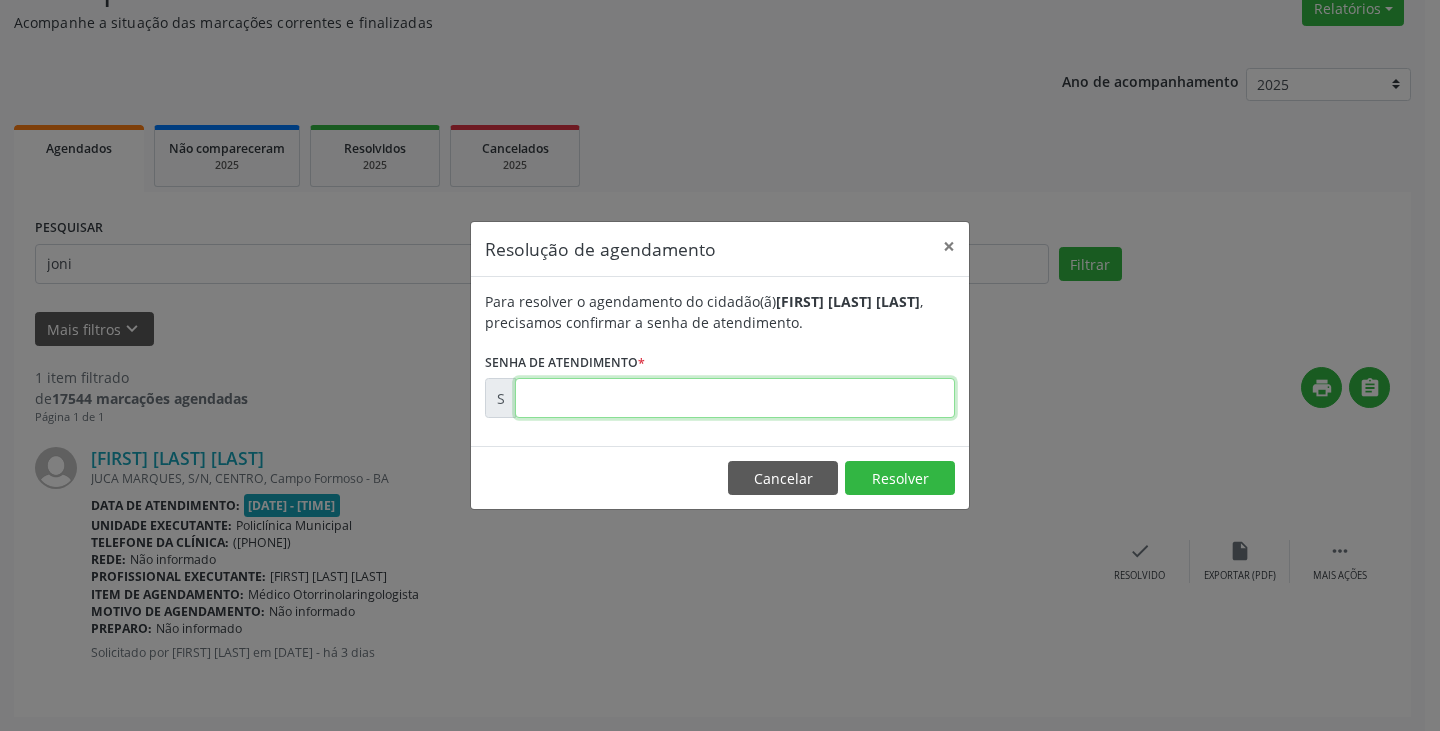 click at bounding box center [735, 398] 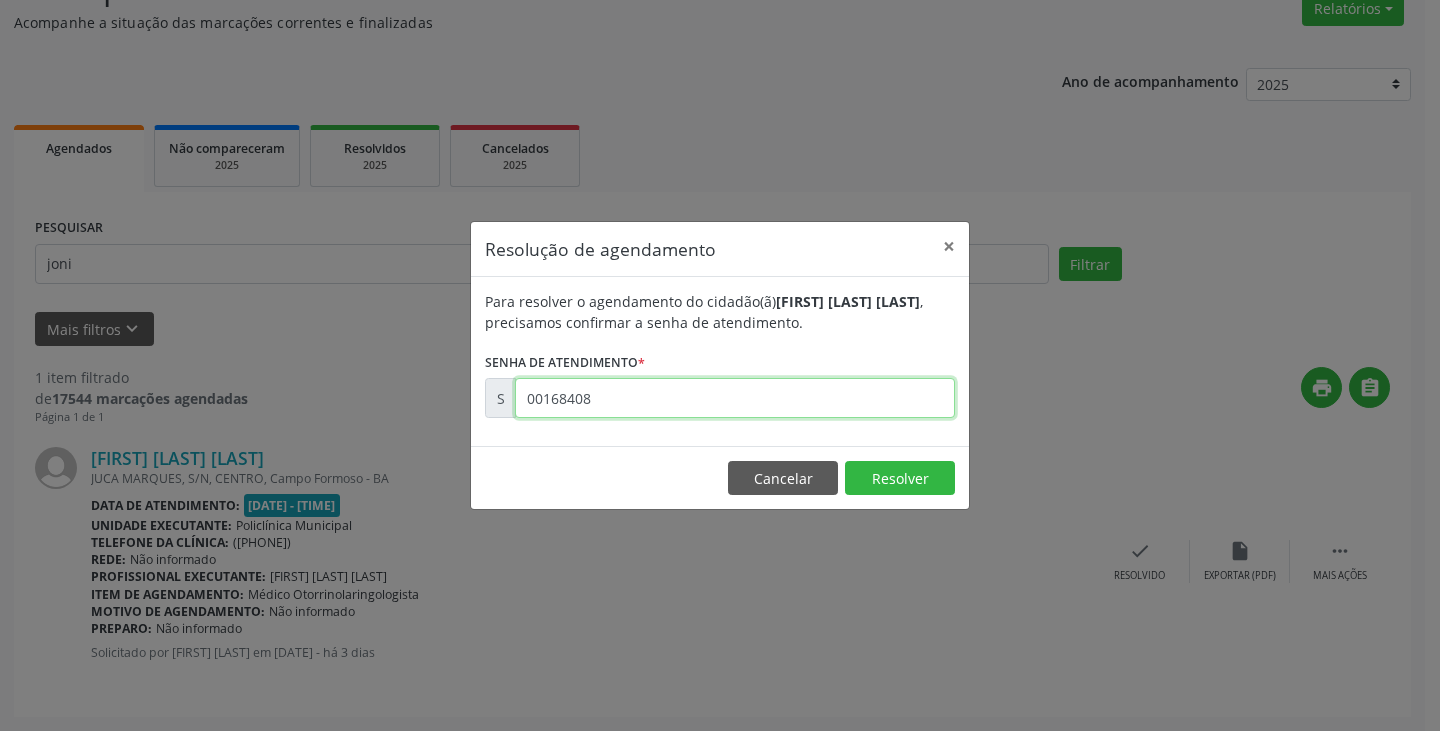 type on "00168408" 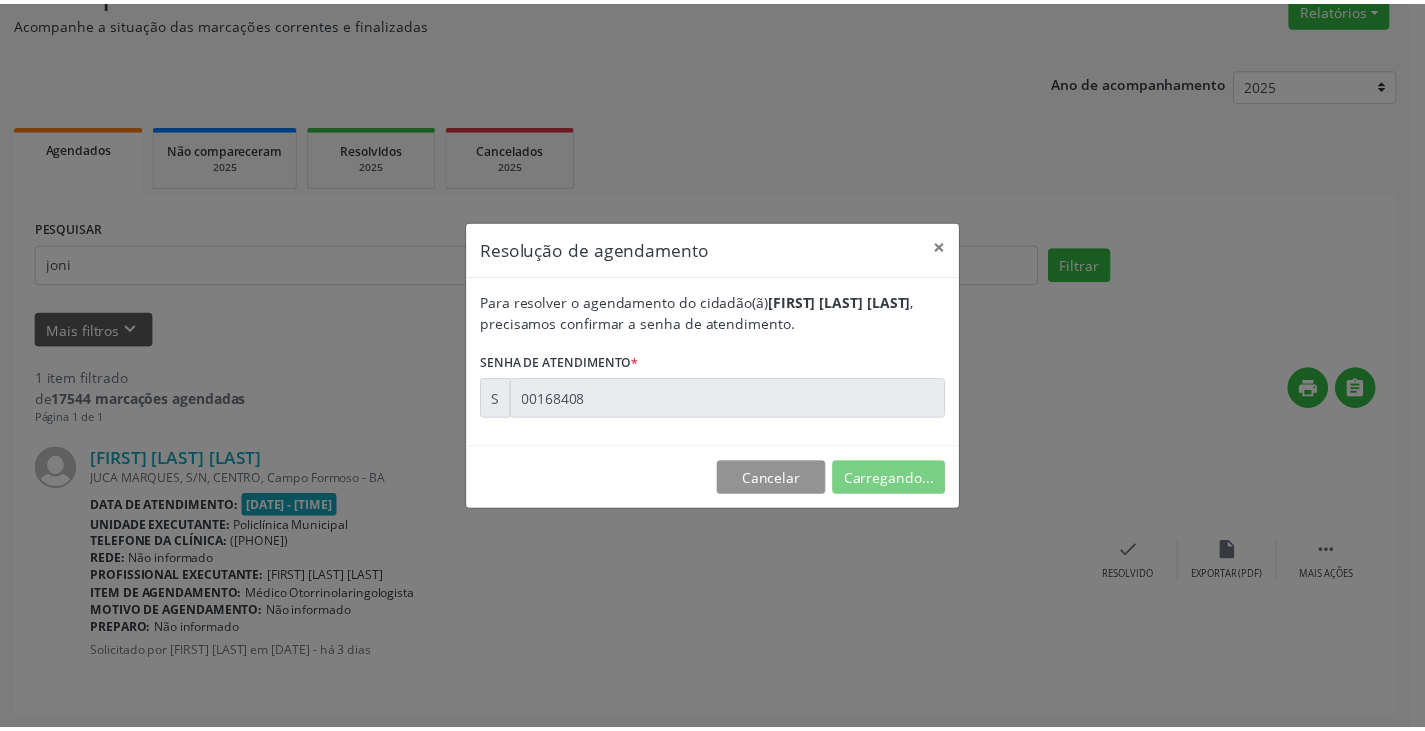 scroll, scrollTop: 0, scrollLeft: 0, axis: both 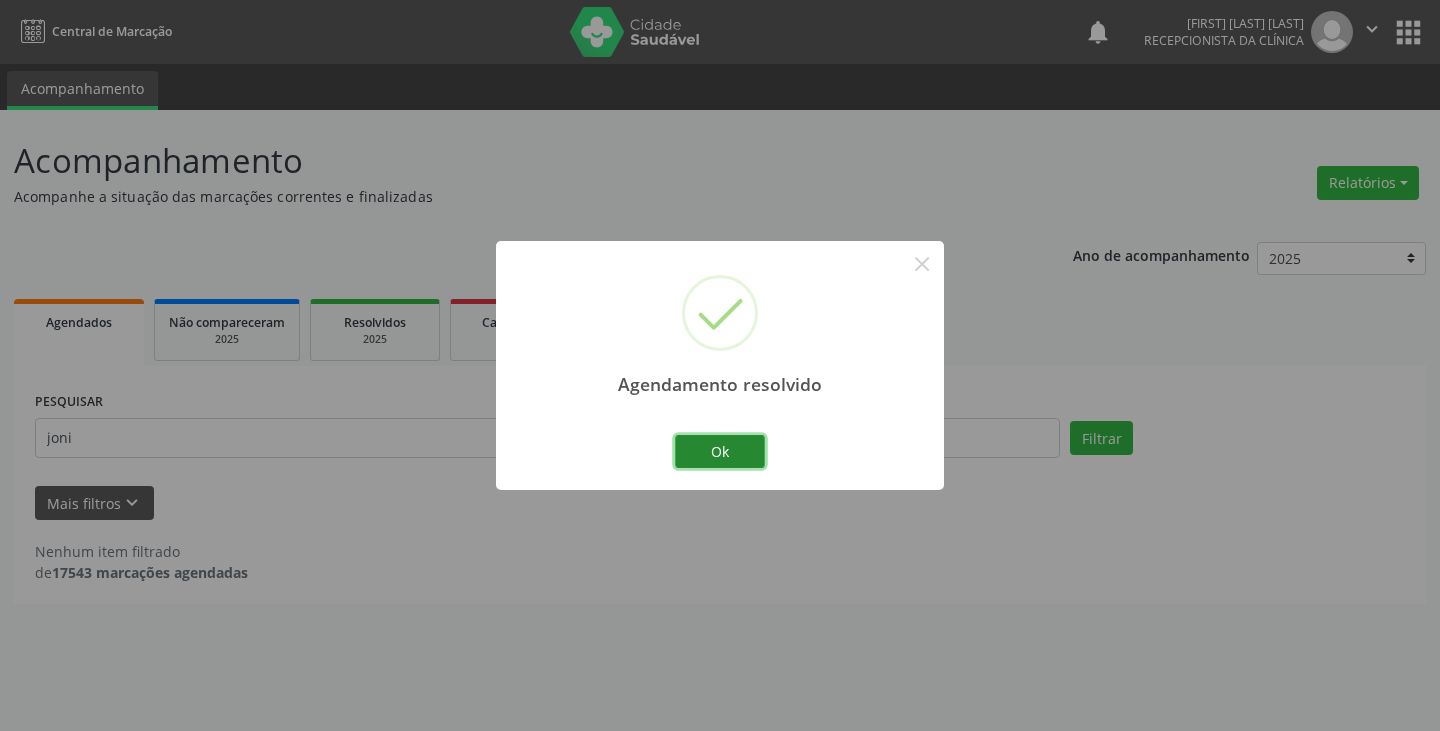 click on "Ok" at bounding box center (720, 452) 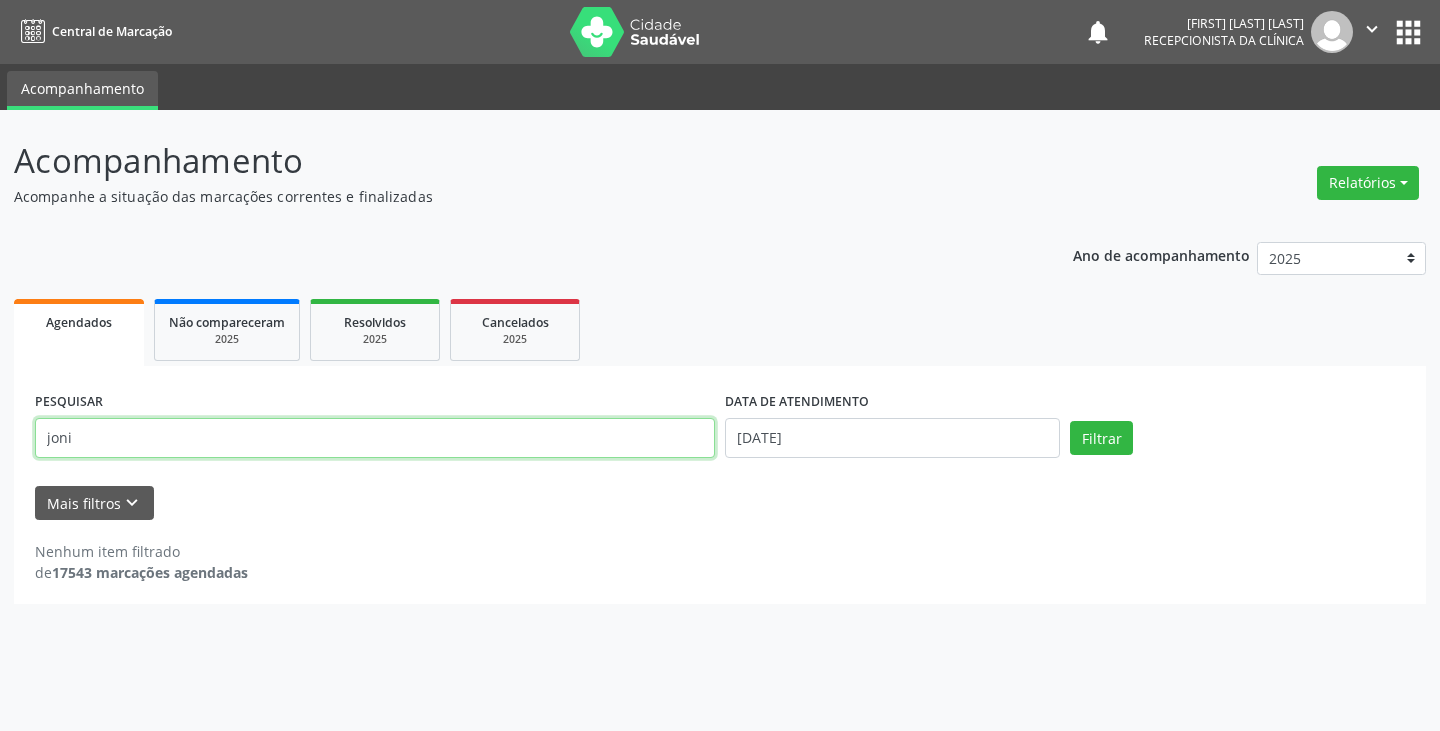 click on "joni" at bounding box center (375, 438) 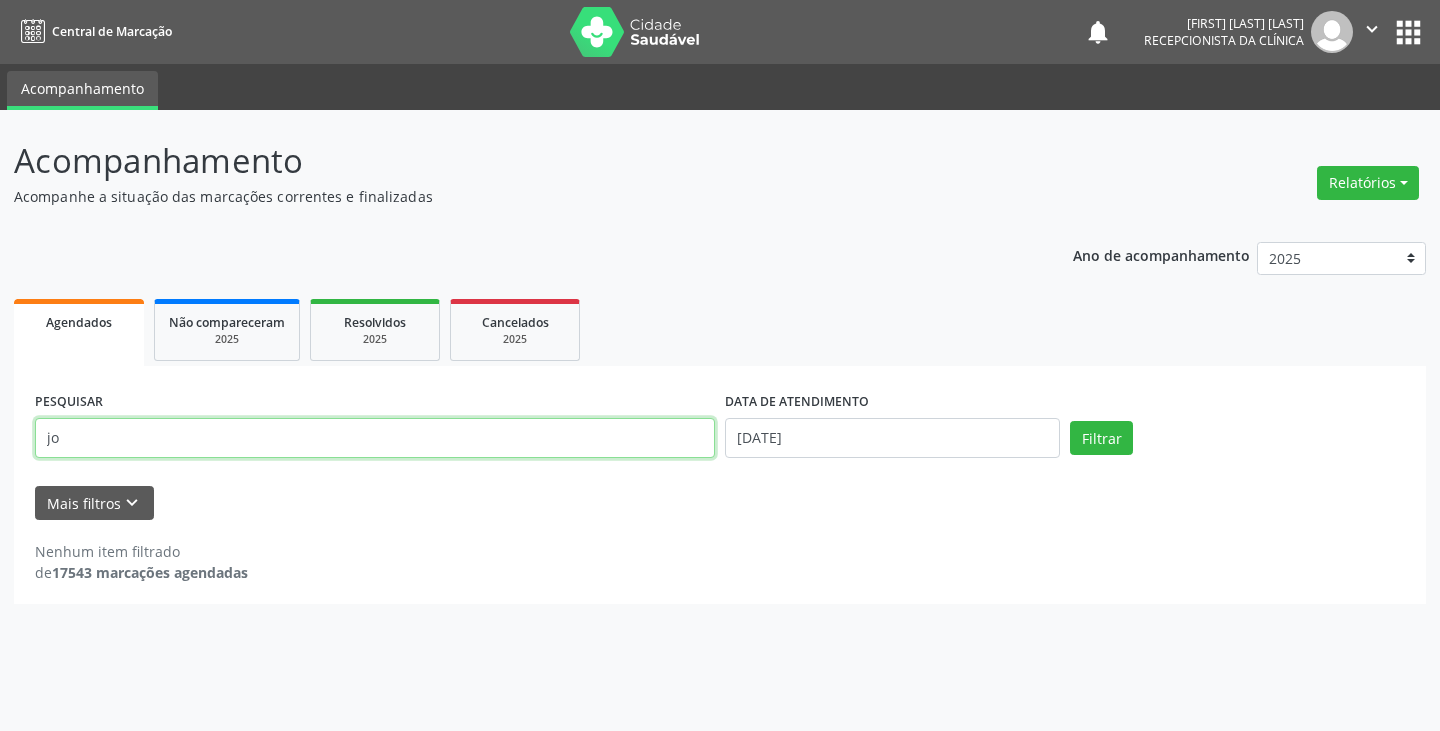 type on "j" 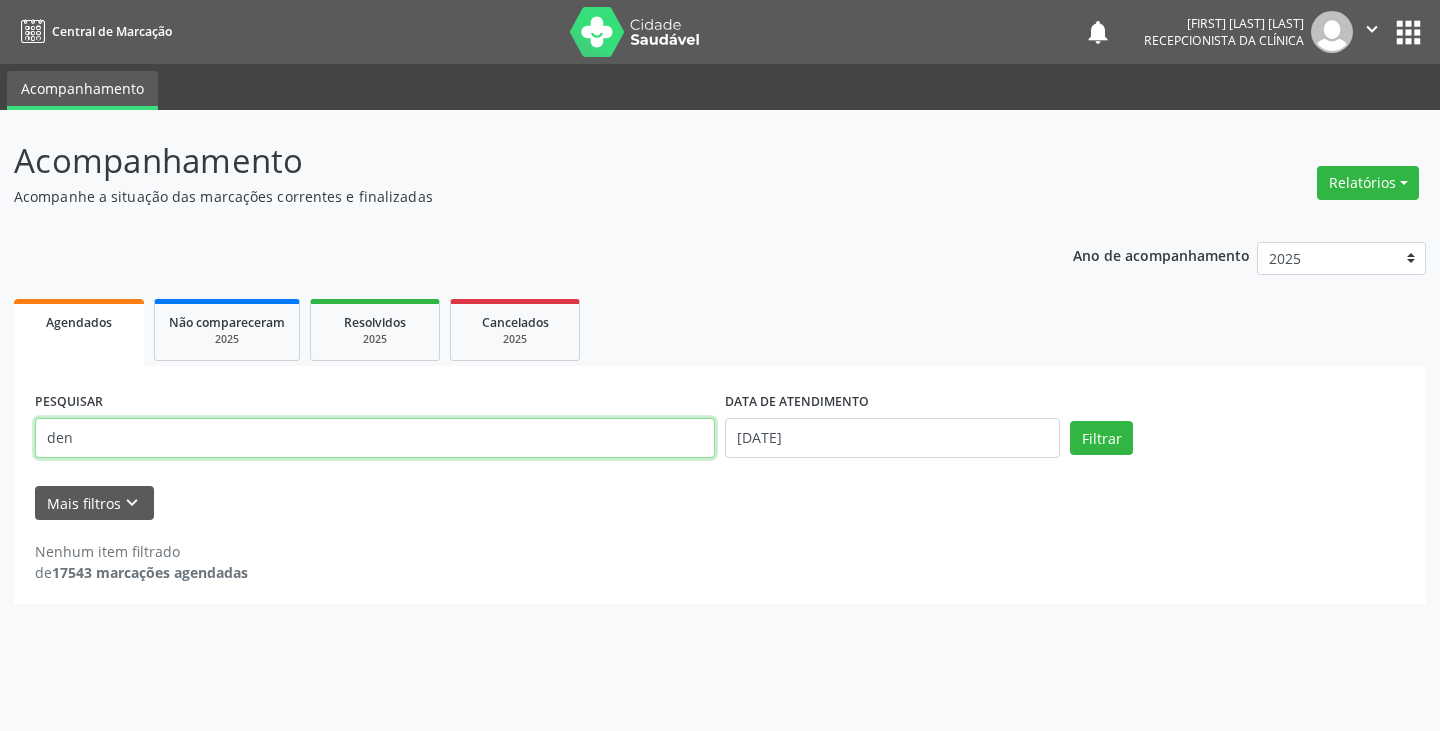 type on "den" 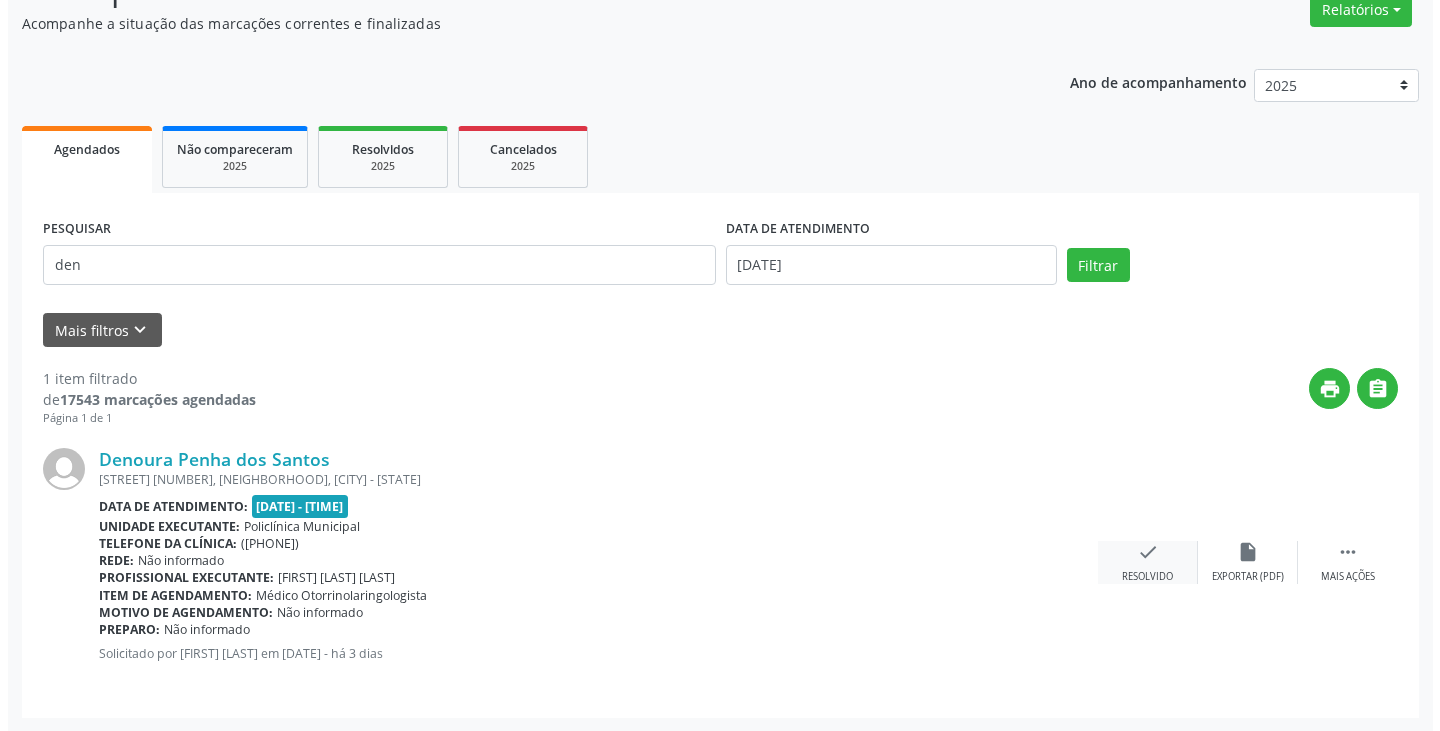 scroll, scrollTop: 174, scrollLeft: 0, axis: vertical 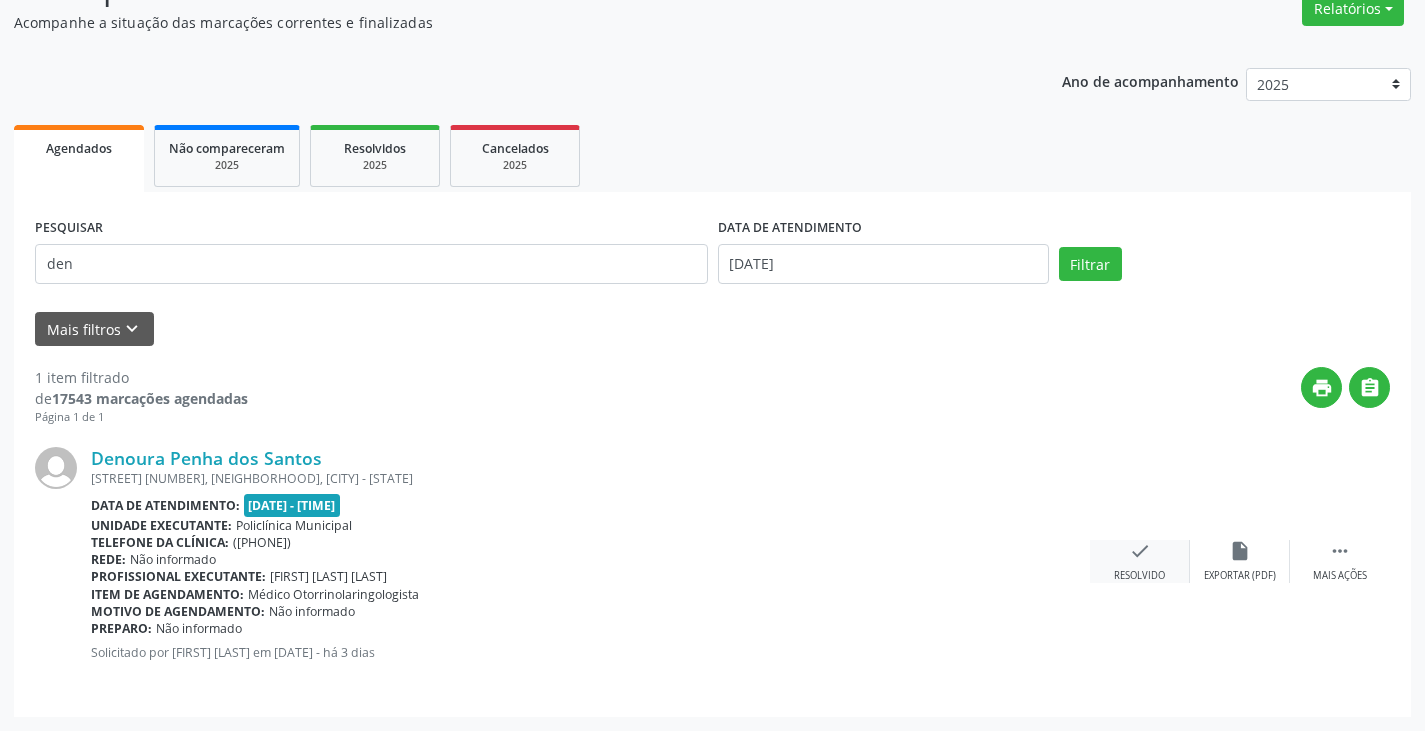 click on "check" at bounding box center (1140, 551) 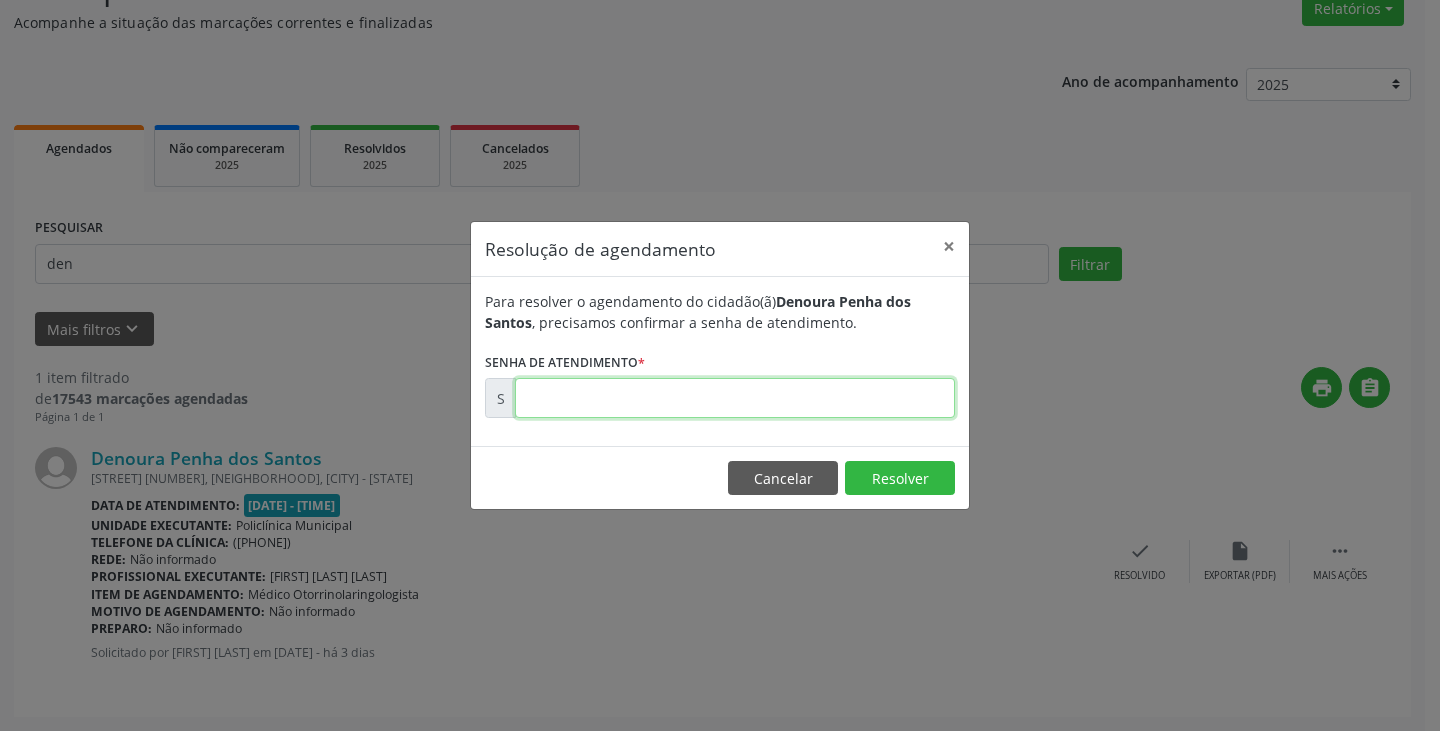 click at bounding box center (735, 398) 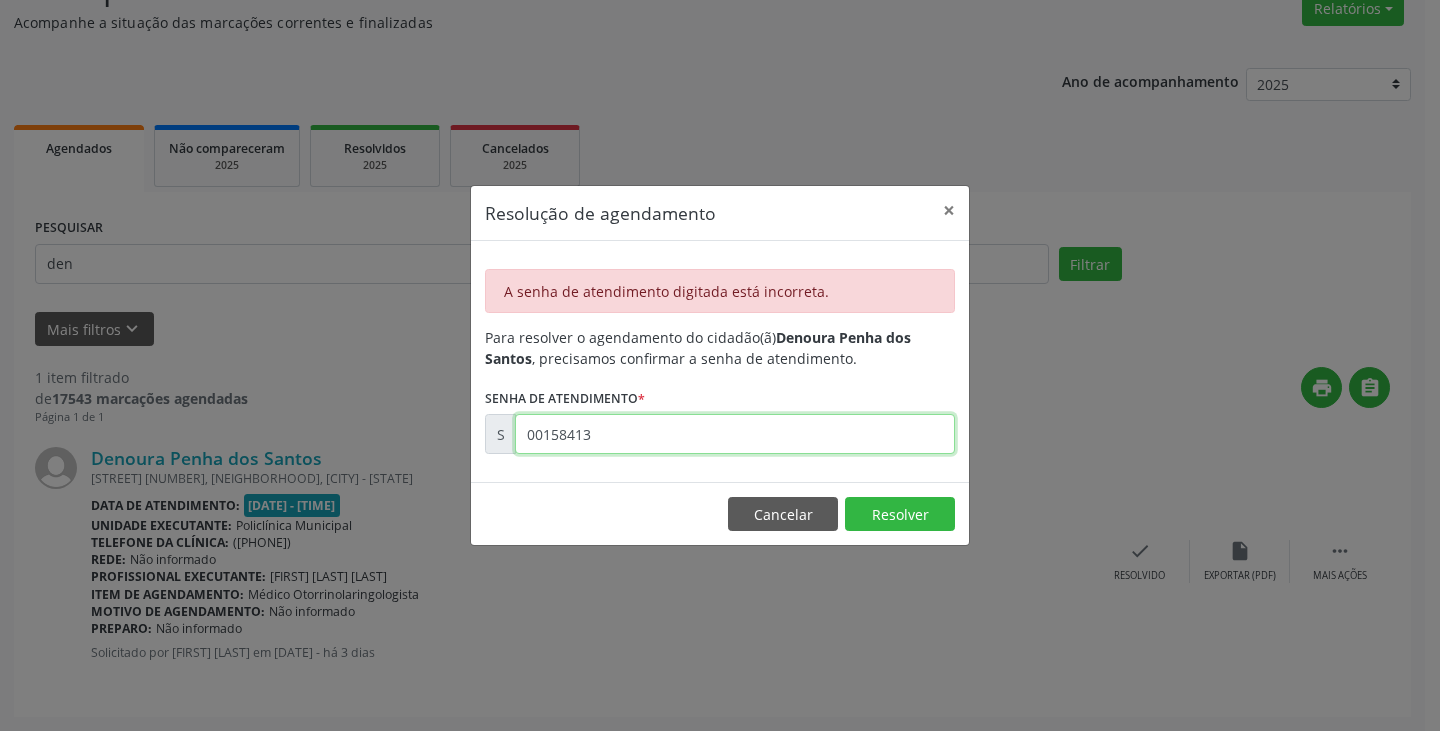 click on "00158413" at bounding box center [735, 434] 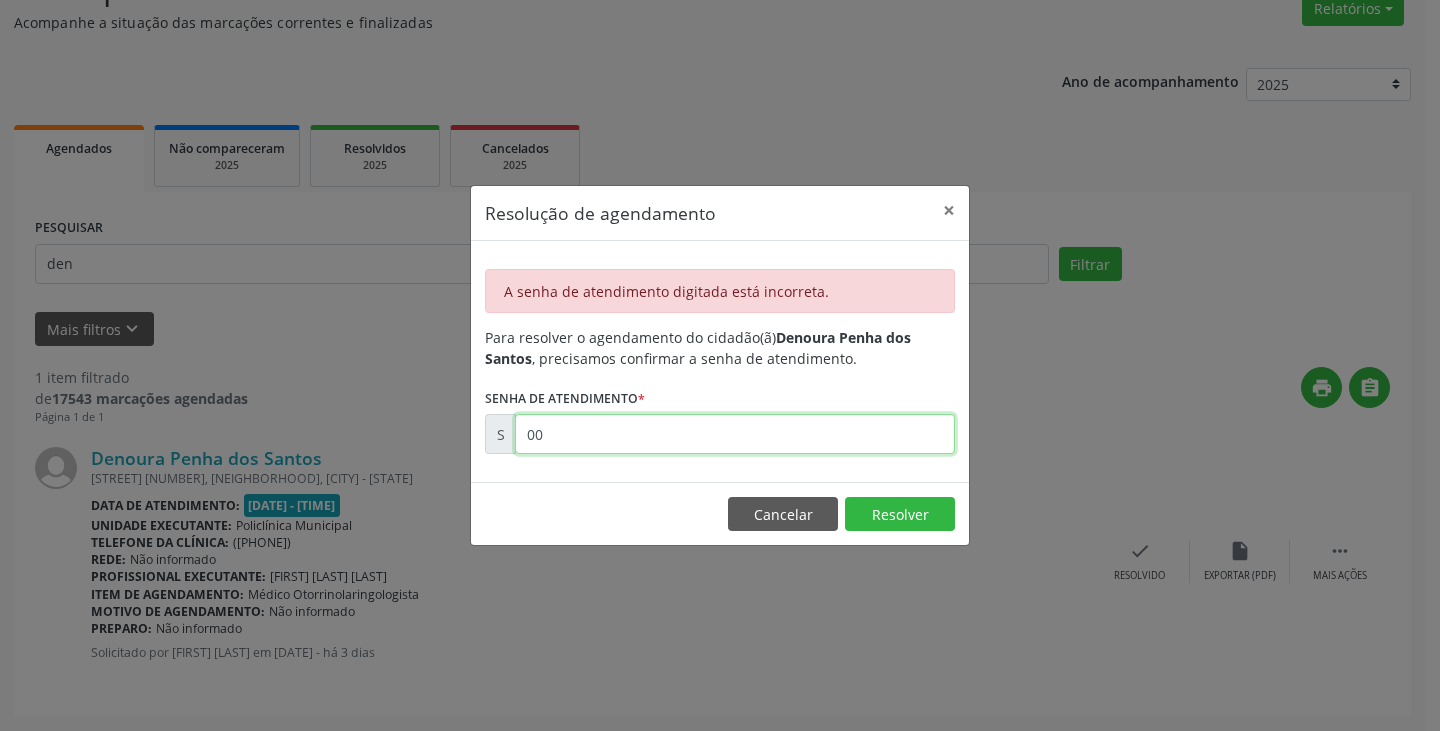 type on "0" 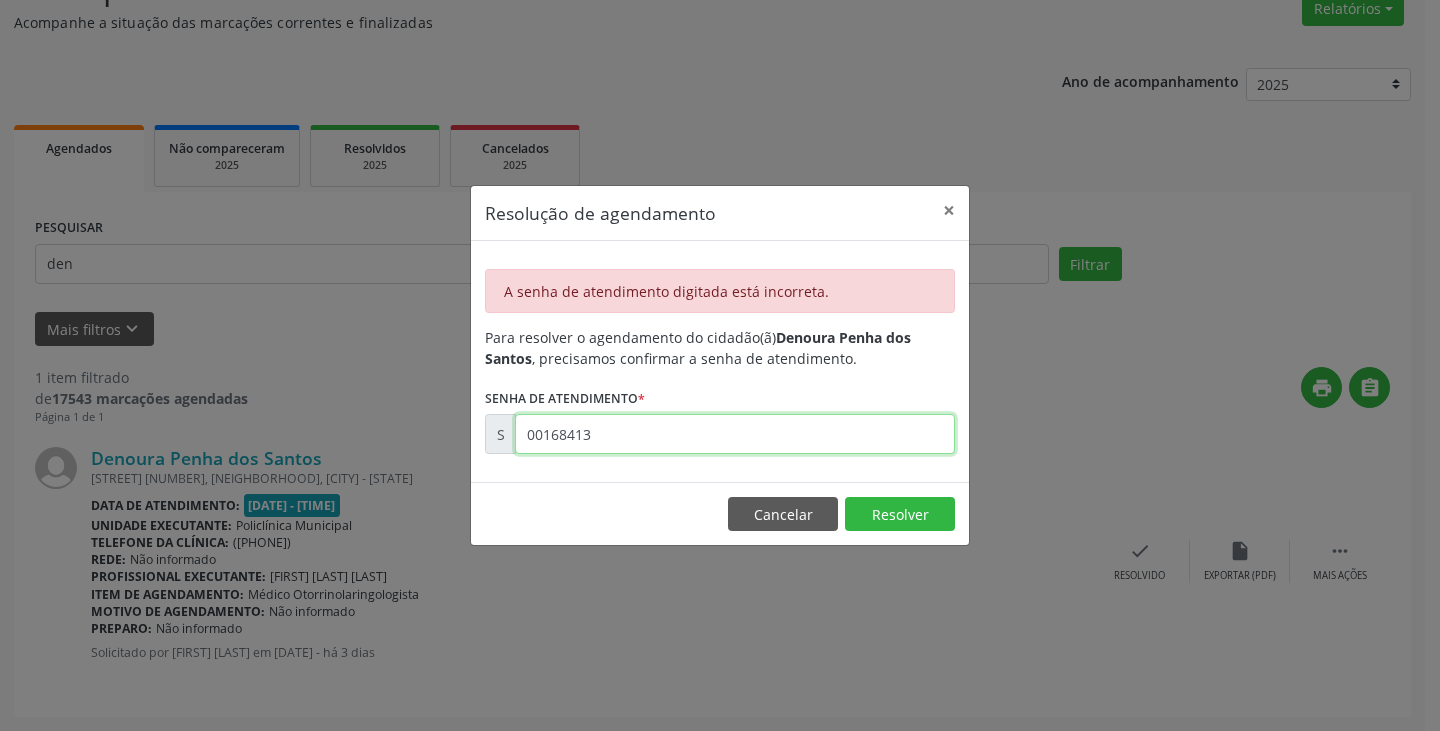 type on "00168413" 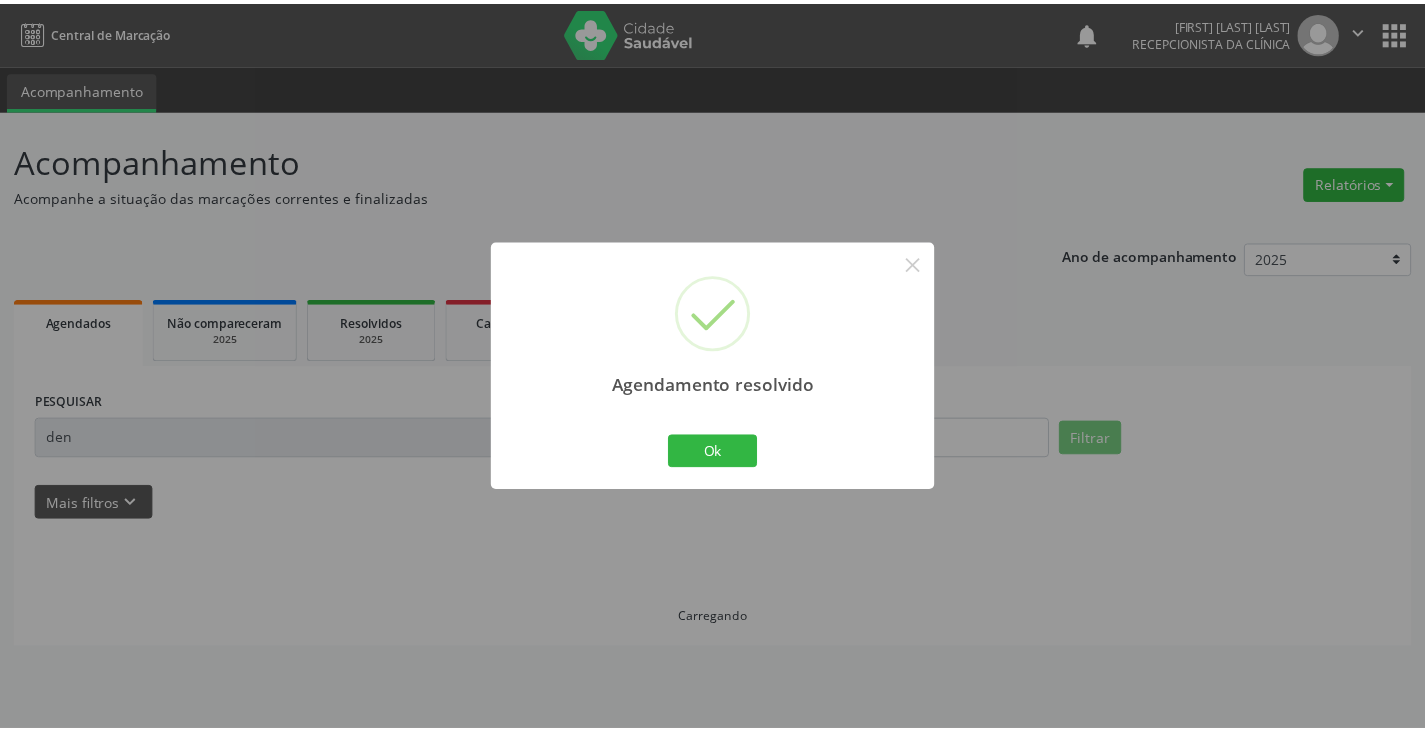 scroll, scrollTop: 0, scrollLeft: 0, axis: both 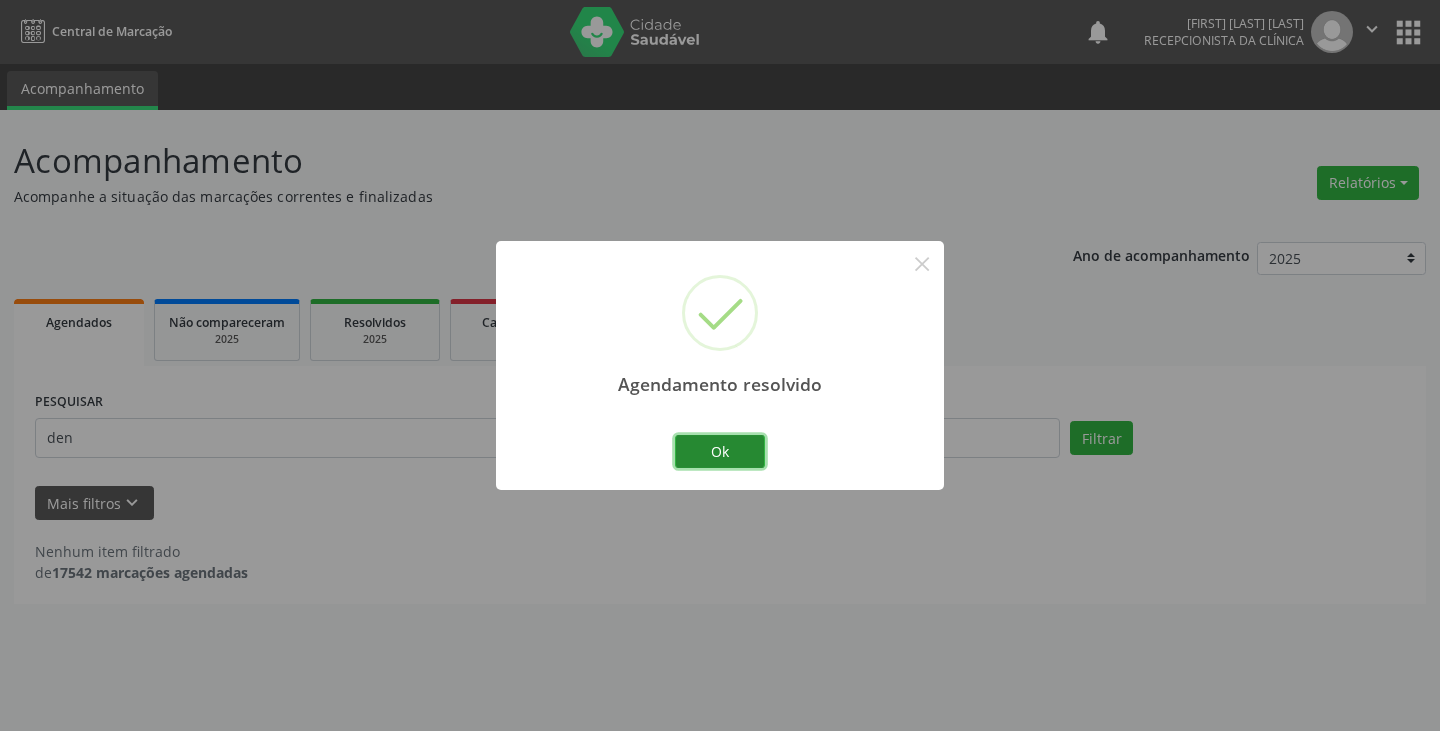 click on "Ok" at bounding box center [720, 452] 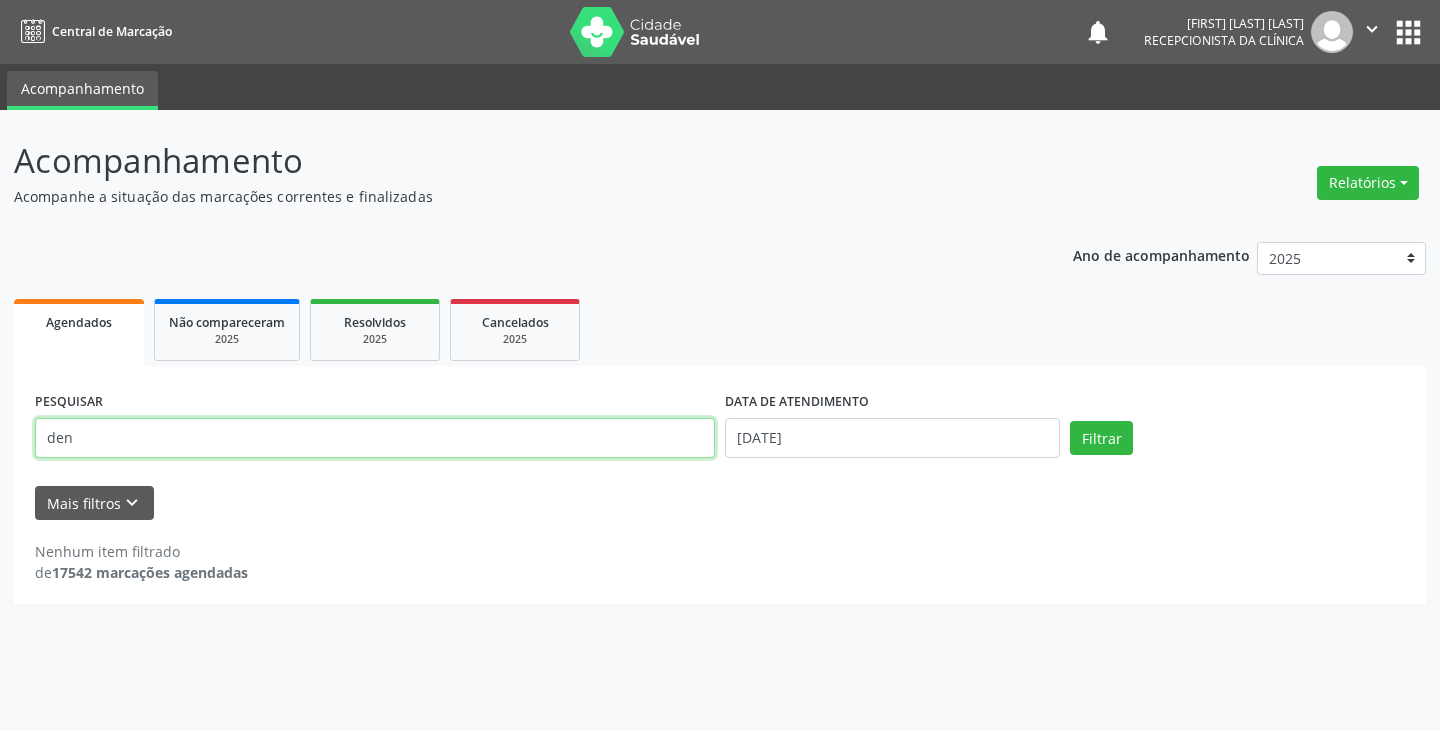 click on "den" at bounding box center [375, 438] 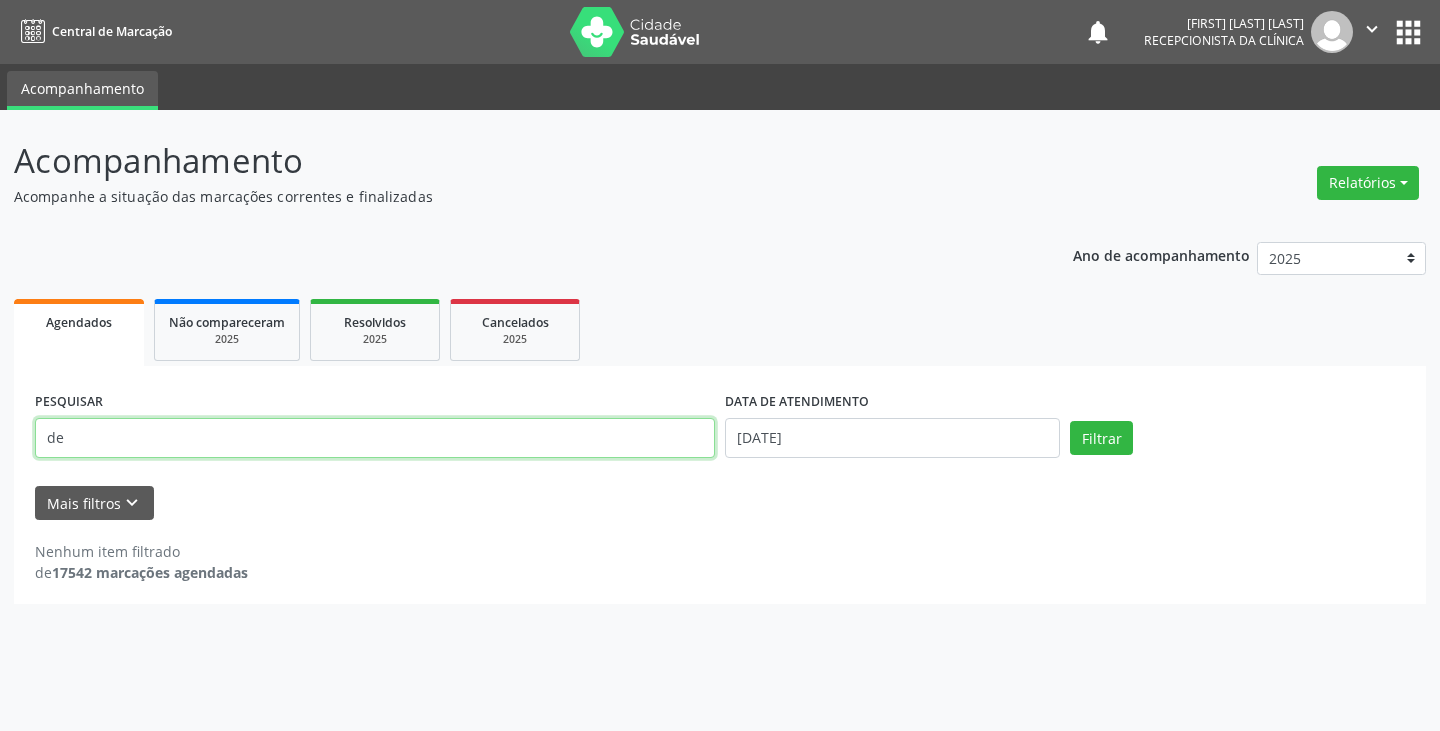 type on "d" 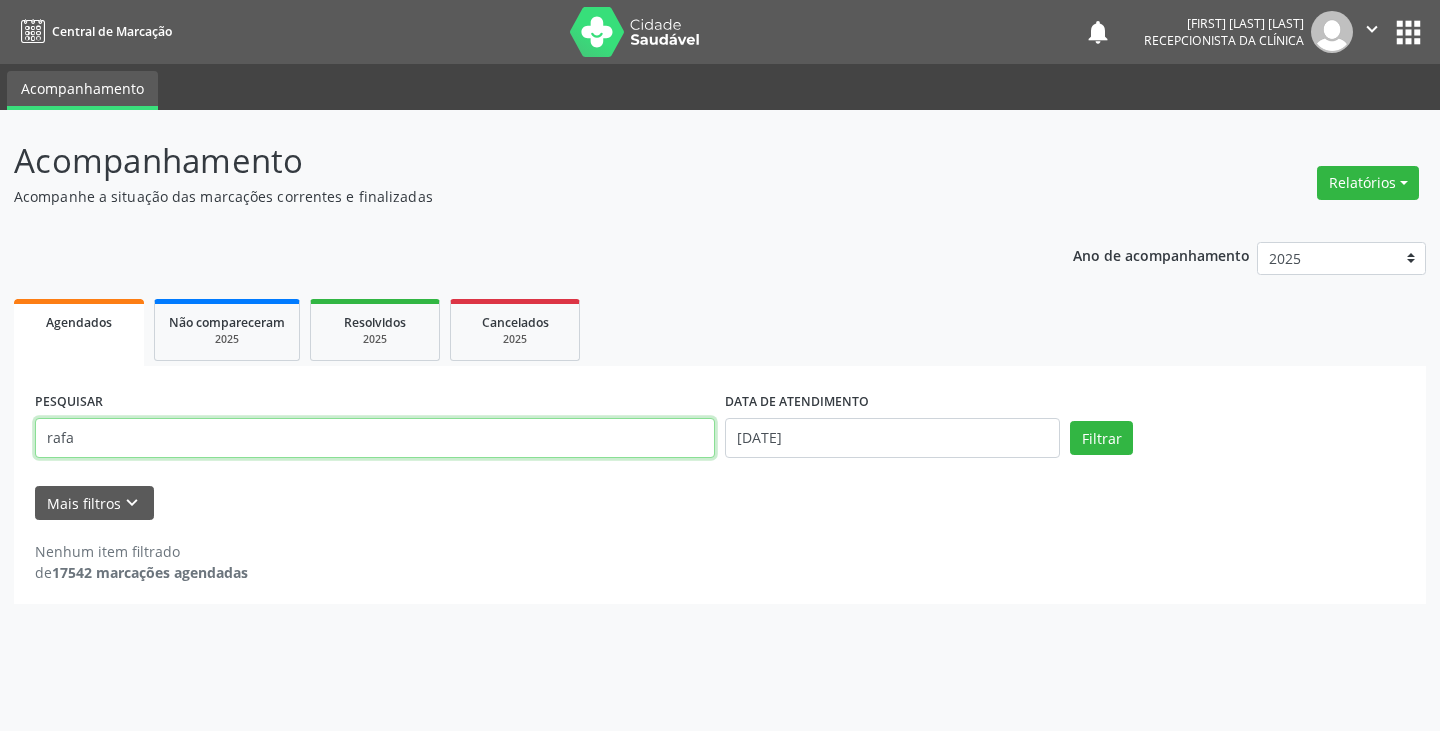 type on "rafa" 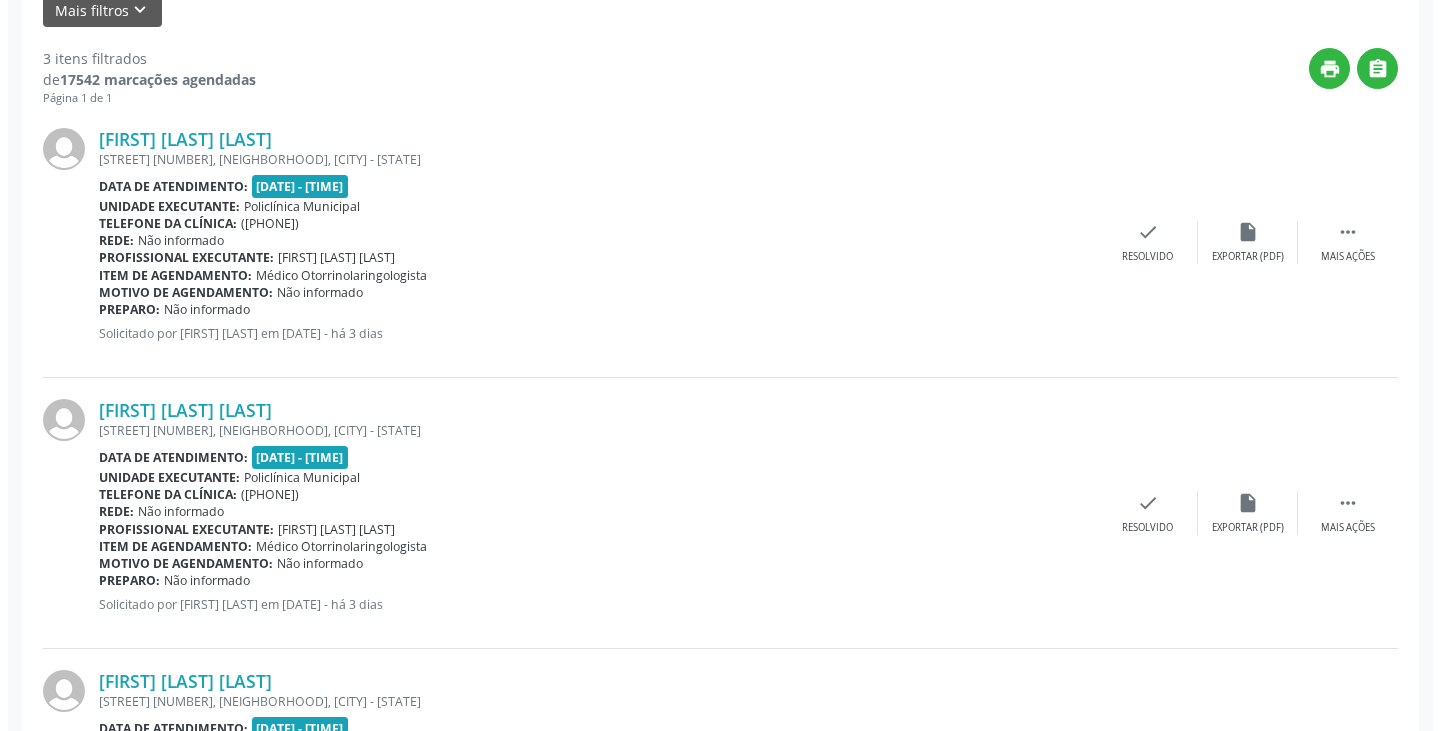 scroll, scrollTop: 500, scrollLeft: 0, axis: vertical 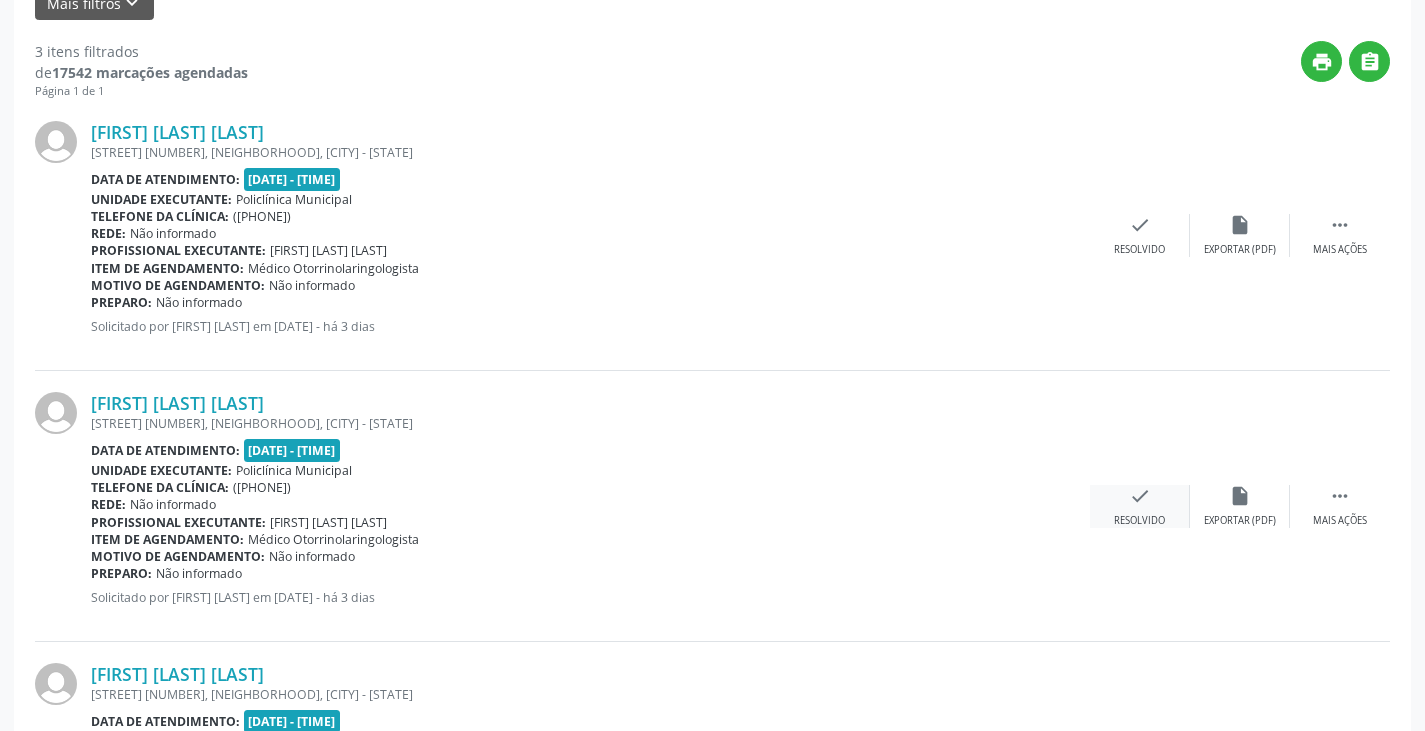 click on "check" at bounding box center (1140, 496) 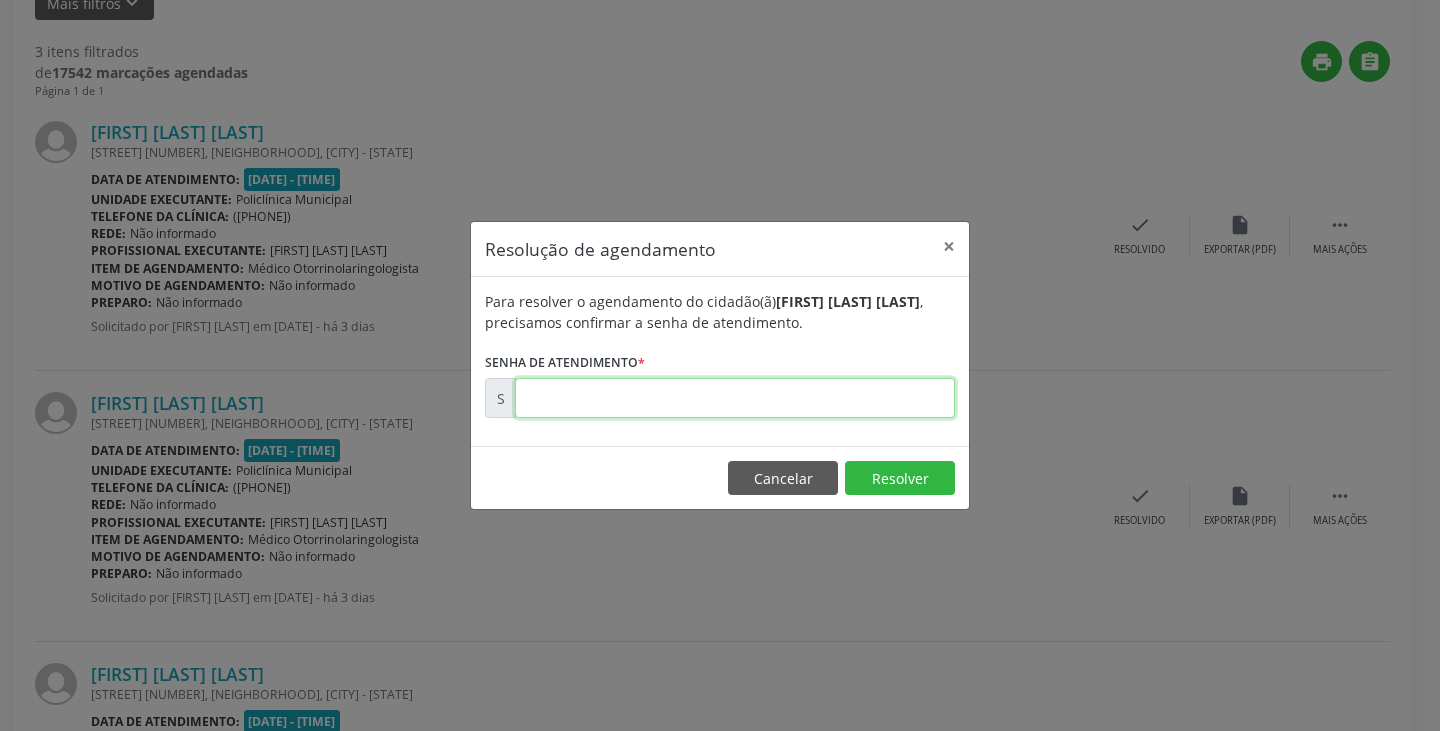 click at bounding box center (735, 398) 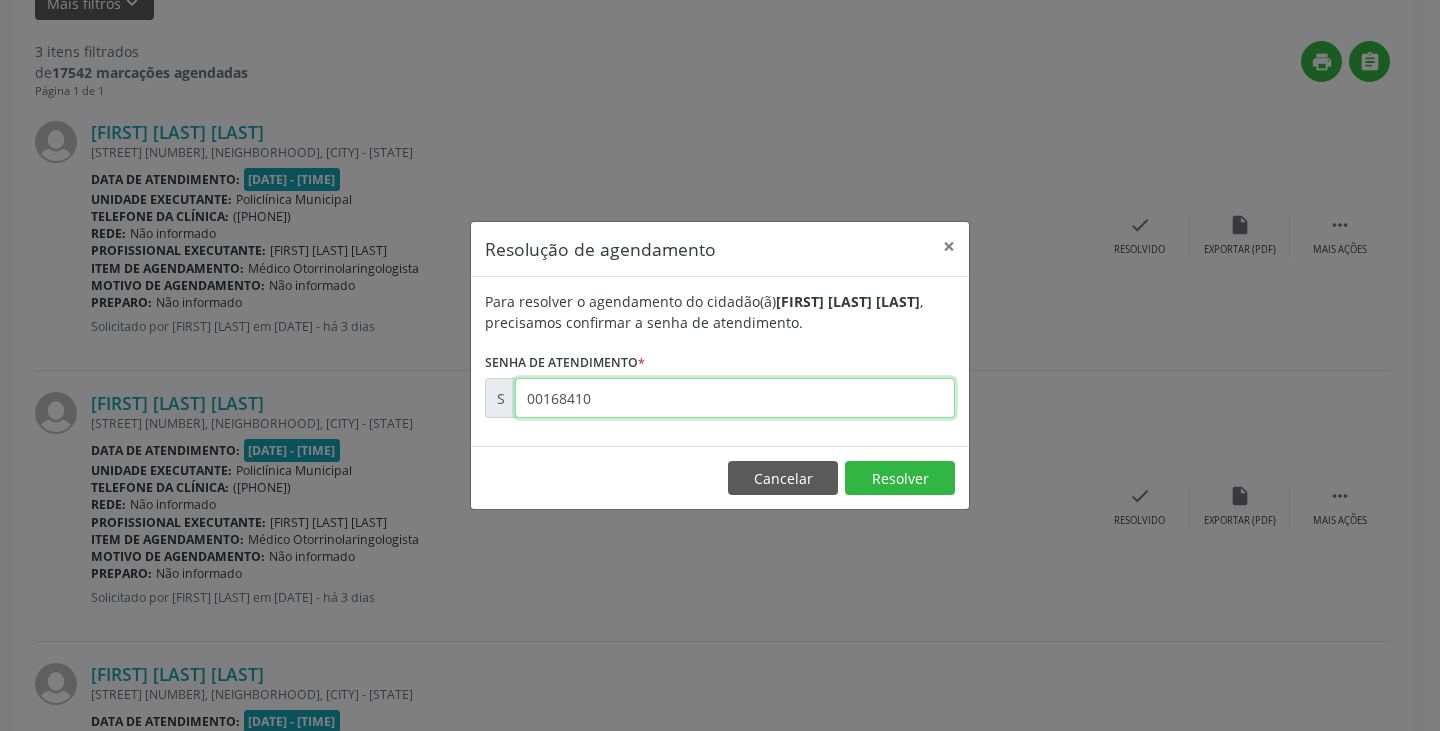 type on "00168410" 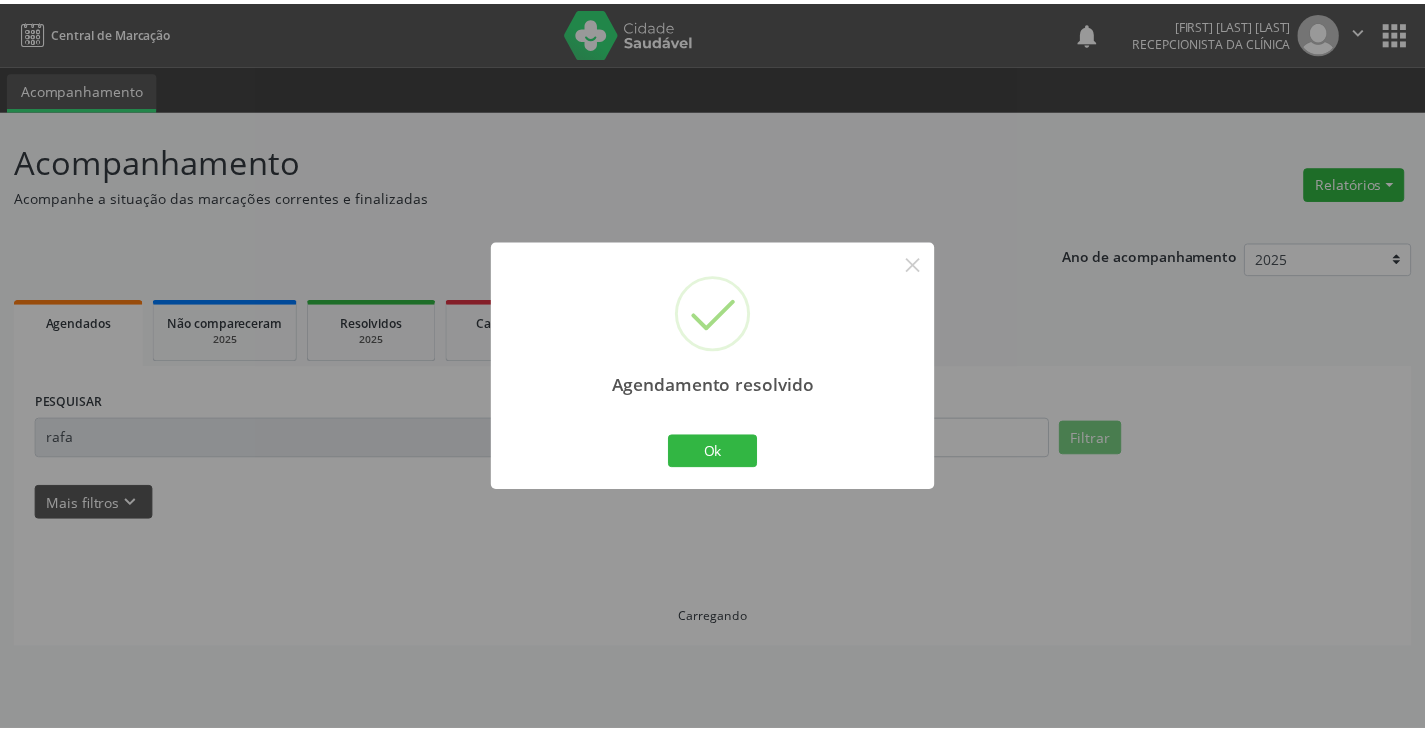 scroll, scrollTop: 0, scrollLeft: 0, axis: both 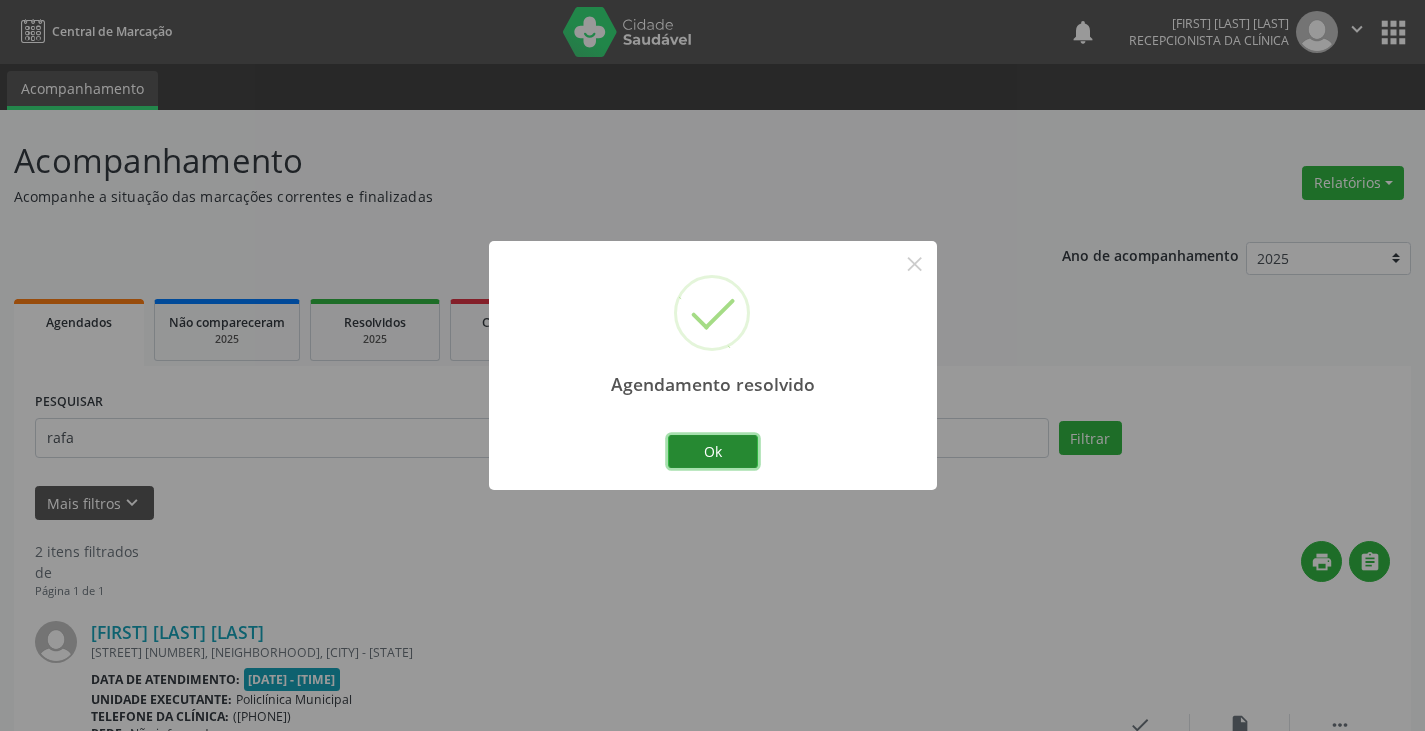 click on "Ok" at bounding box center (713, 452) 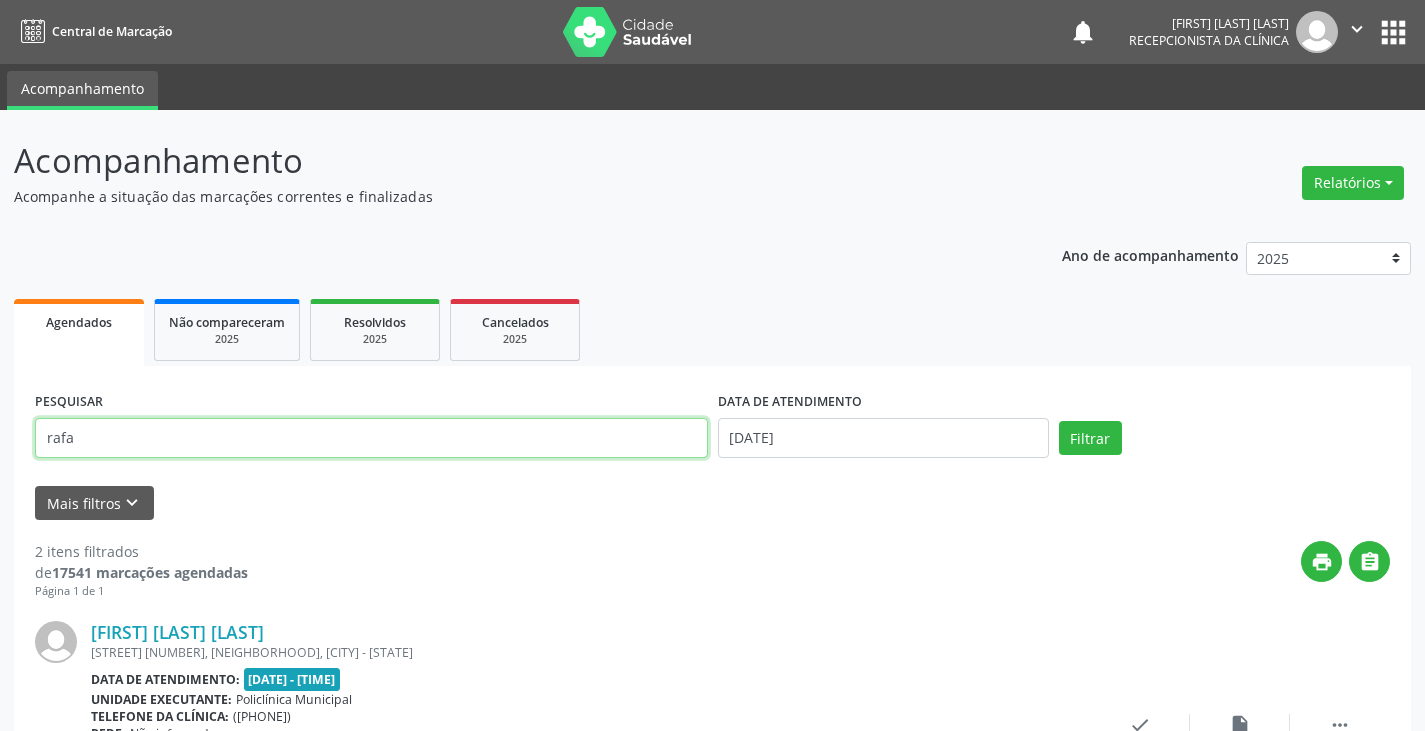 click on "rafa" at bounding box center [371, 438] 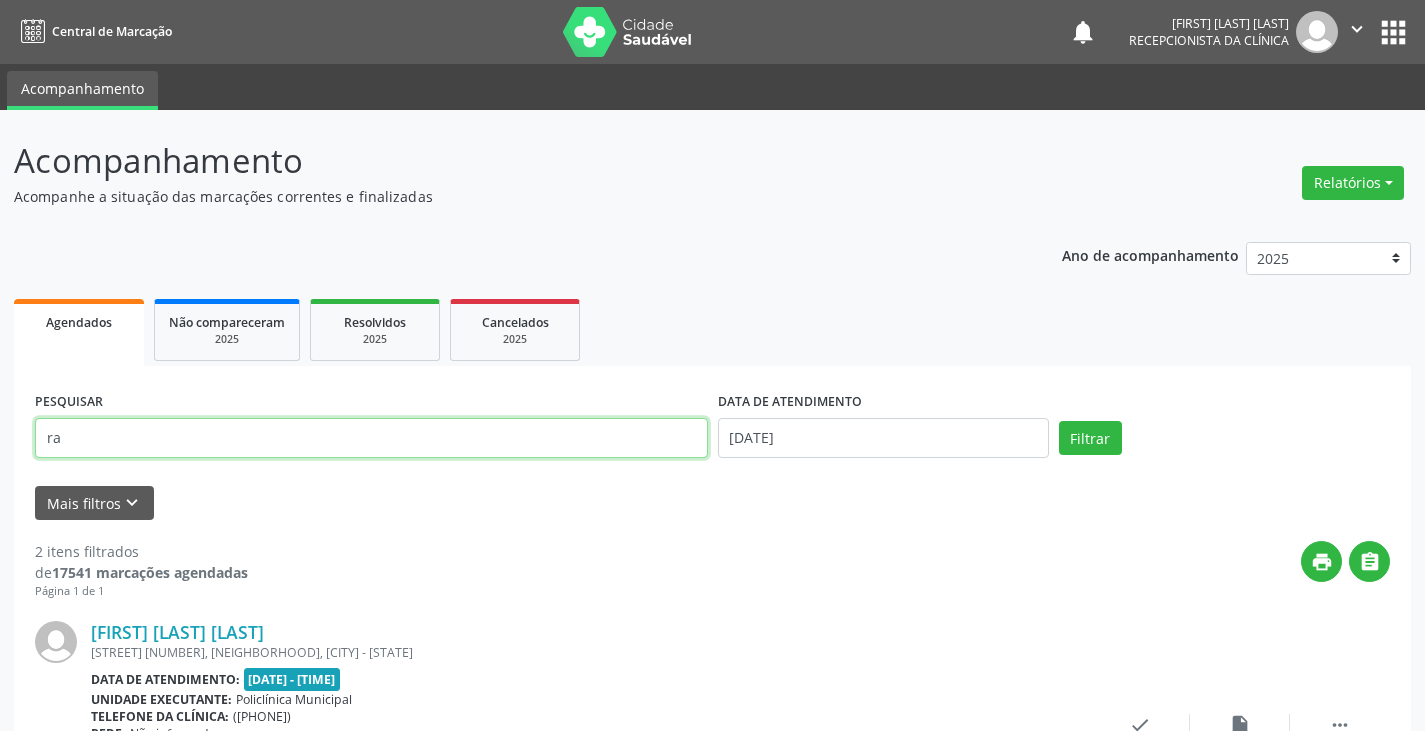 type on "r" 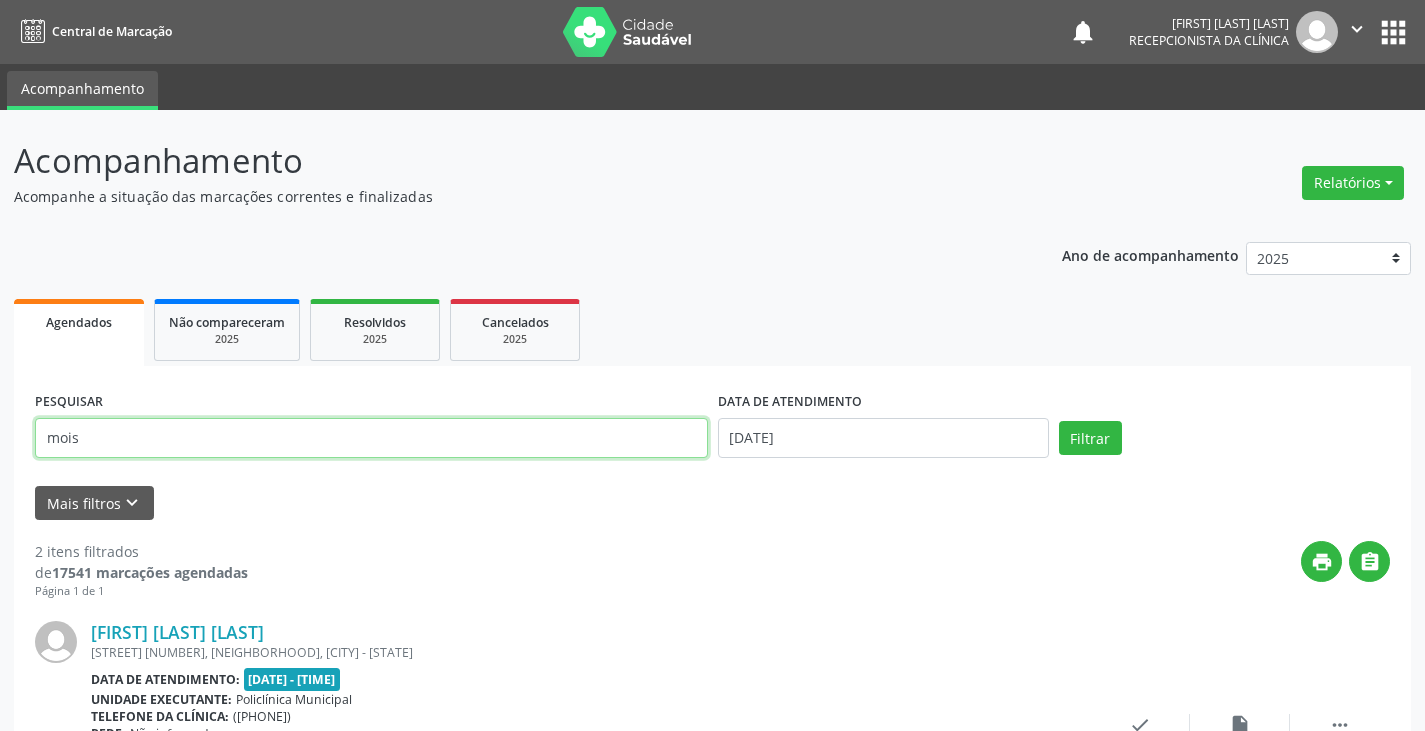 type on "mois" 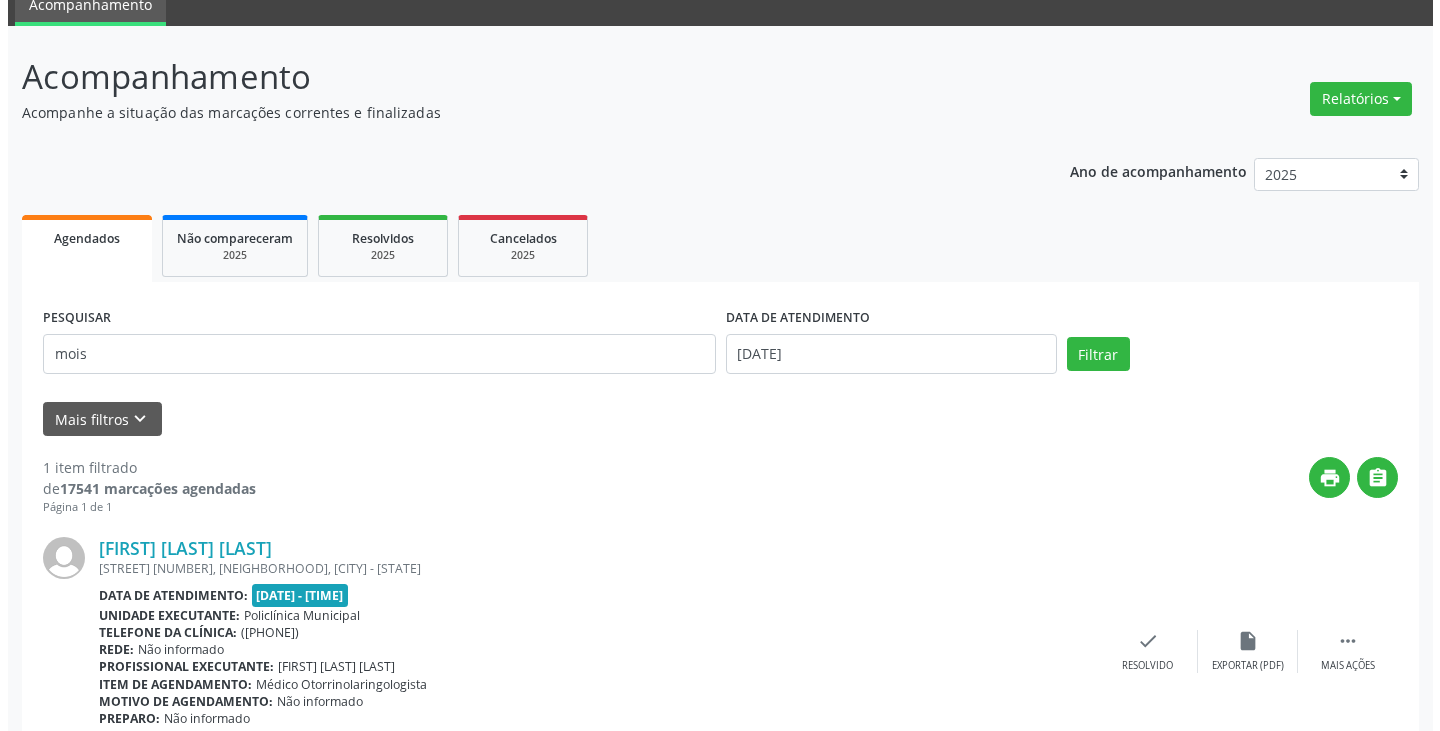 scroll, scrollTop: 174, scrollLeft: 0, axis: vertical 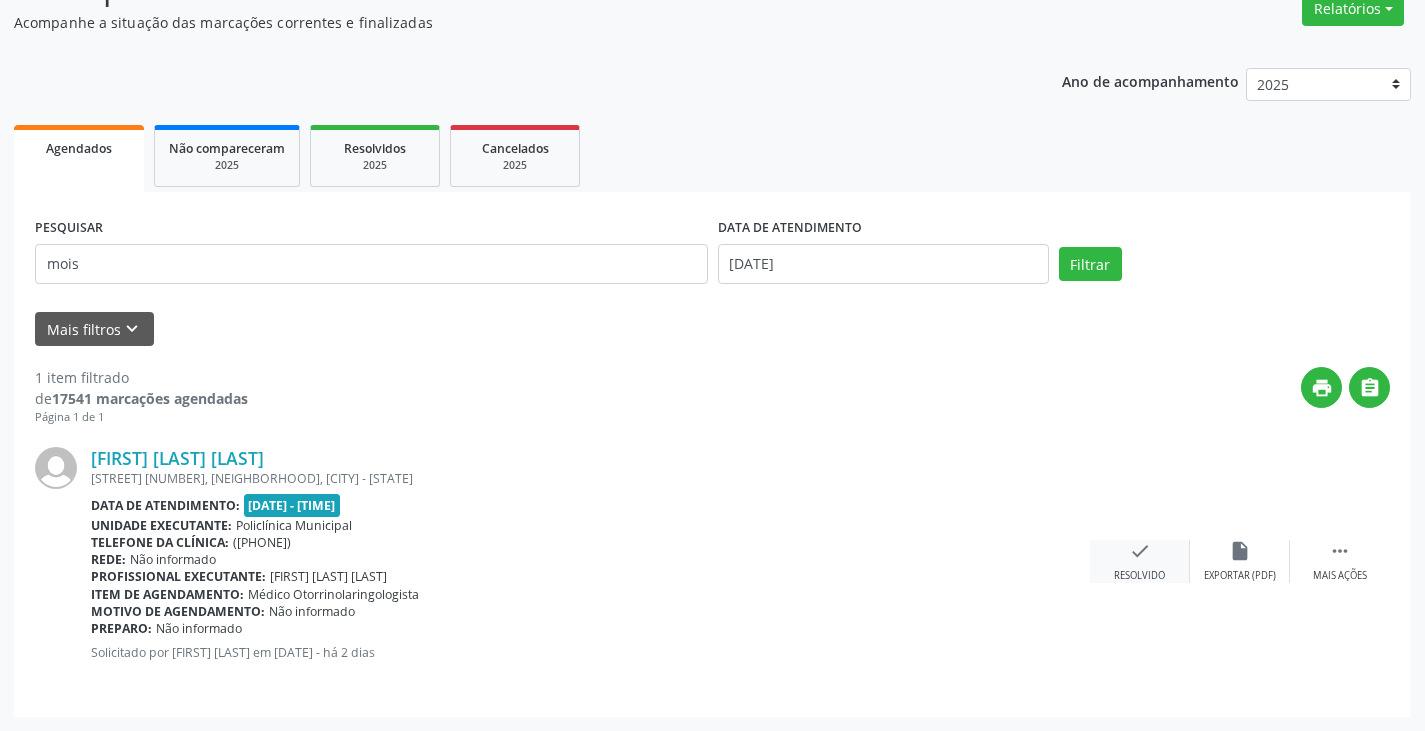 click on "check" at bounding box center (1140, 551) 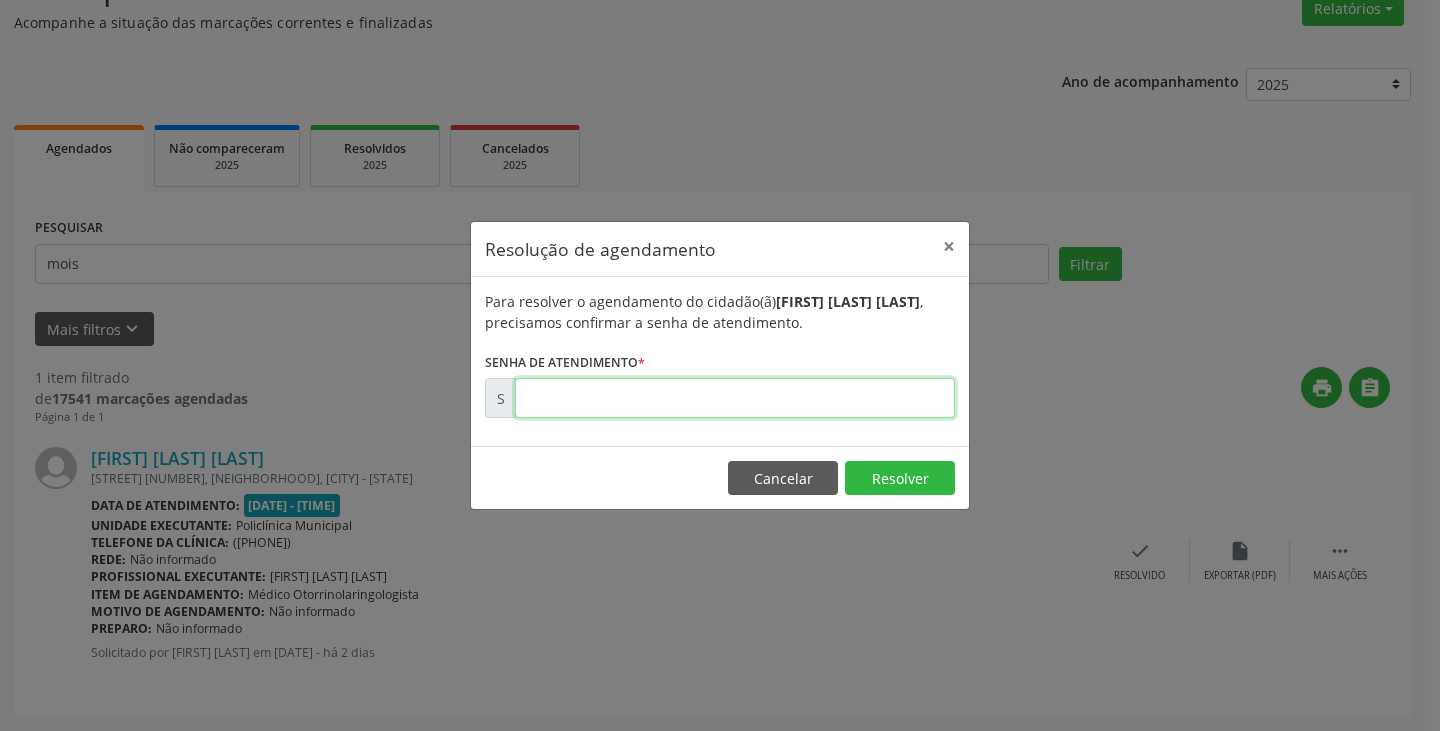 click at bounding box center [735, 398] 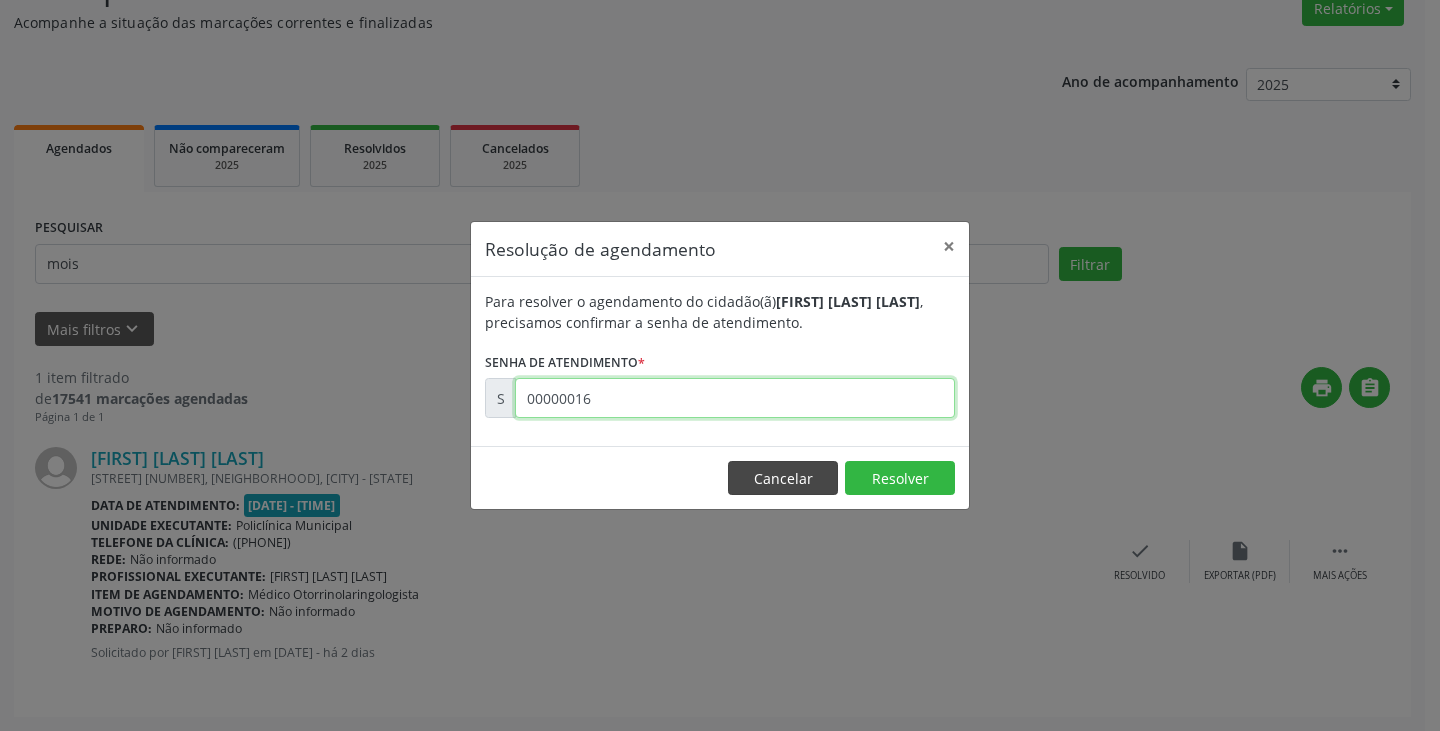 type on "00000016" 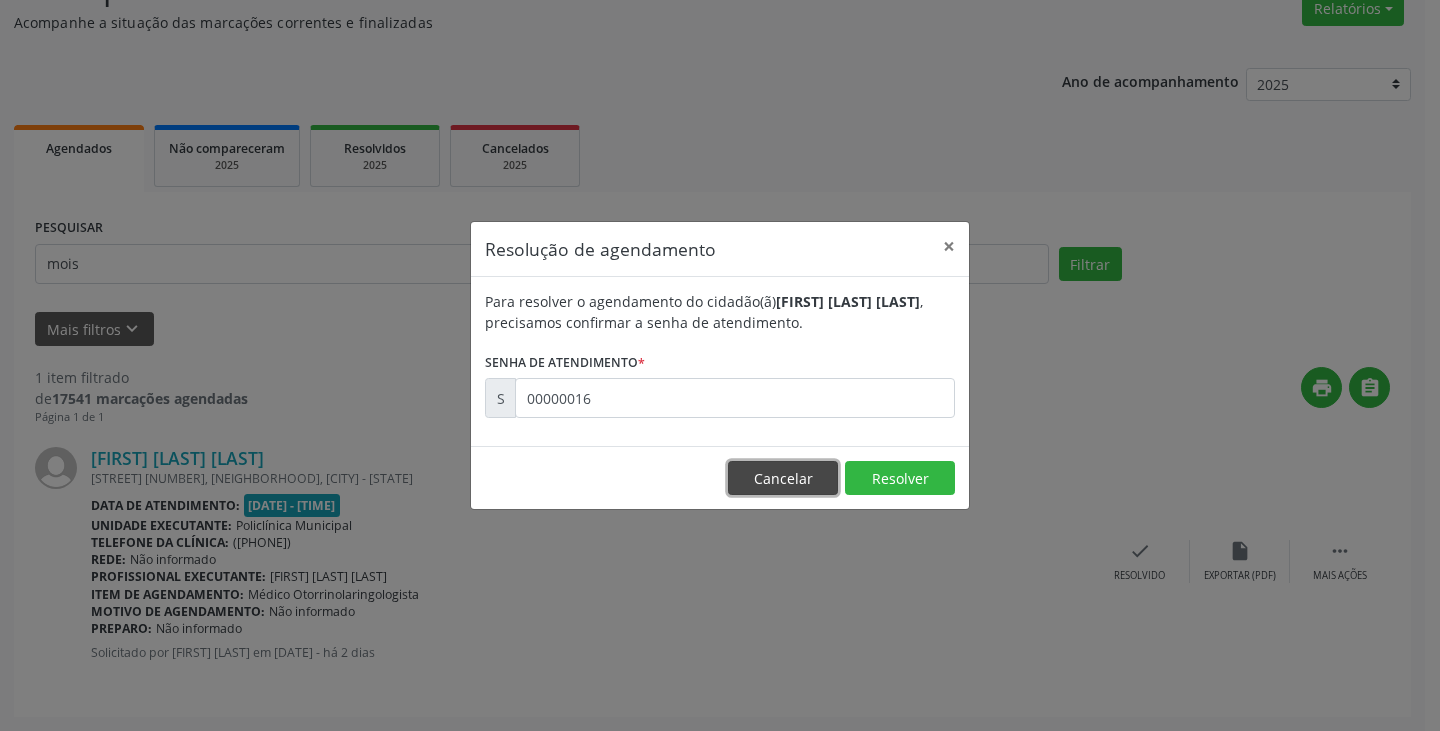 click on "Cancelar" at bounding box center (783, 478) 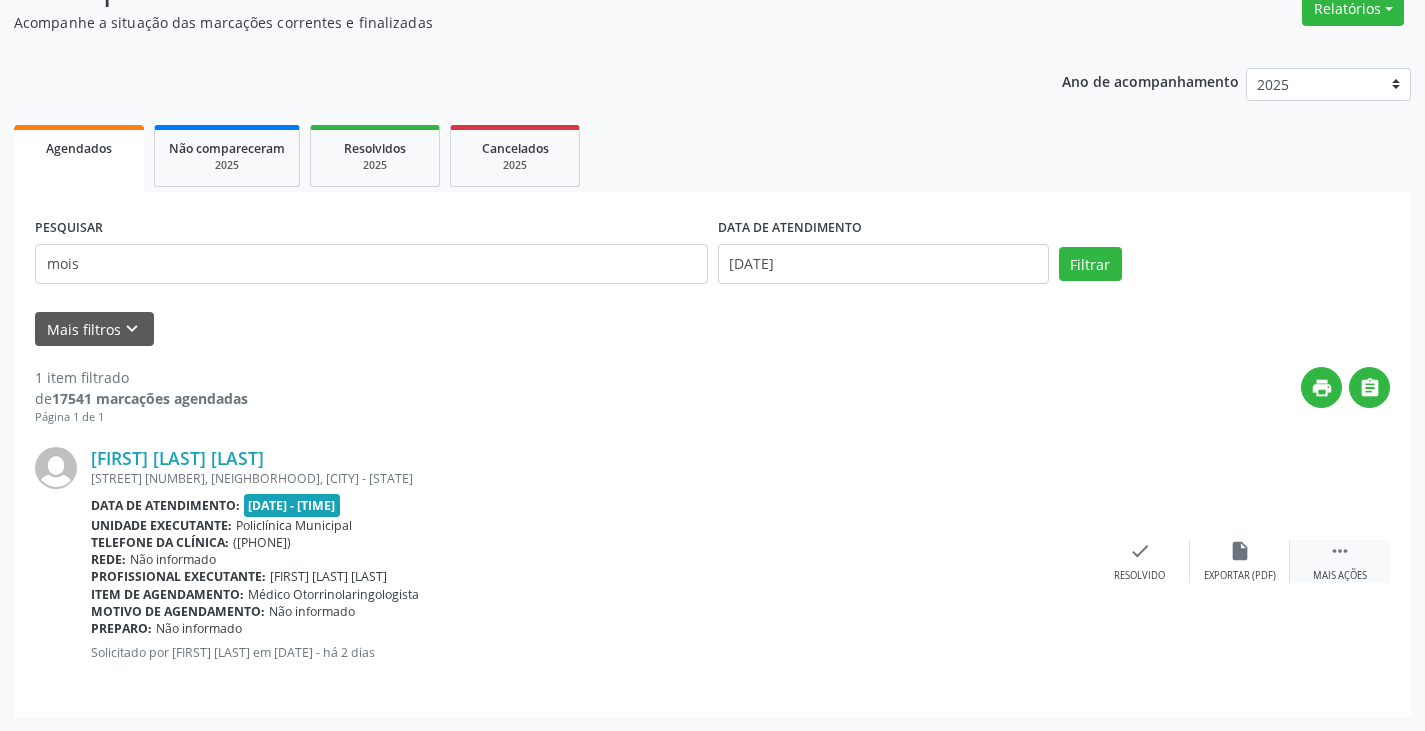 click on "
Mais ações" at bounding box center [1340, 561] 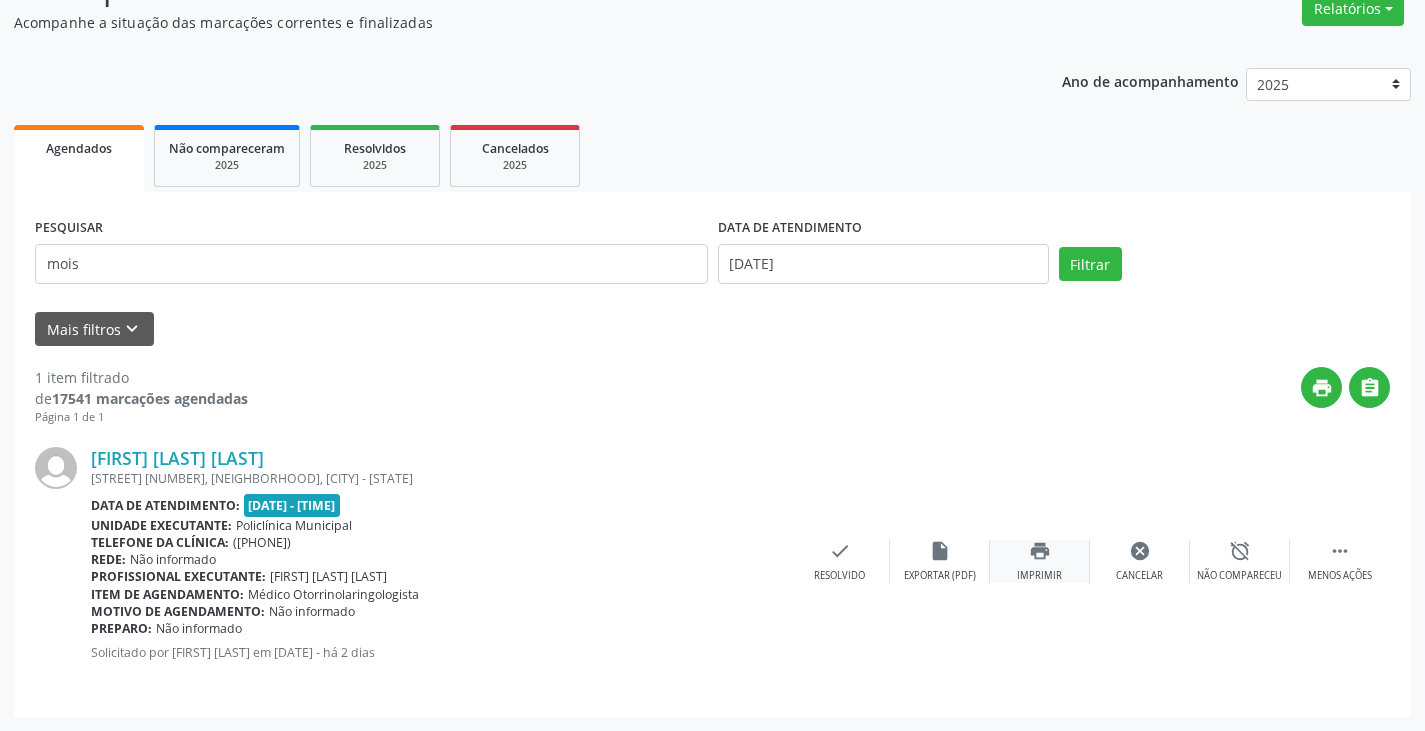 click on "print
Imprimir" at bounding box center [1040, 561] 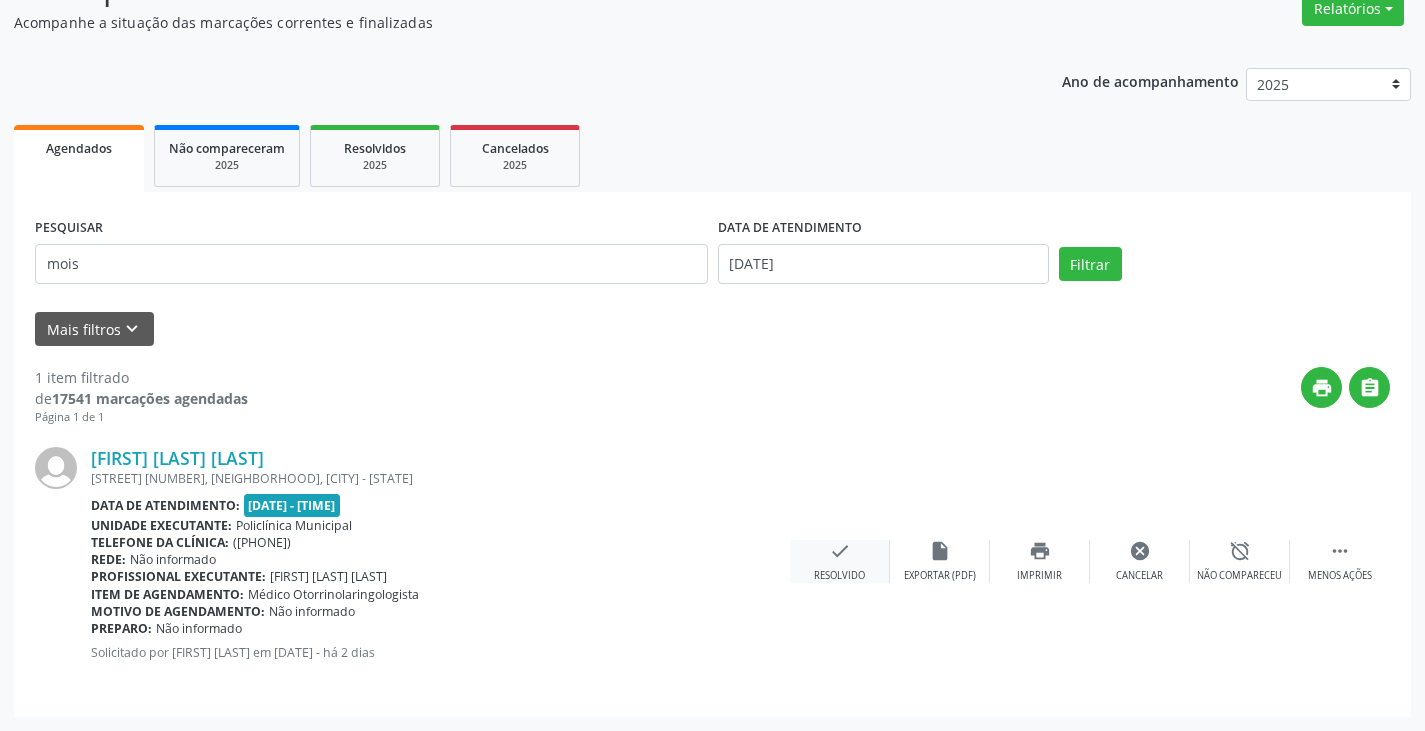 click on "check" at bounding box center (840, 551) 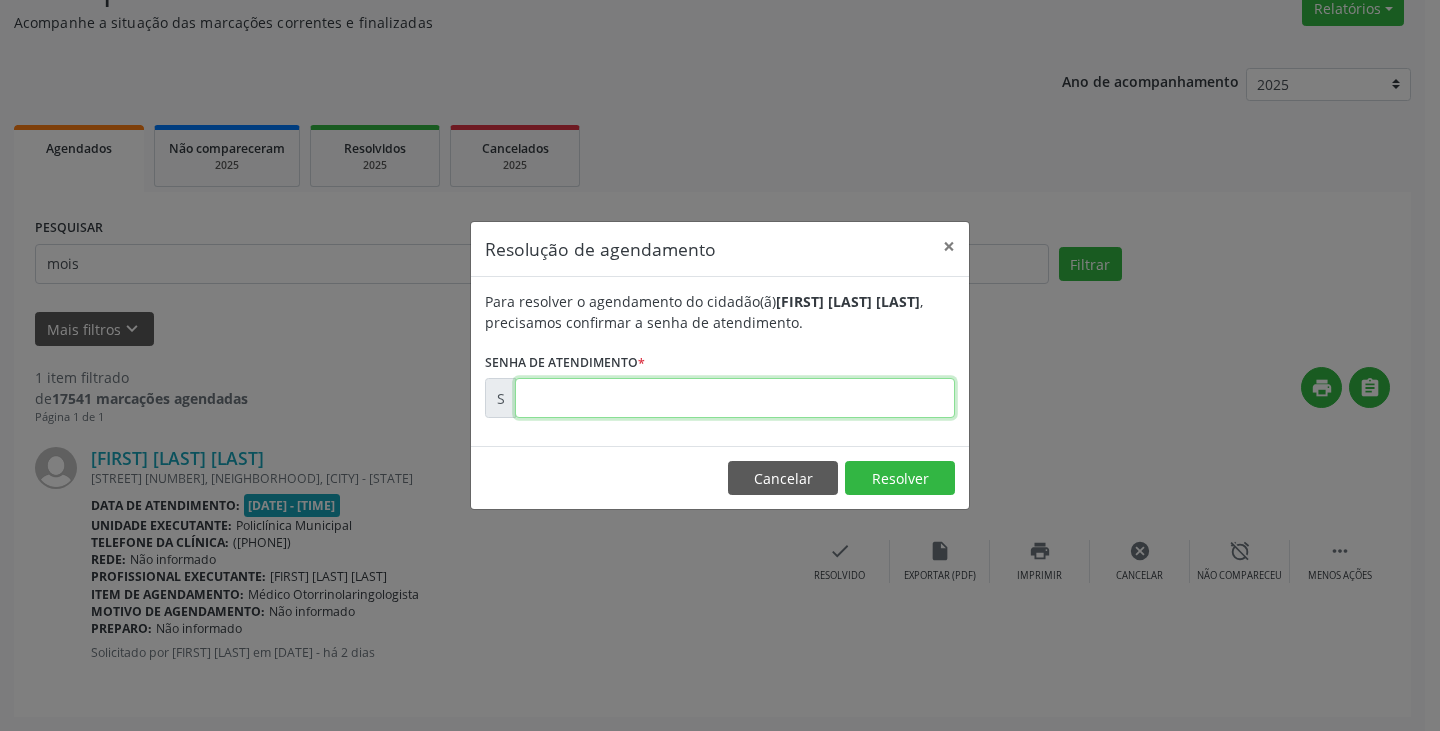 click at bounding box center (735, 398) 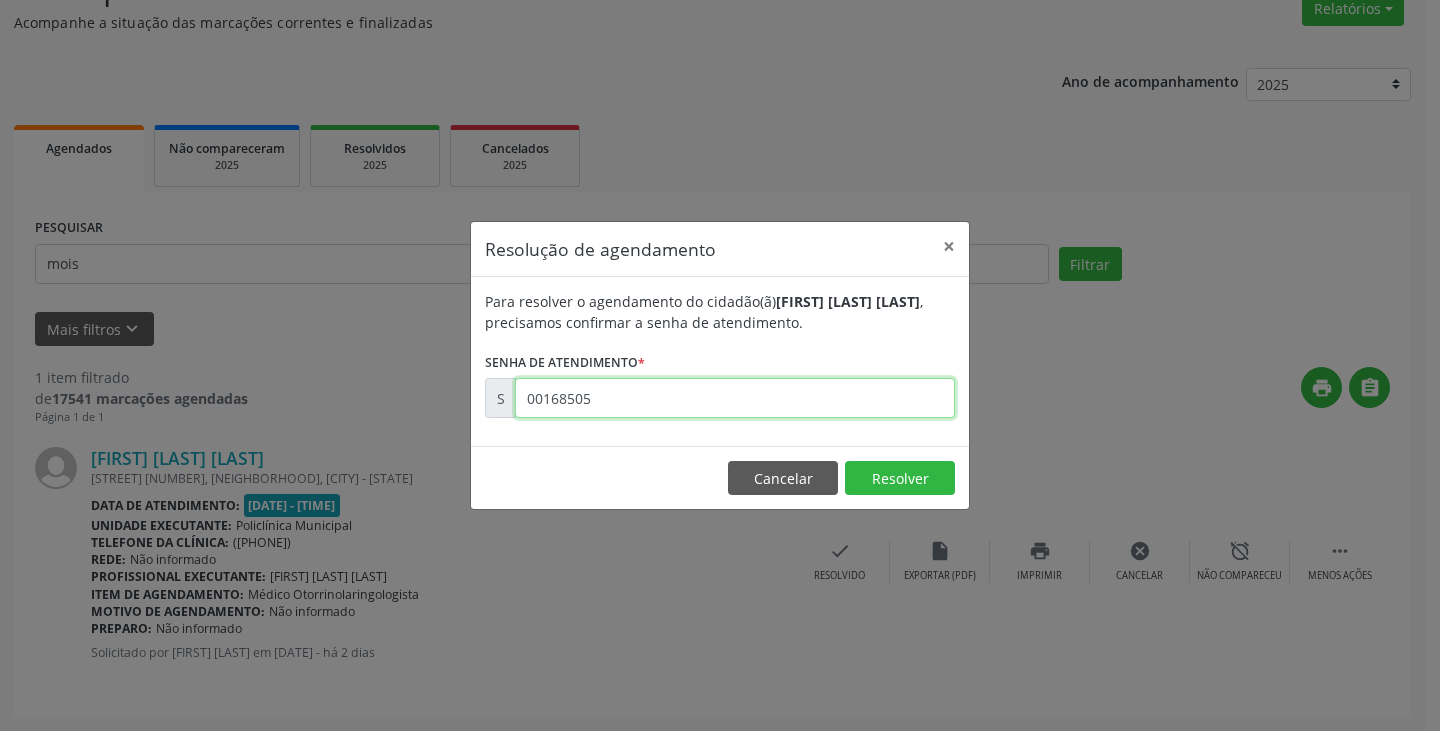 type on "00168505" 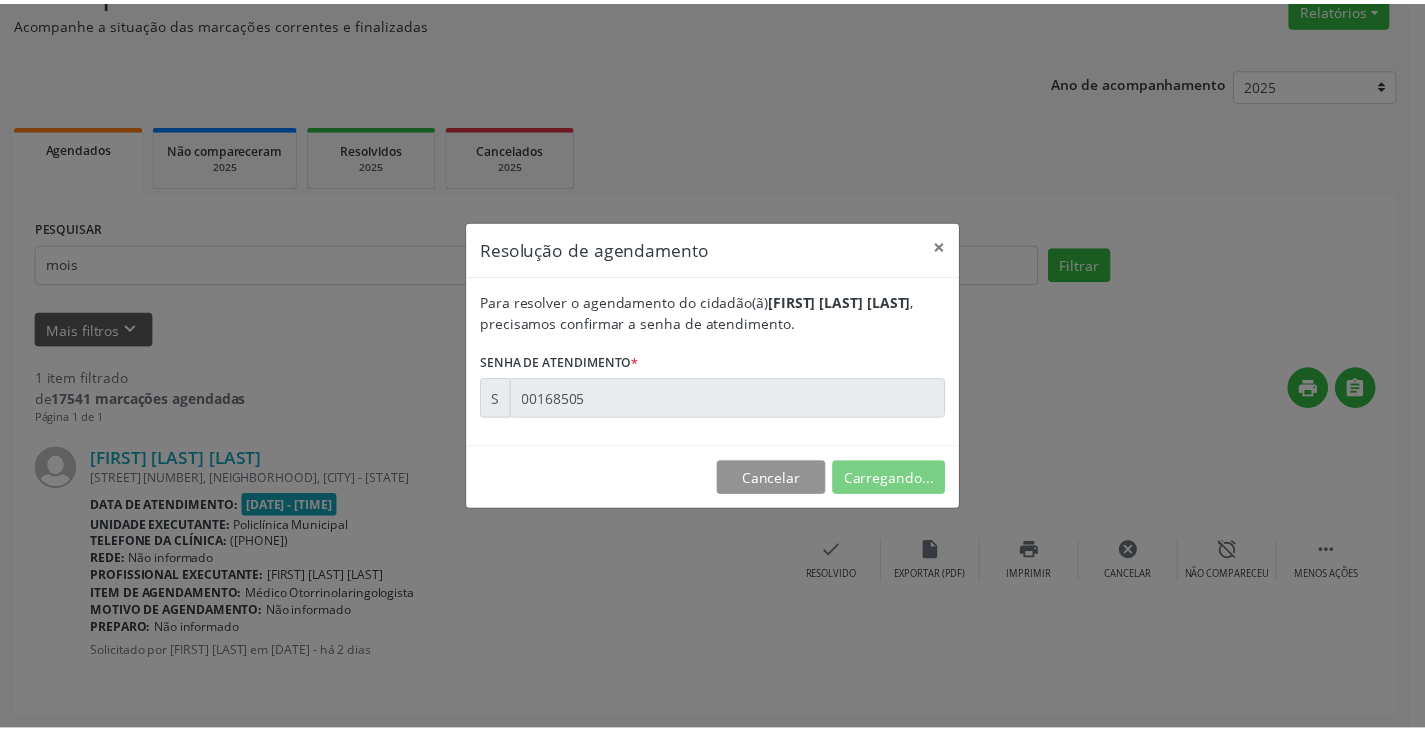 scroll, scrollTop: 0, scrollLeft: 0, axis: both 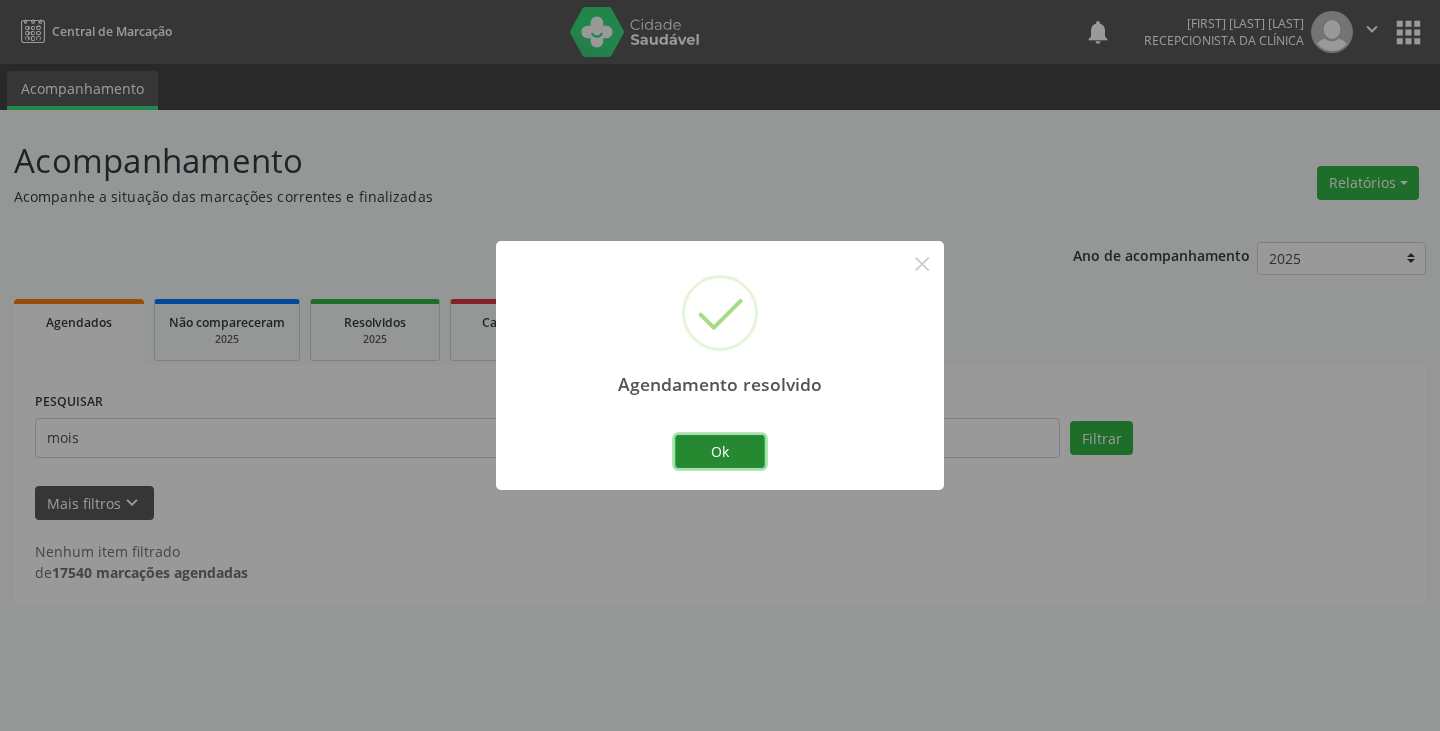 drag, startPoint x: 698, startPoint y: 444, endPoint x: 667, endPoint y: 435, distance: 32.280025 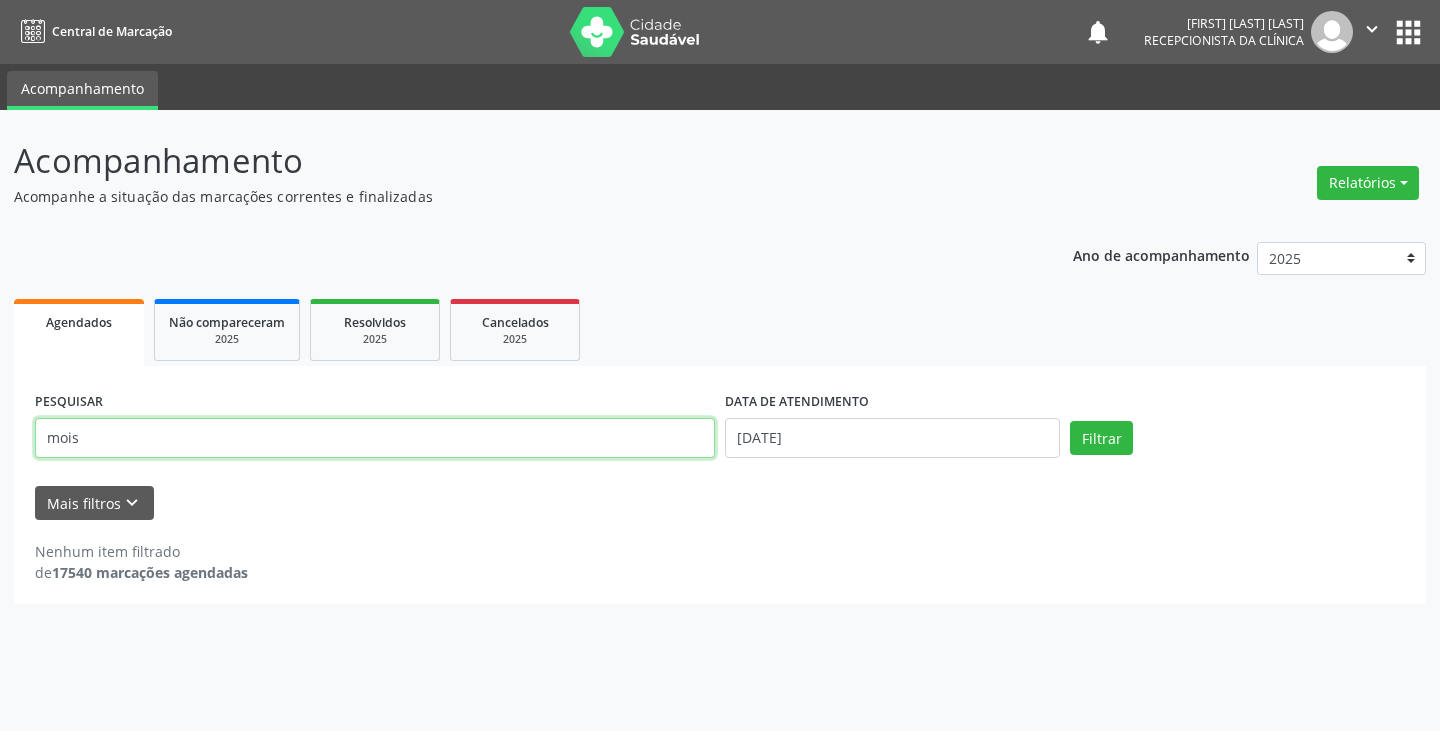 click on "mois" at bounding box center [375, 438] 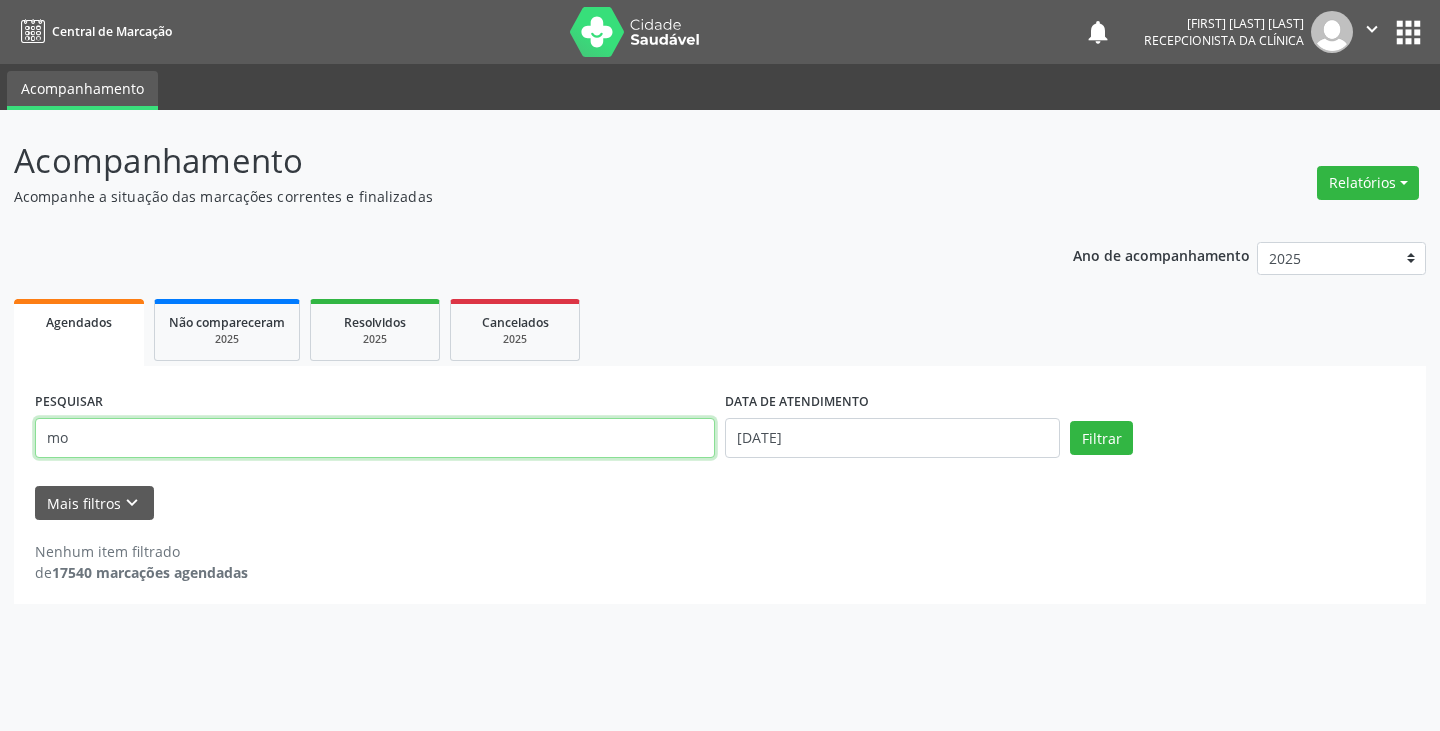 type on "m" 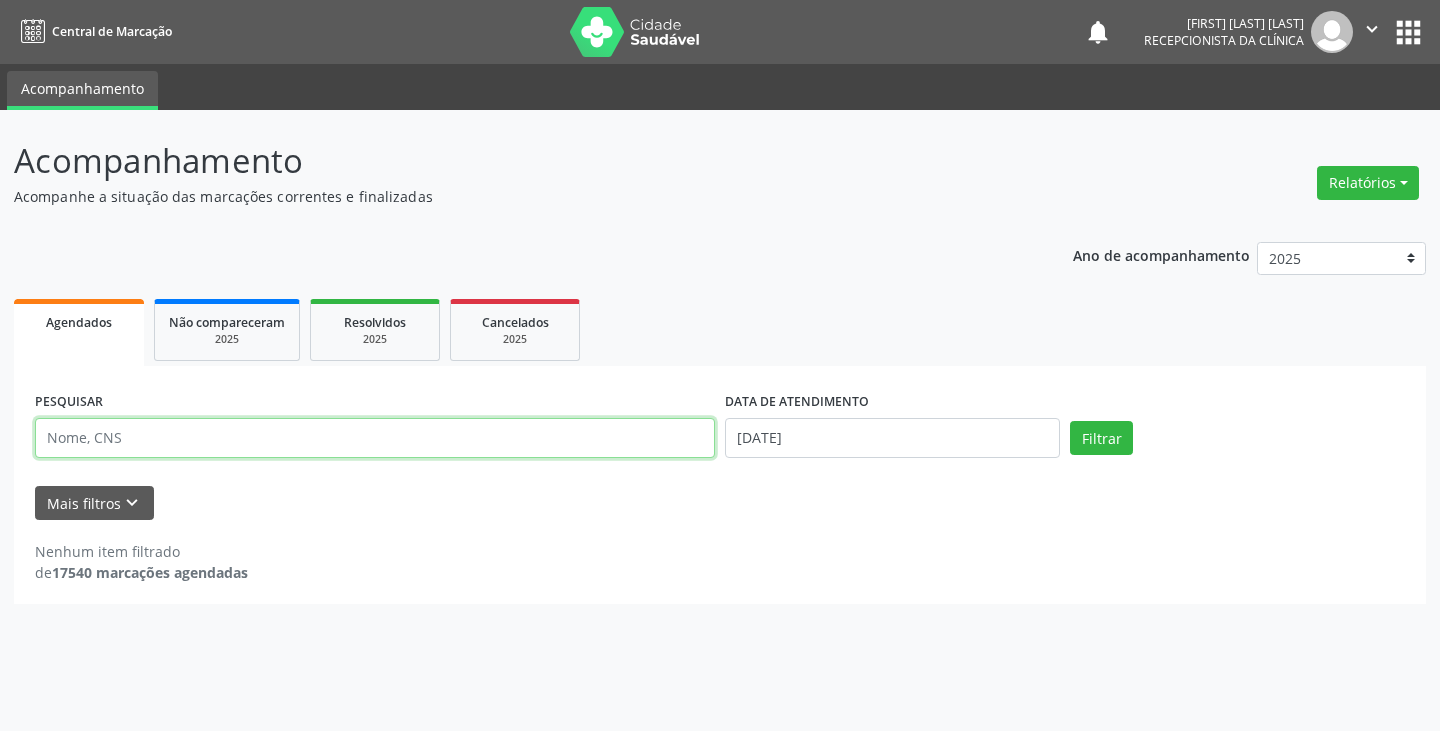 click at bounding box center (375, 438) 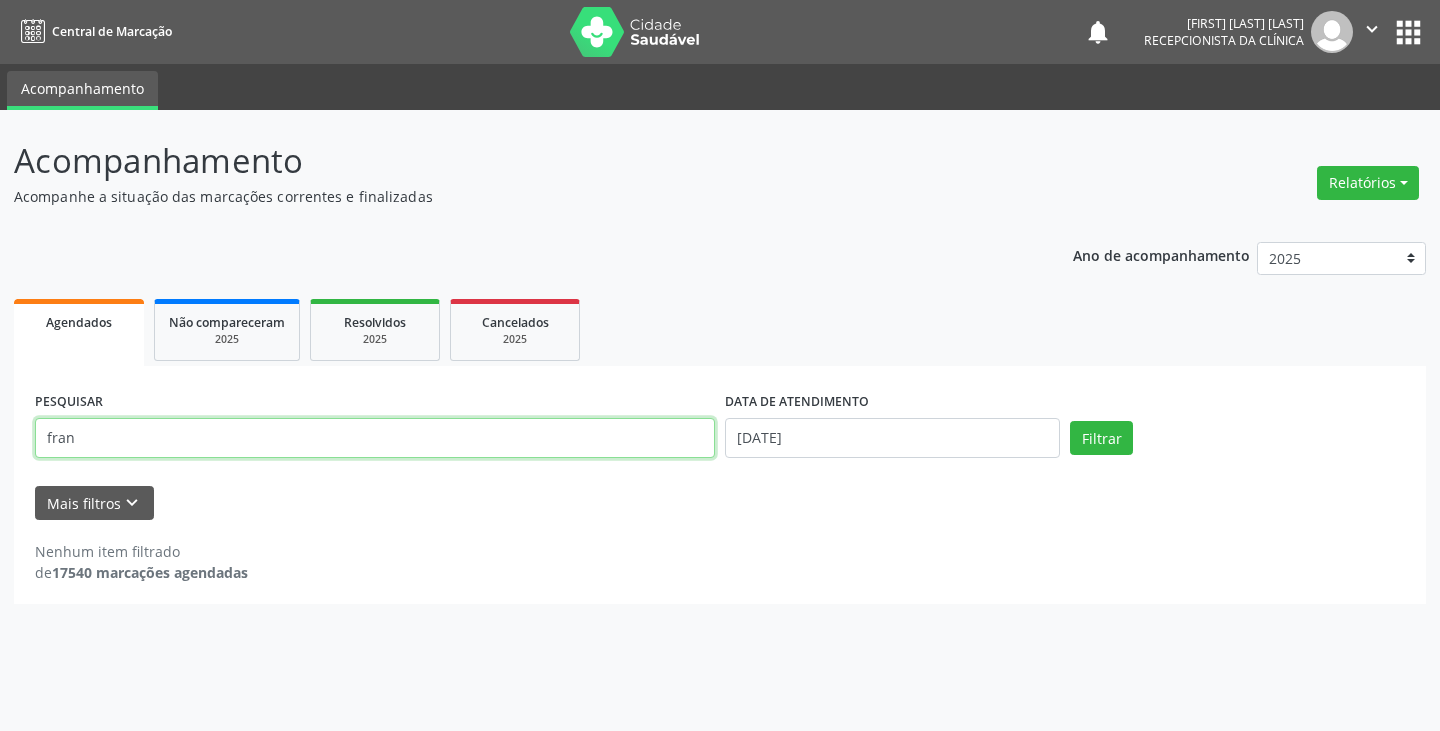 type on "fran" 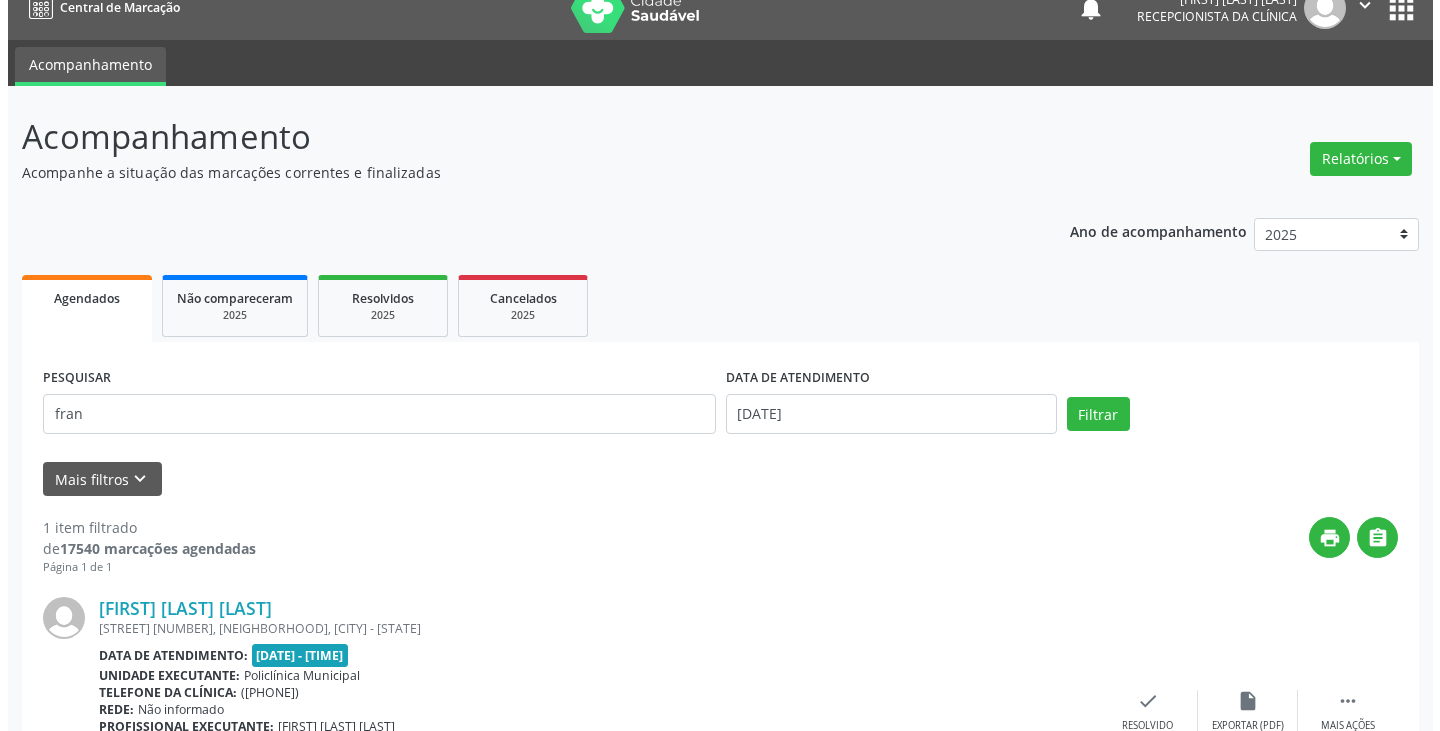 scroll, scrollTop: 174, scrollLeft: 0, axis: vertical 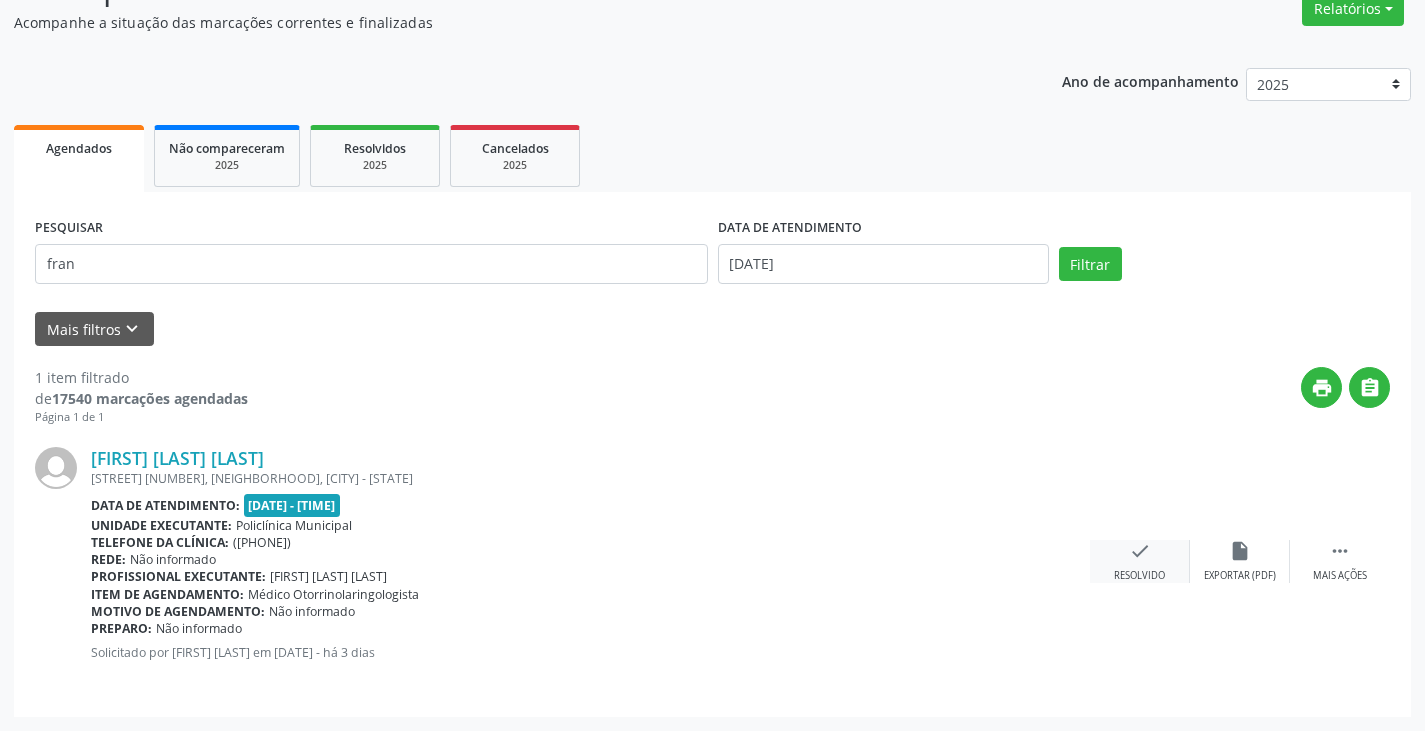 click on "check" at bounding box center [1140, 551] 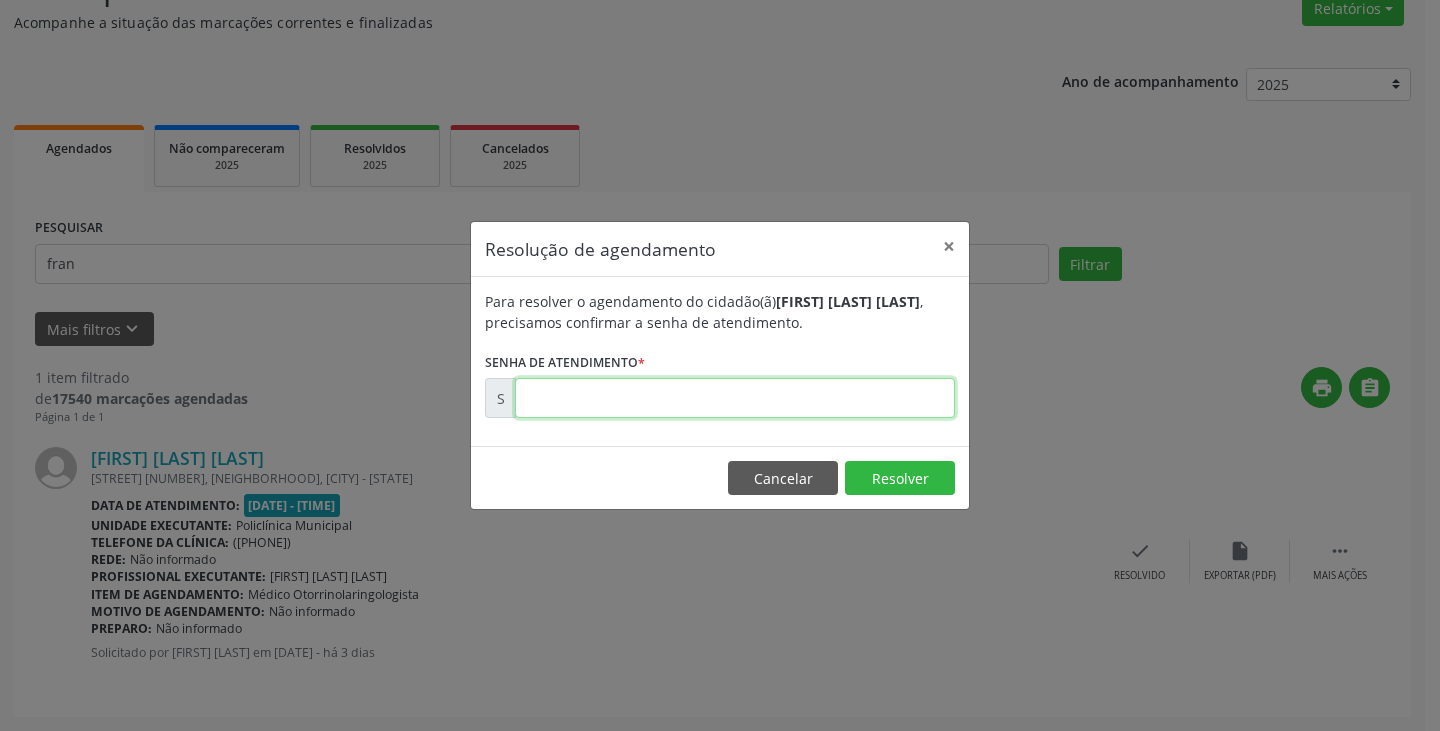 click at bounding box center [735, 398] 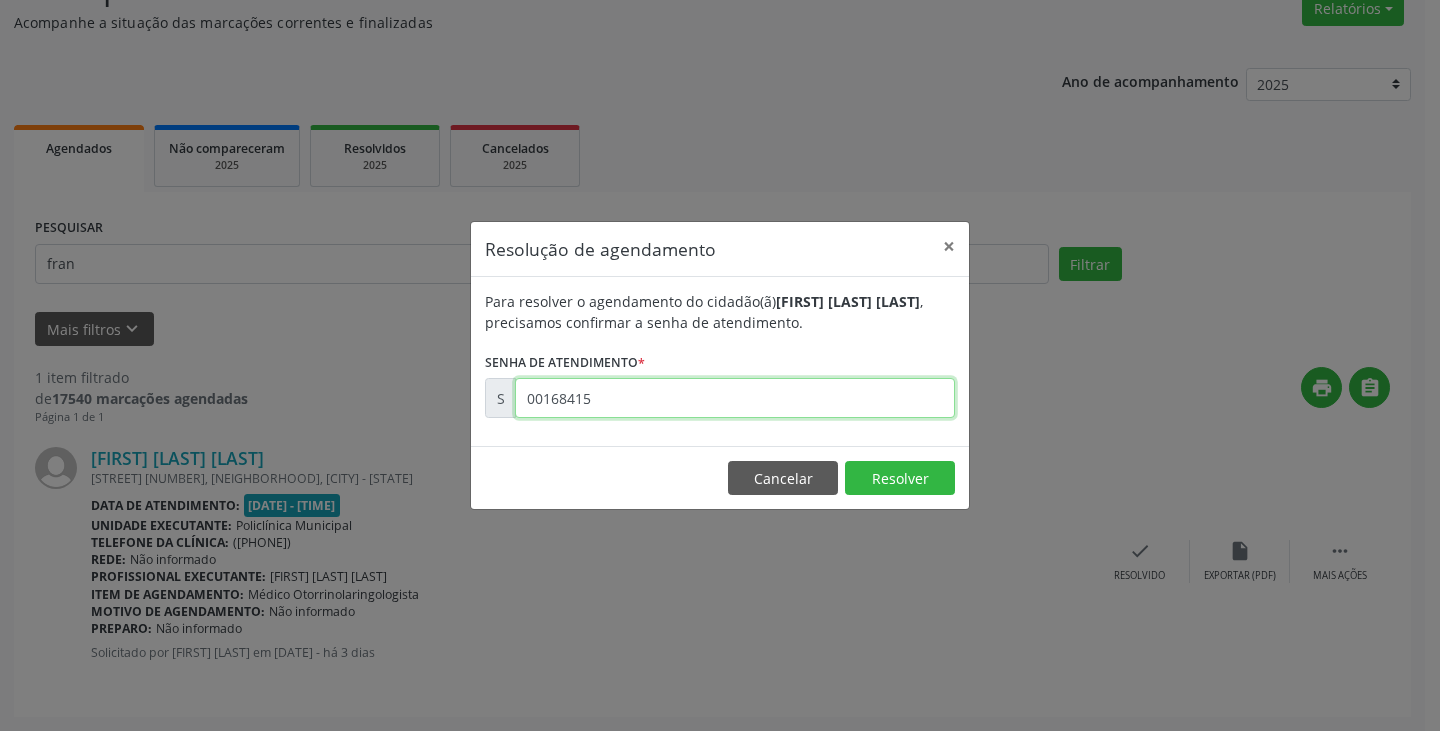 type on "00168415" 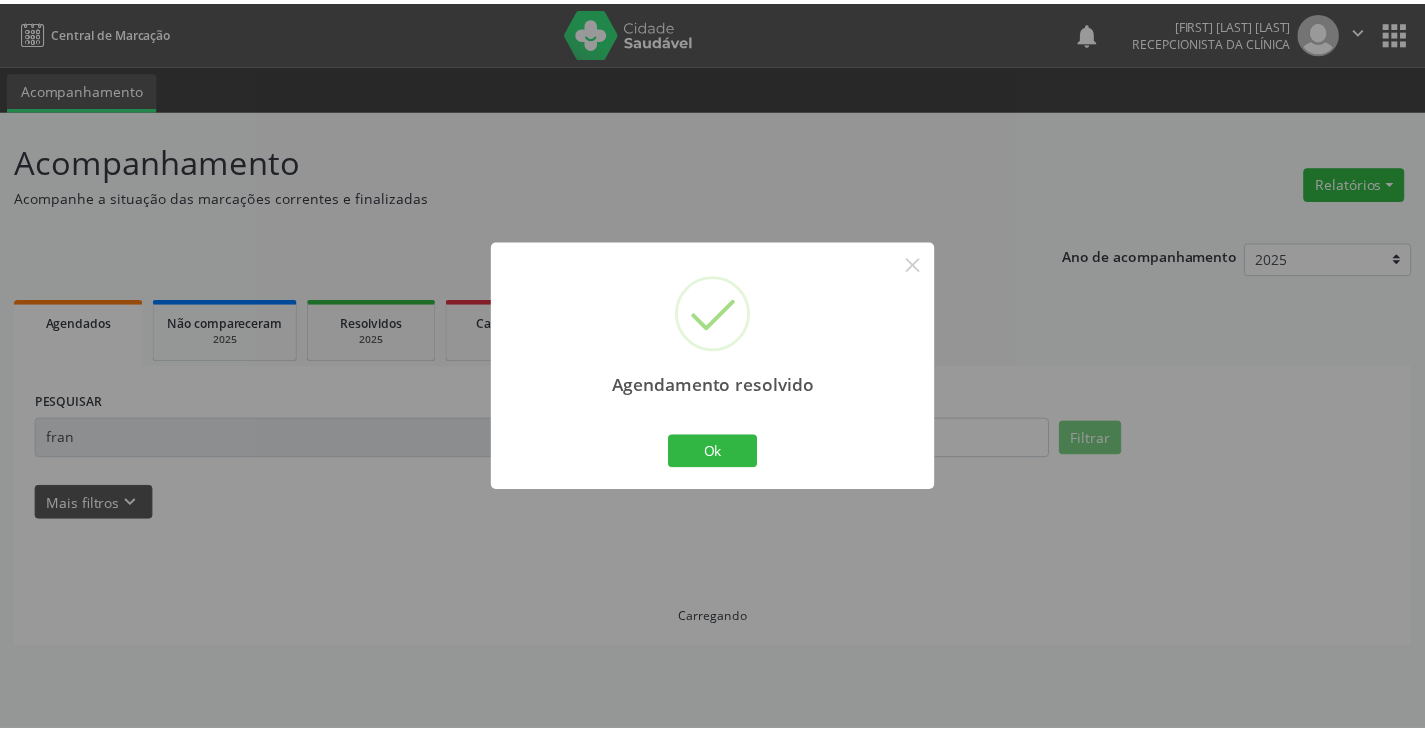 scroll, scrollTop: 0, scrollLeft: 0, axis: both 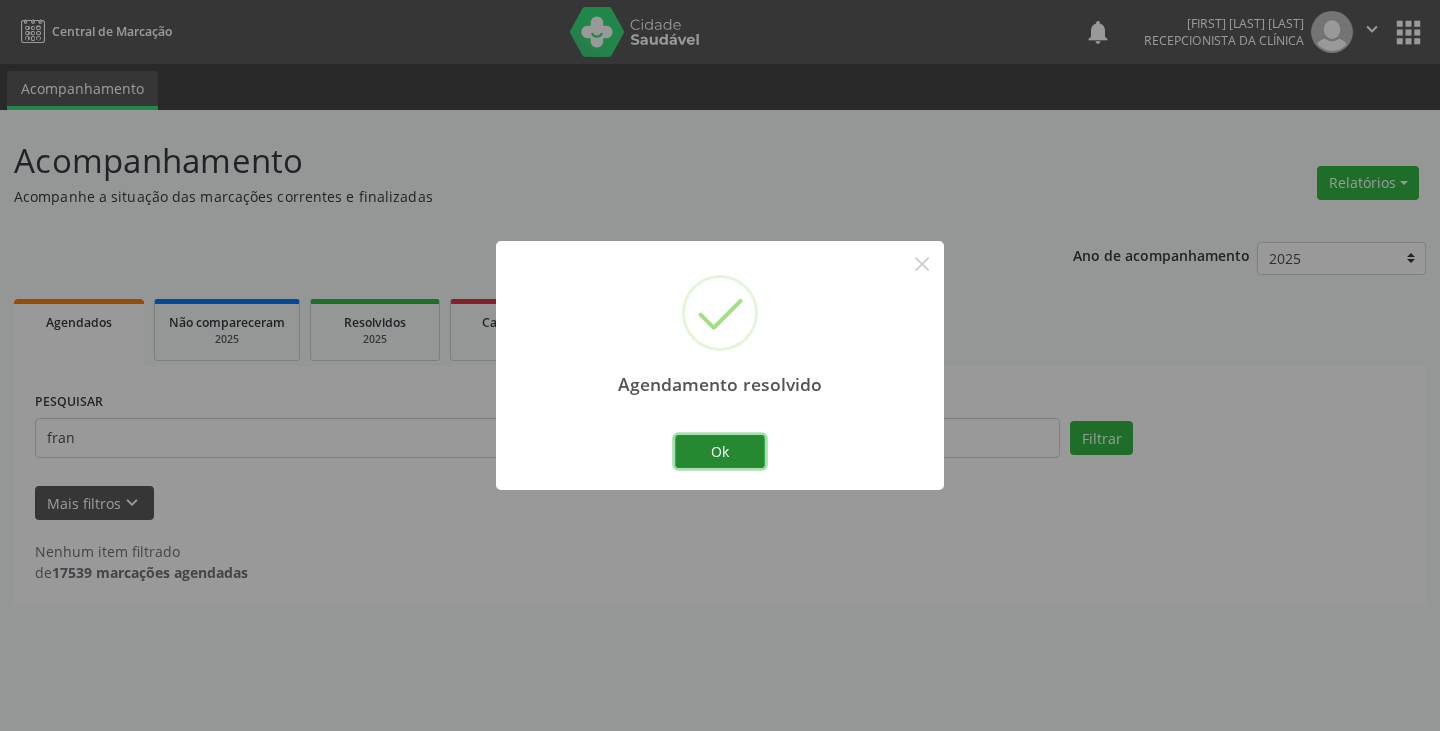 click on "Ok" at bounding box center [720, 452] 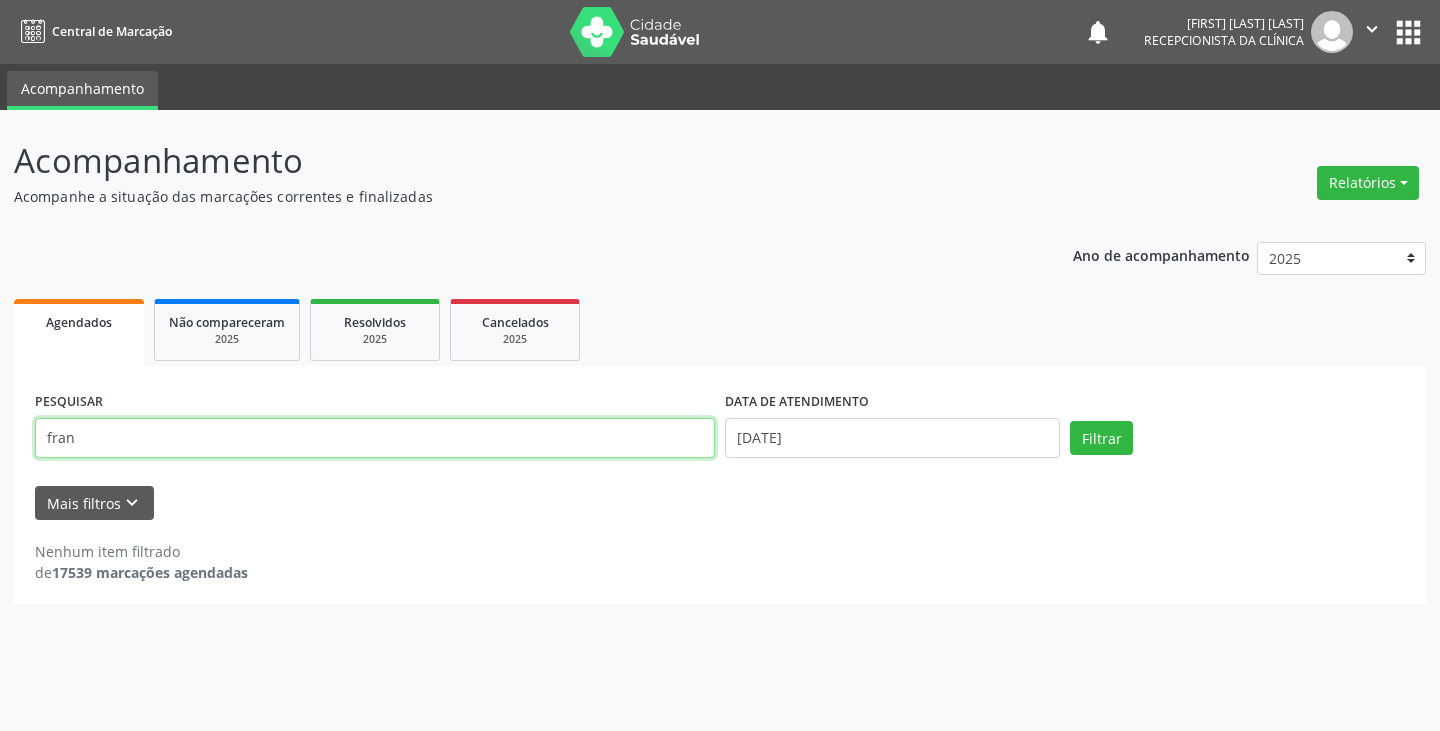 click on "fran" at bounding box center (375, 438) 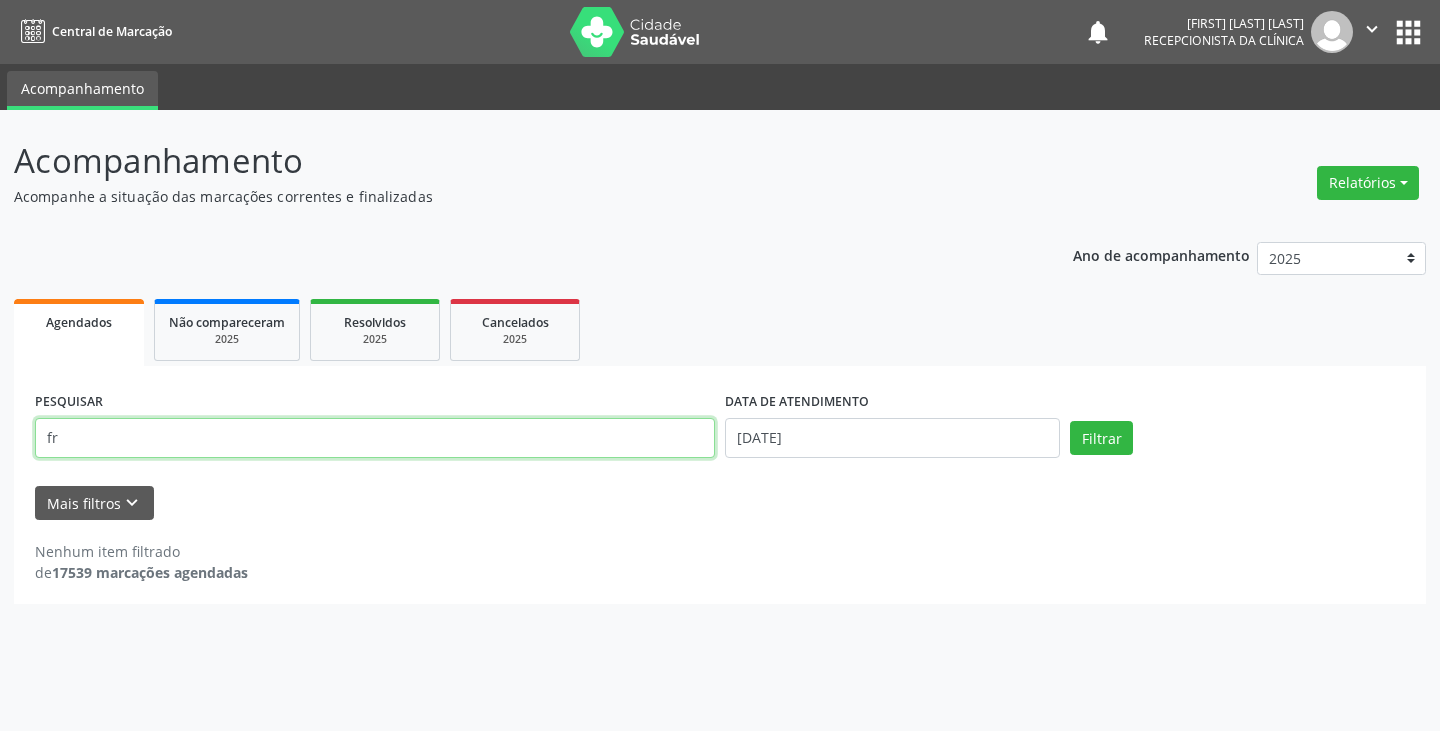 type on "f" 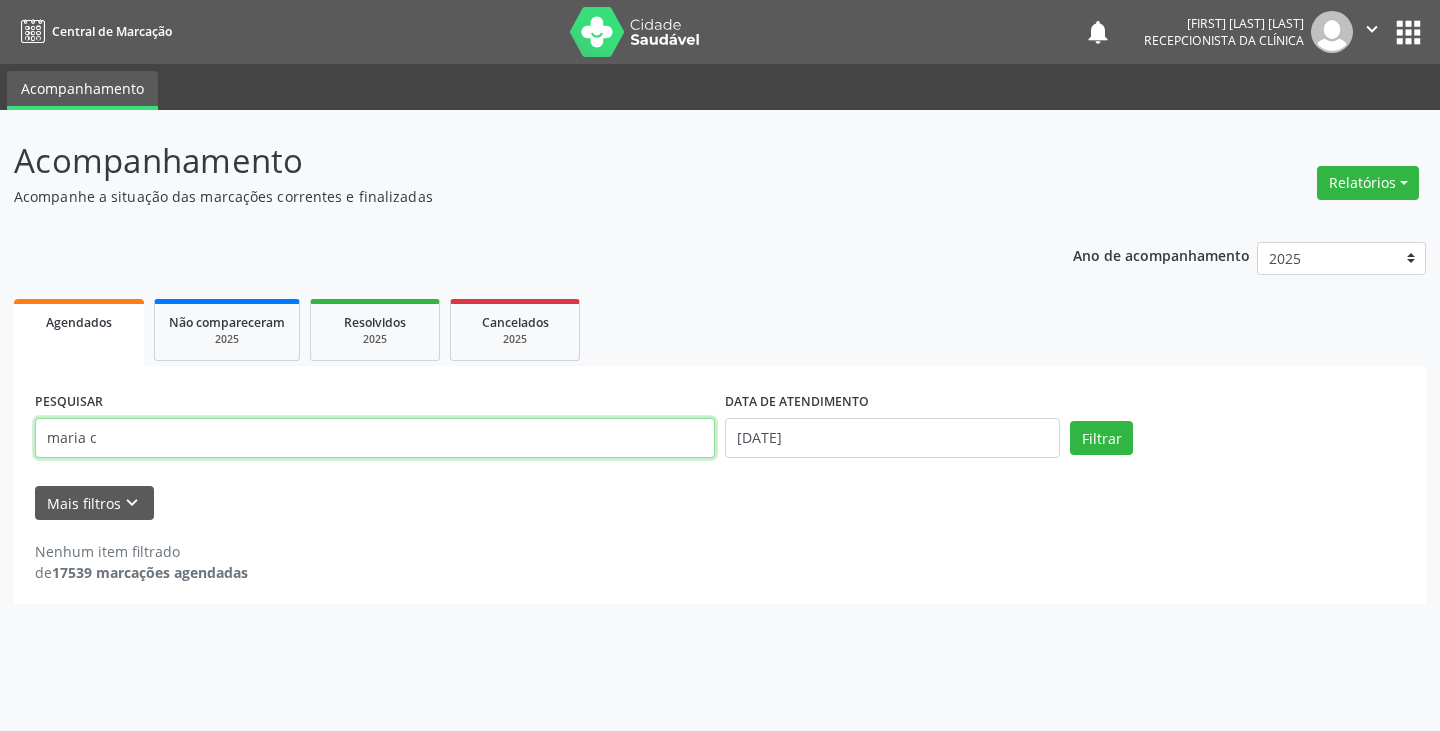 type on "maria c" 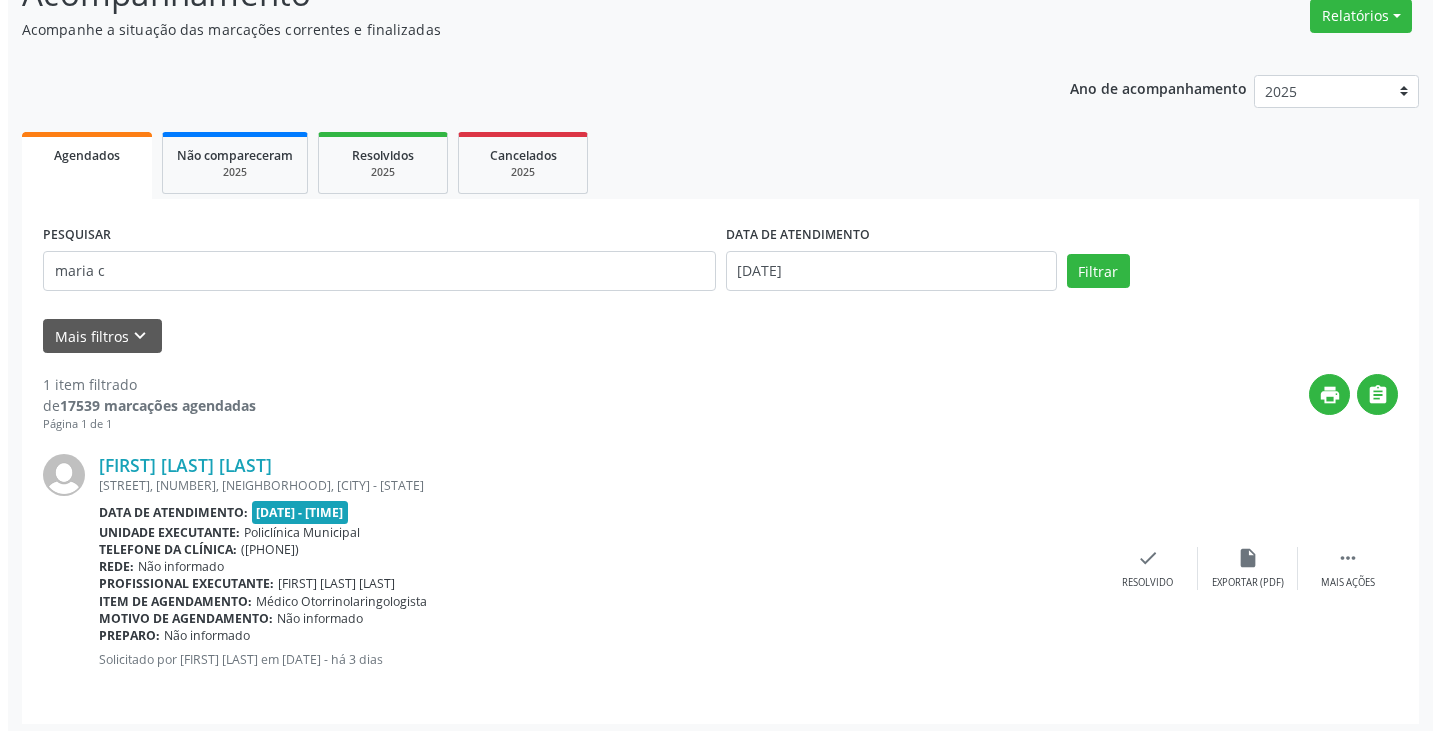 scroll, scrollTop: 174, scrollLeft: 0, axis: vertical 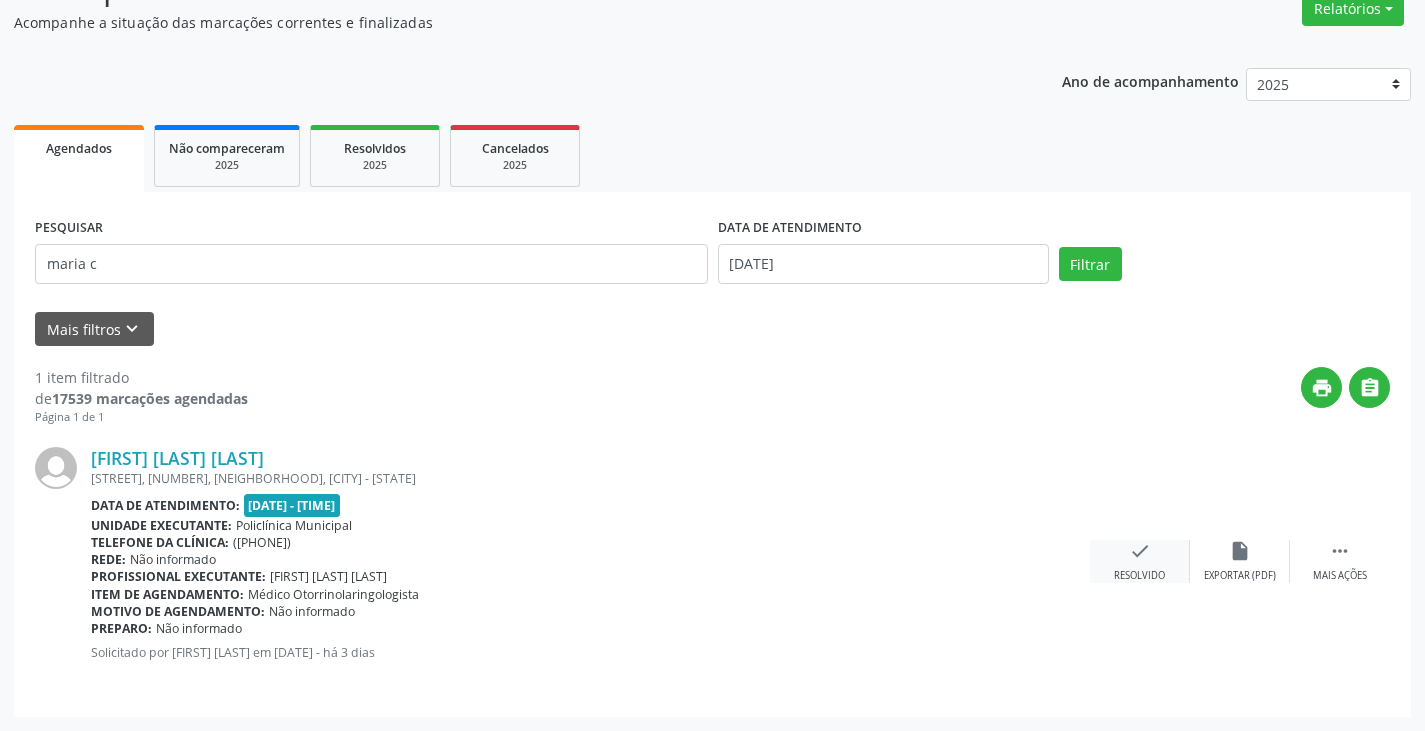 click on "check
Resolvido" at bounding box center (1140, 561) 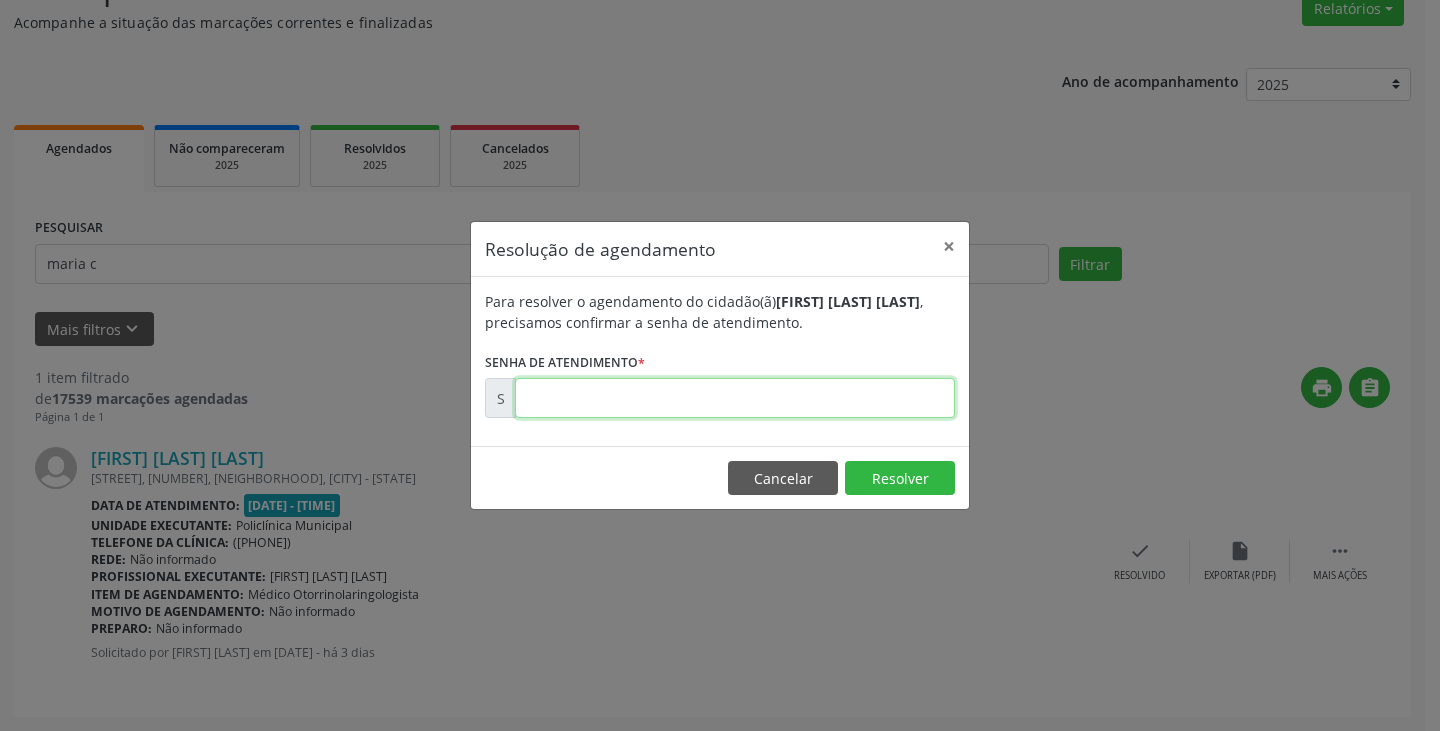 click at bounding box center [735, 398] 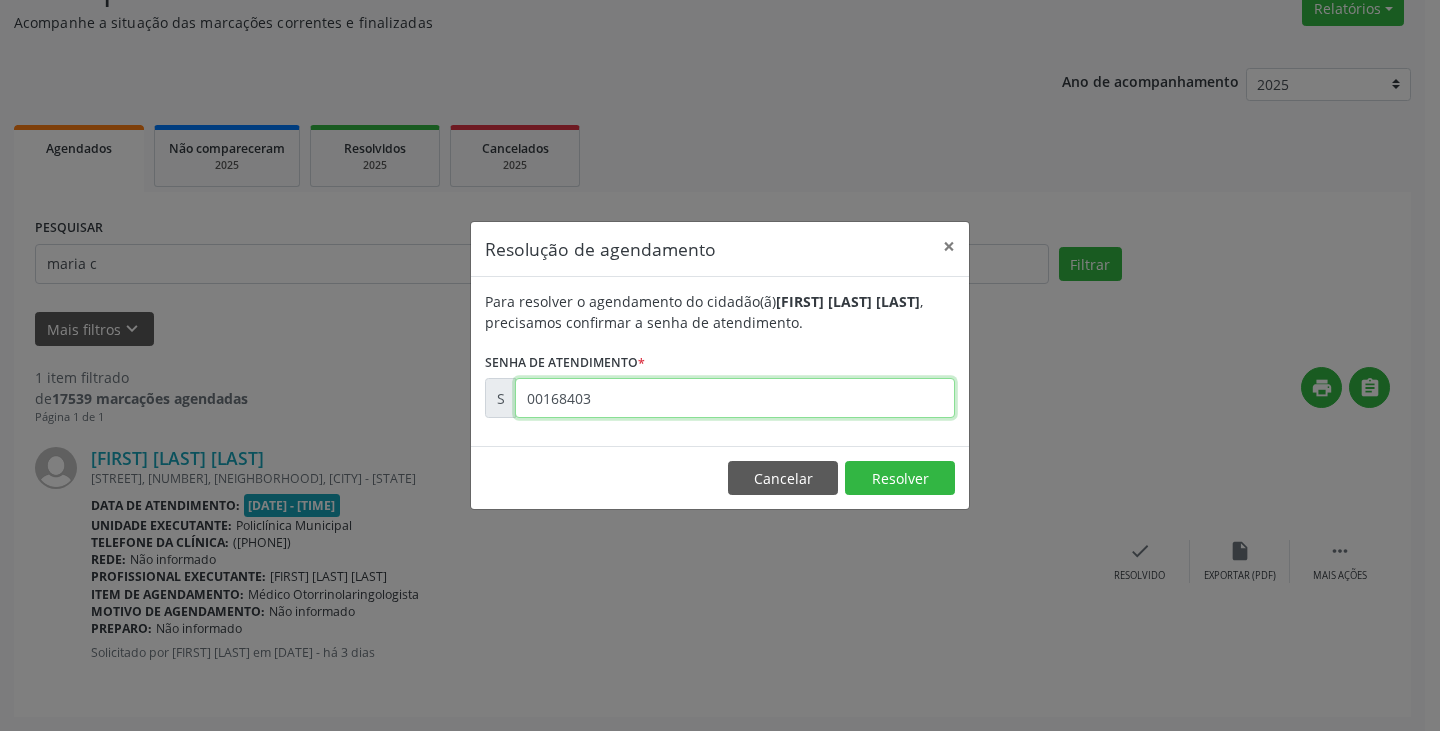 type on "00168403" 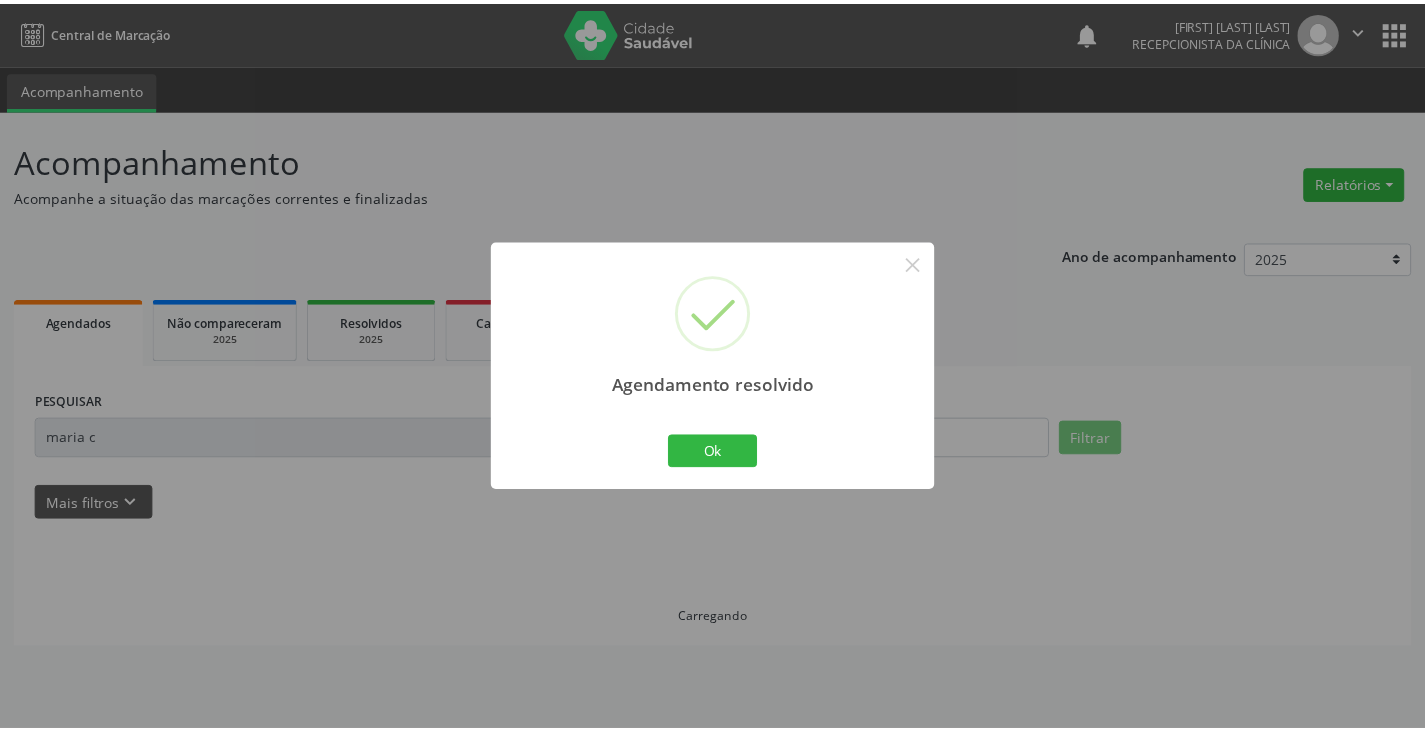 scroll, scrollTop: 0, scrollLeft: 0, axis: both 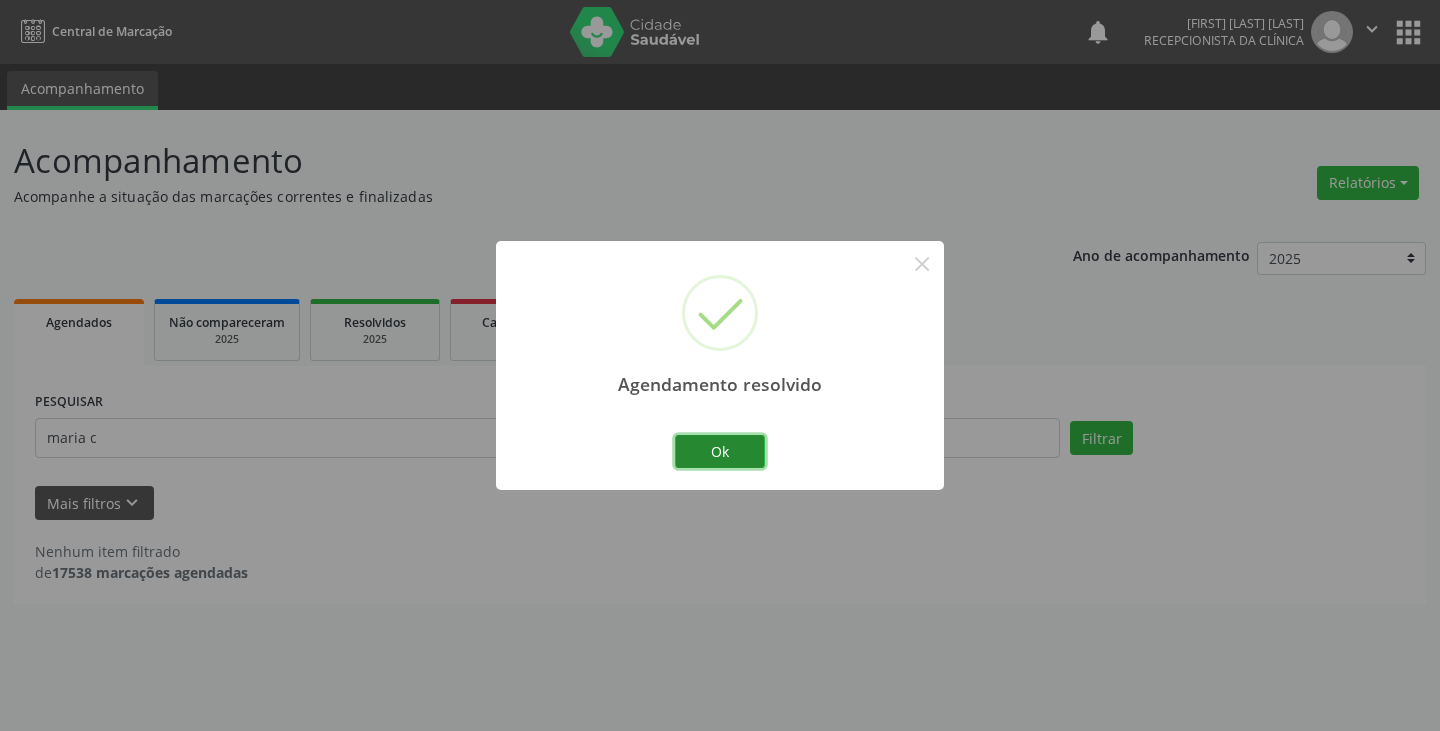 click on "Ok" at bounding box center (720, 452) 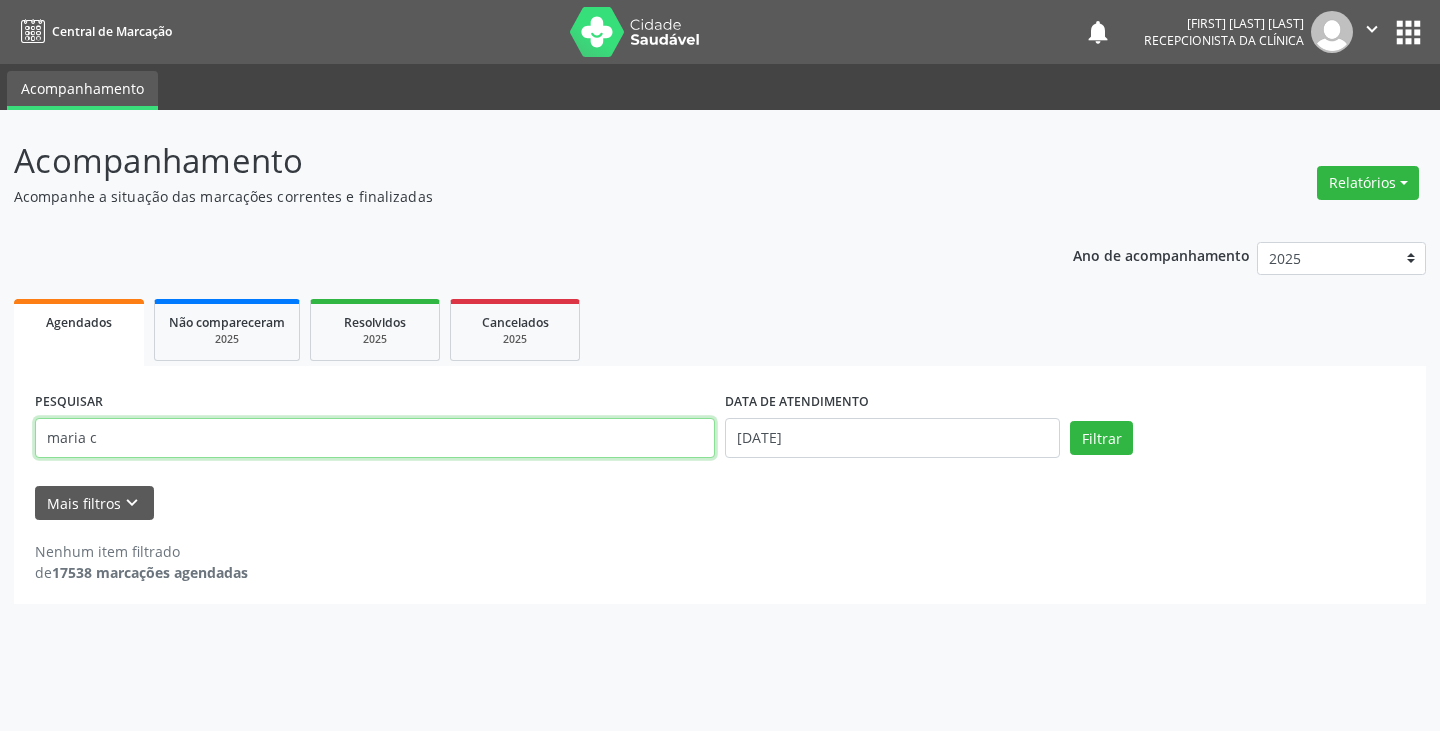 click on "maria c" at bounding box center (375, 438) 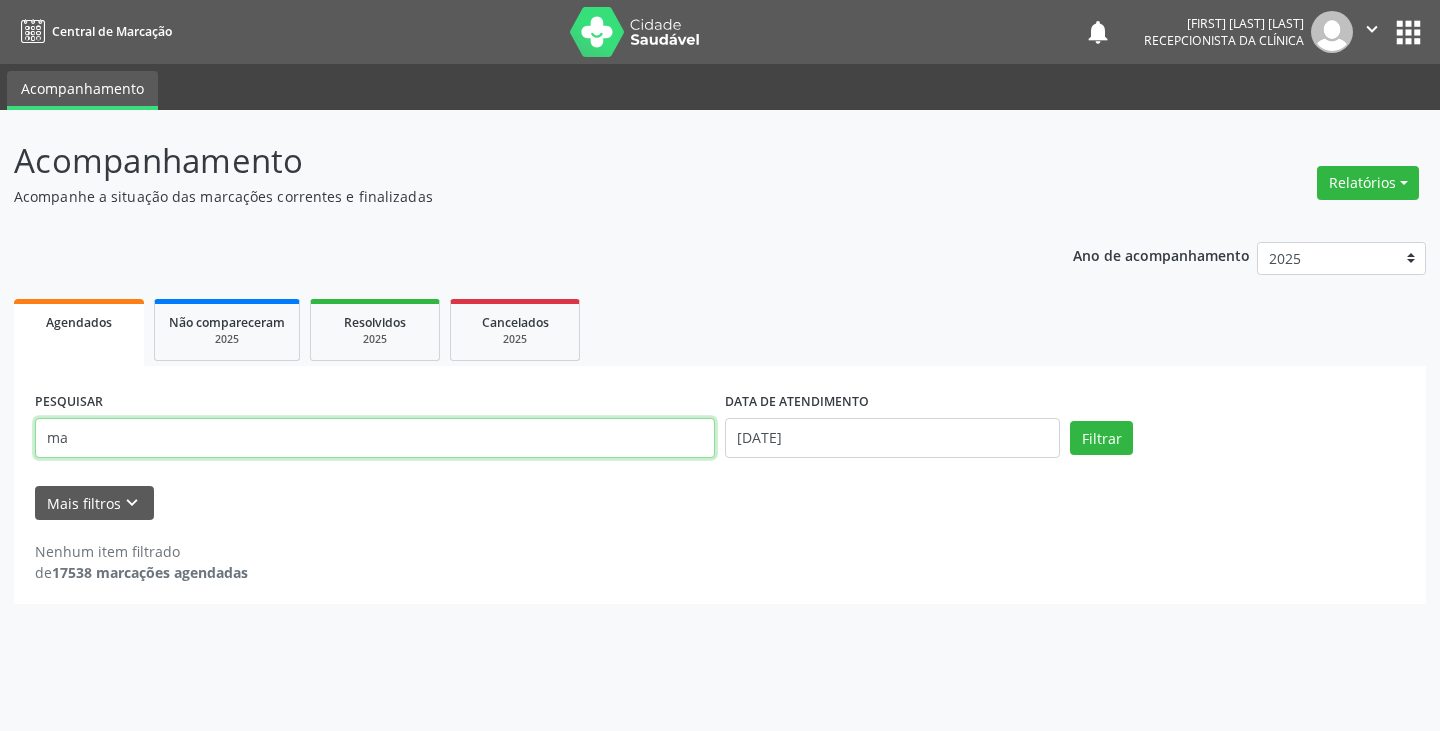 type on "m" 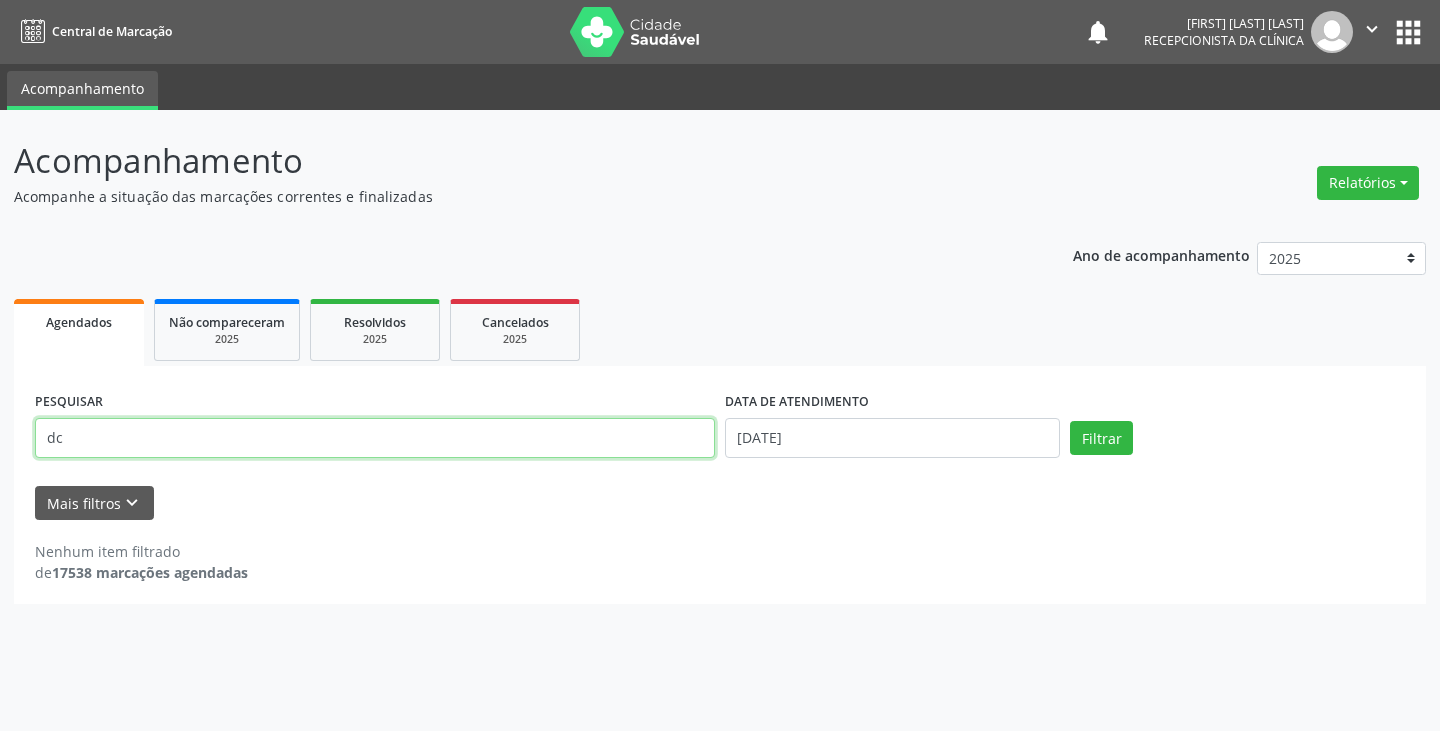 type on "dc" 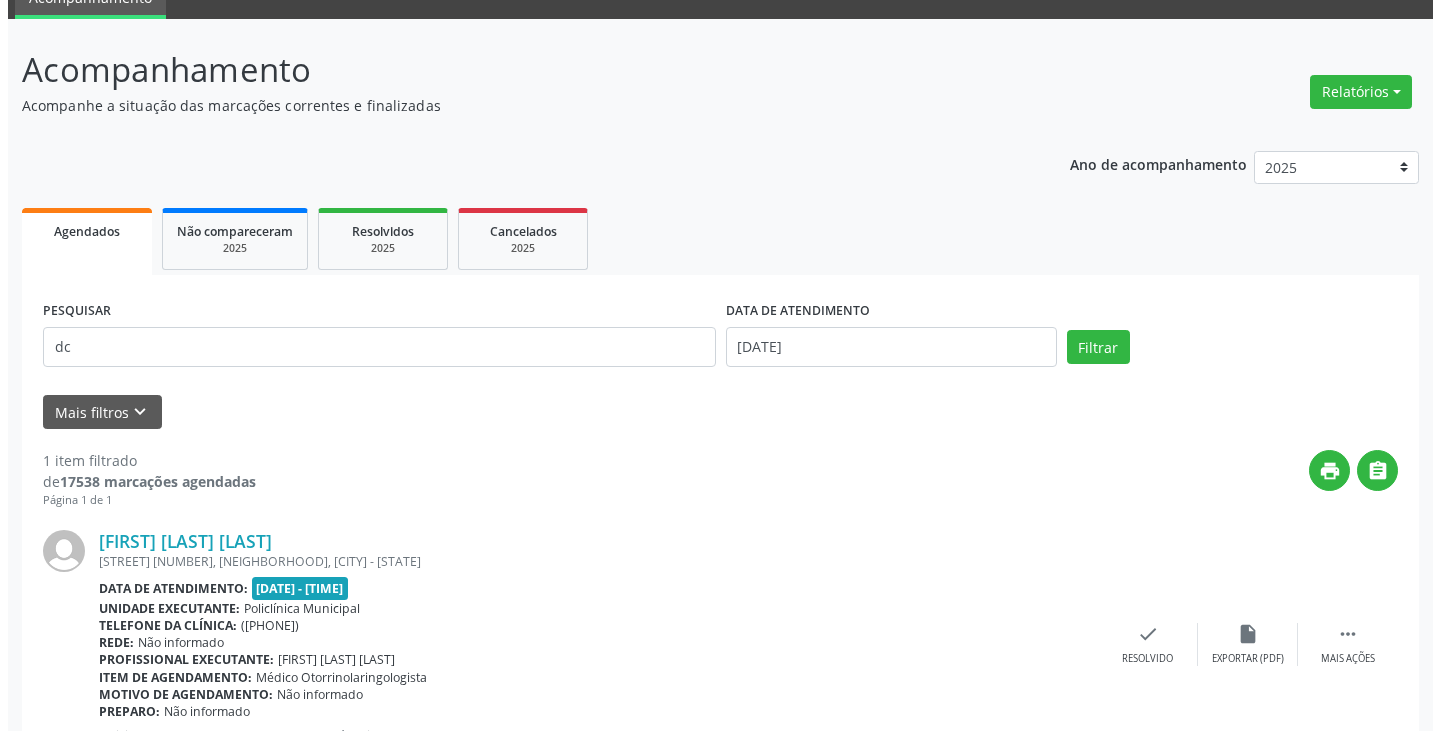 scroll, scrollTop: 174, scrollLeft: 0, axis: vertical 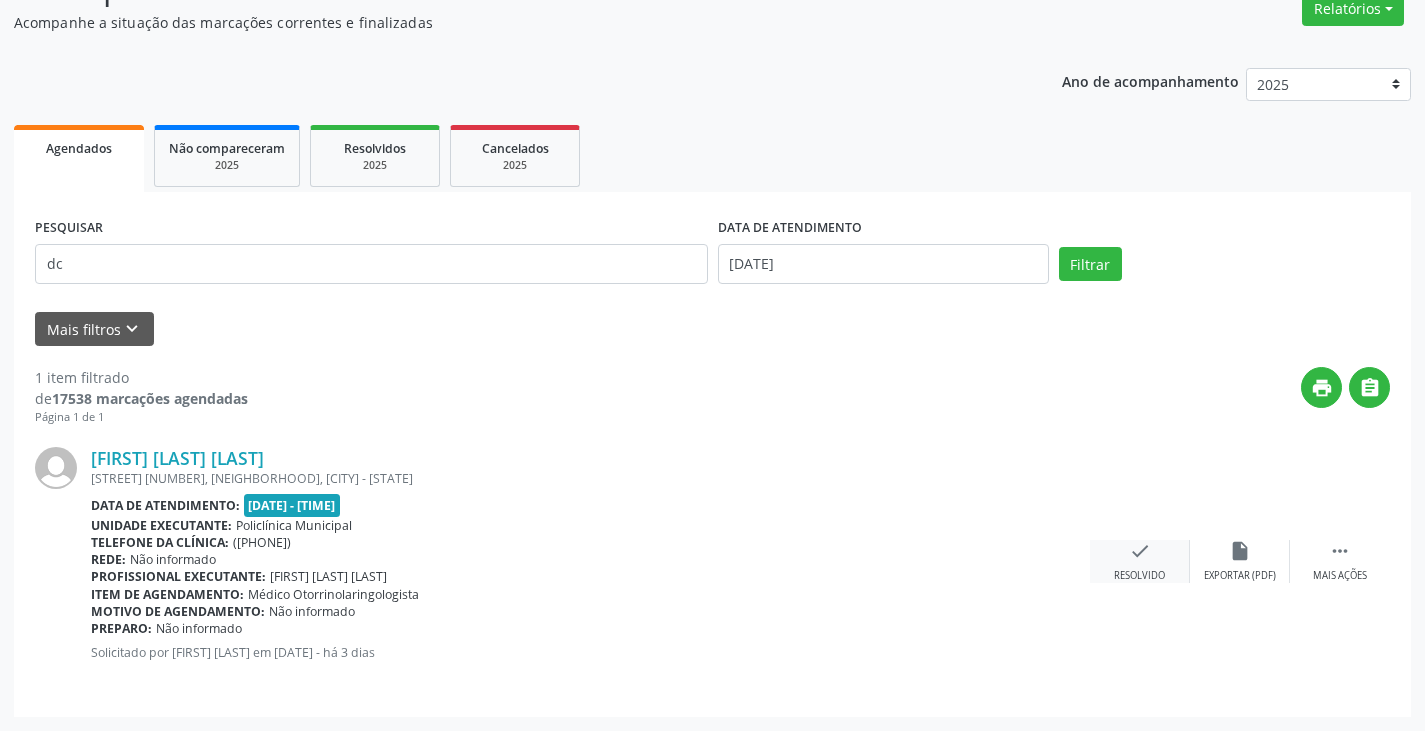 click on "check
Resolvido" at bounding box center [1140, 561] 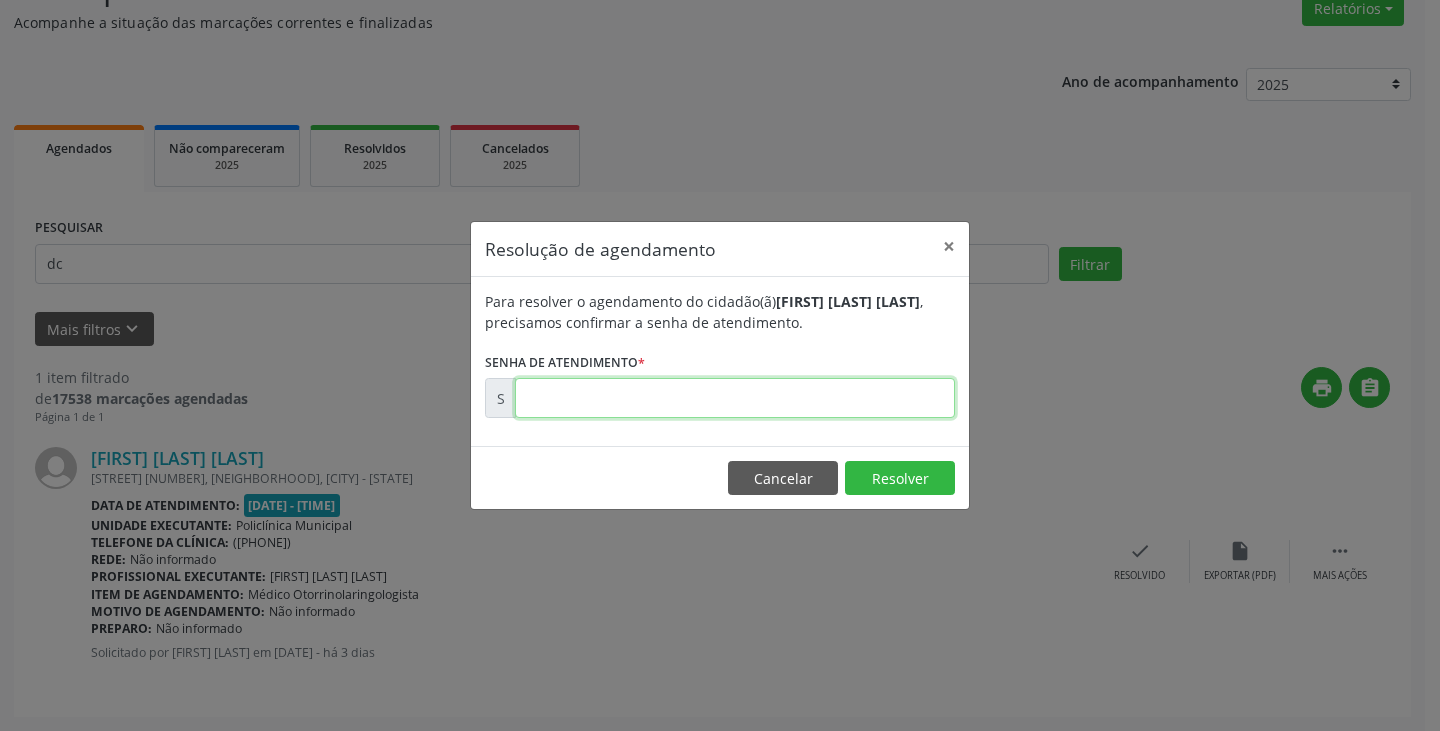 click at bounding box center [735, 398] 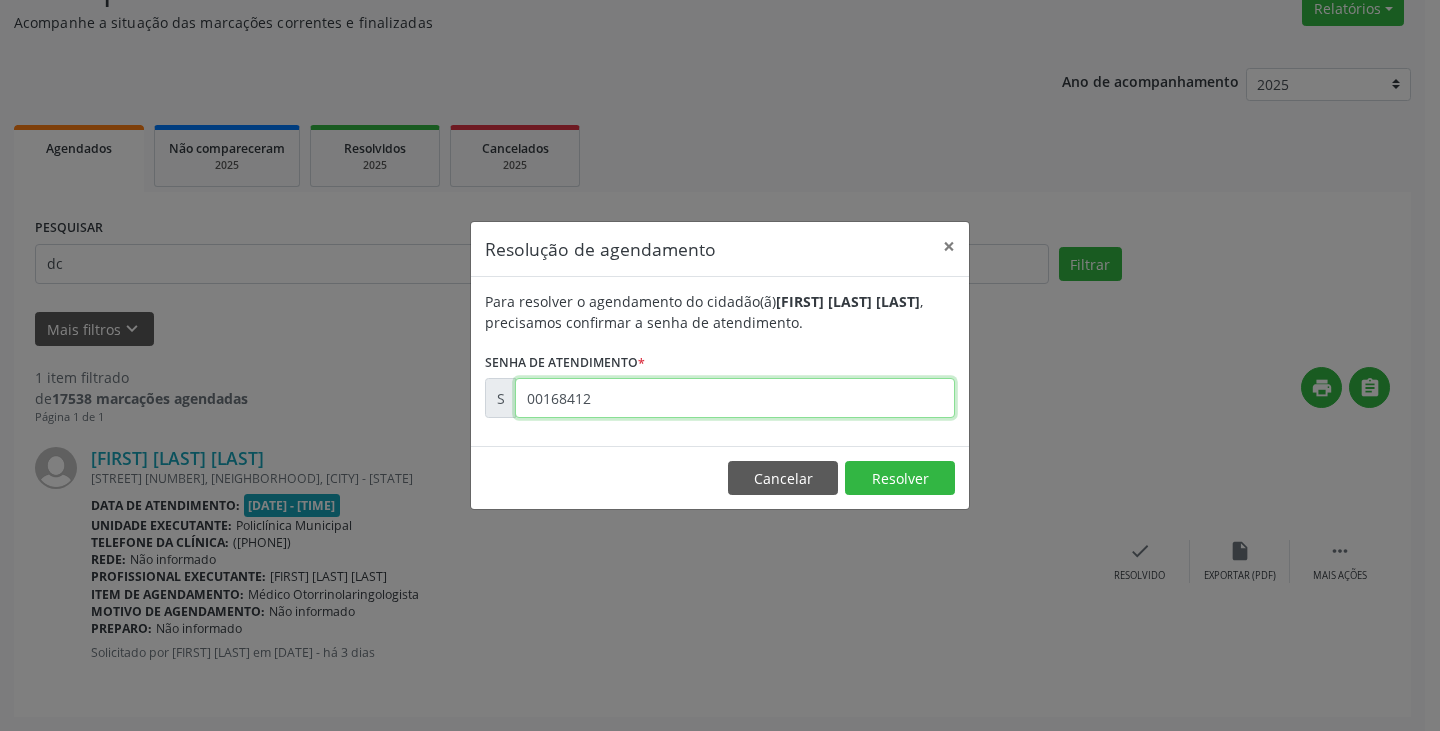 type on "00168412" 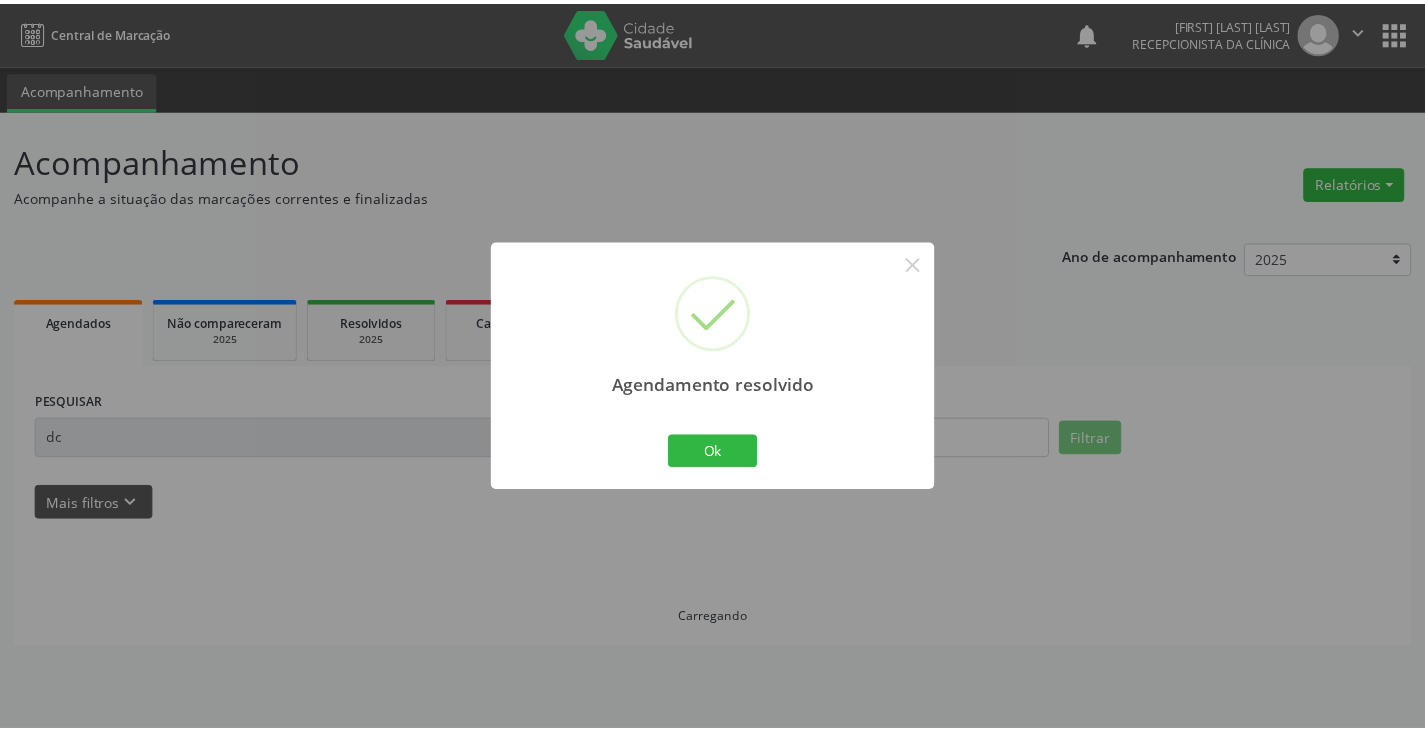scroll, scrollTop: 0, scrollLeft: 0, axis: both 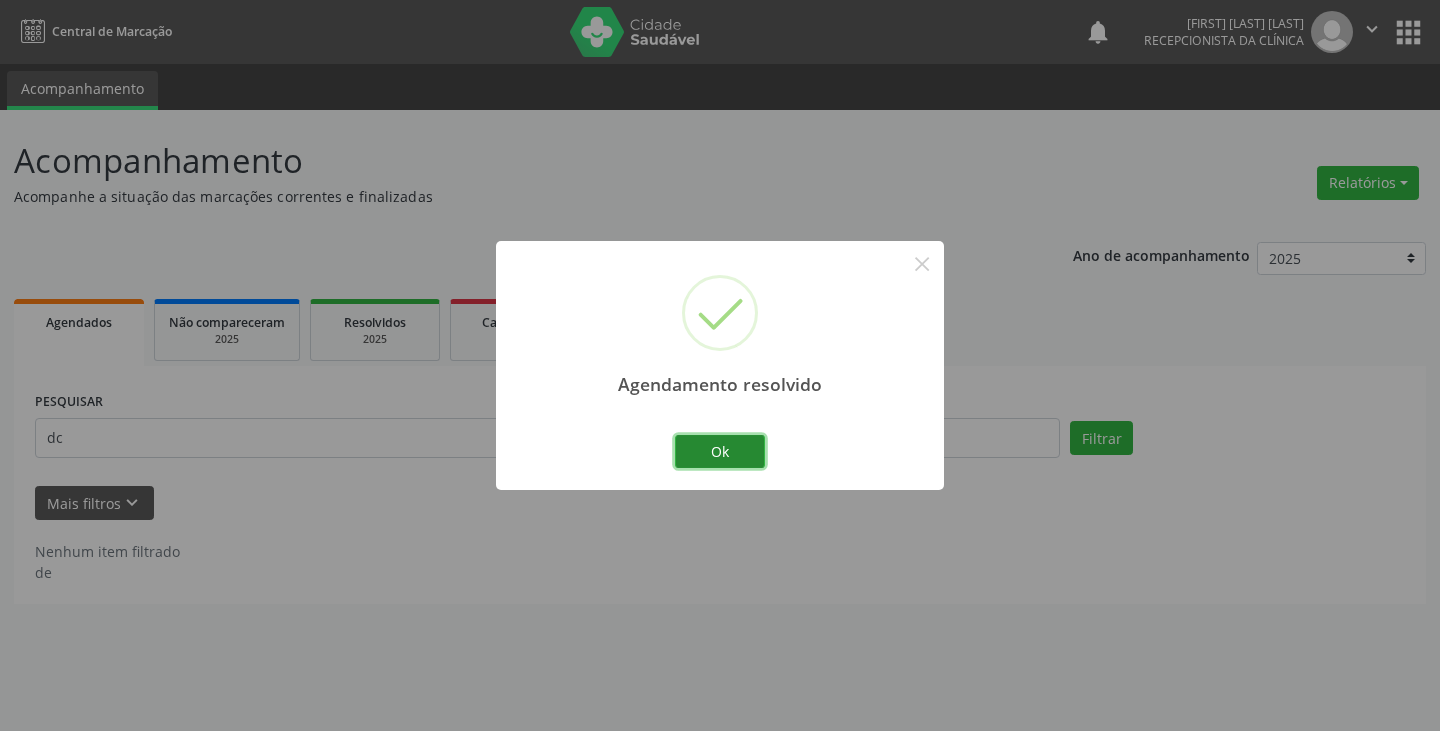 click on "Ok" at bounding box center (720, 452) 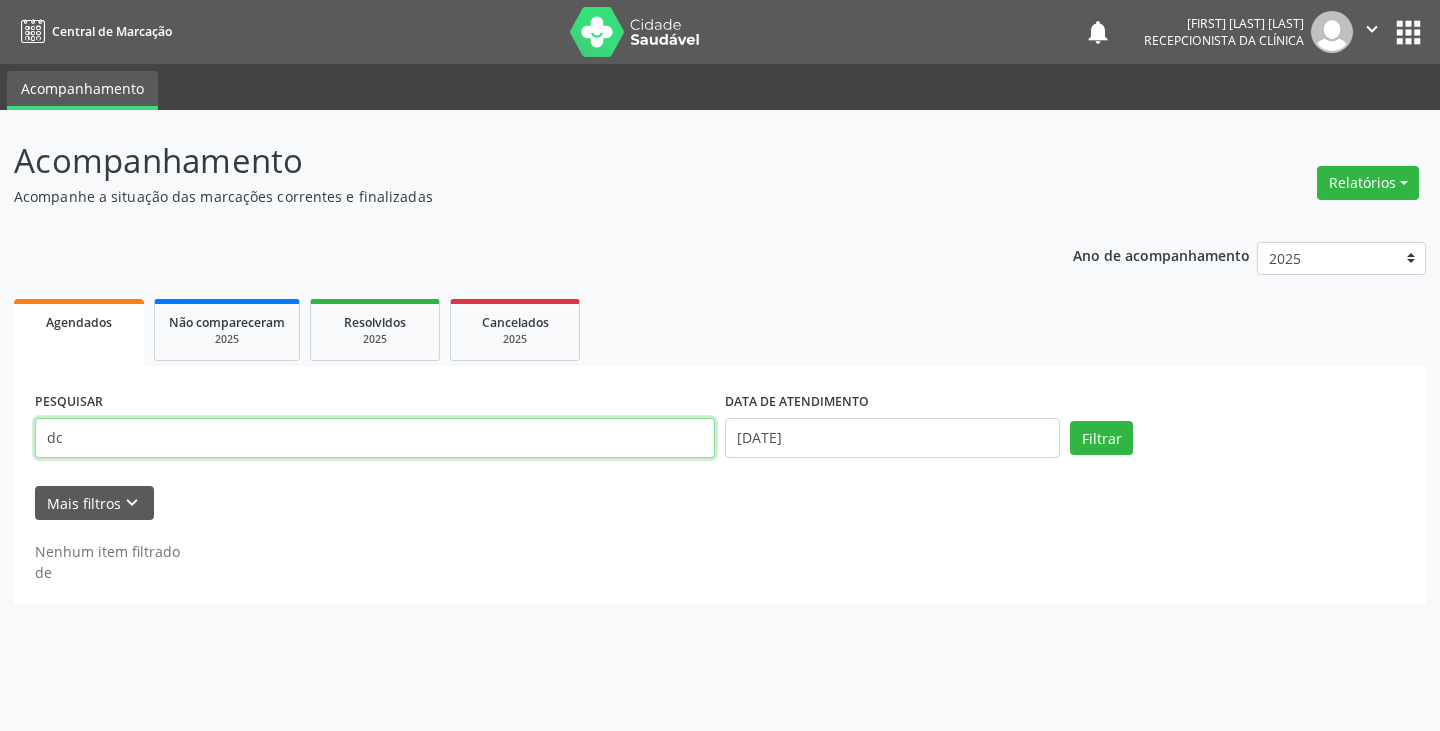 click on "dc" at bounding box center [375, 438] 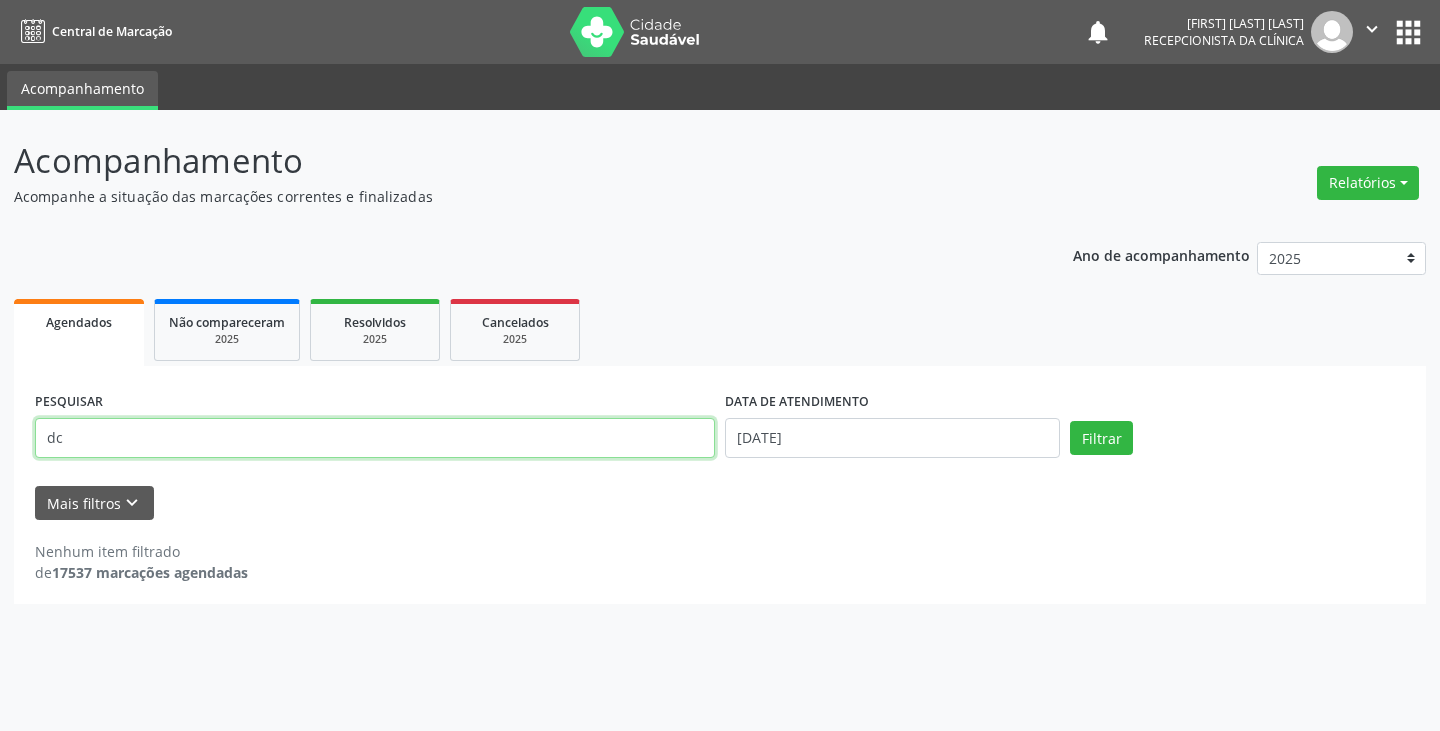 type on "d" 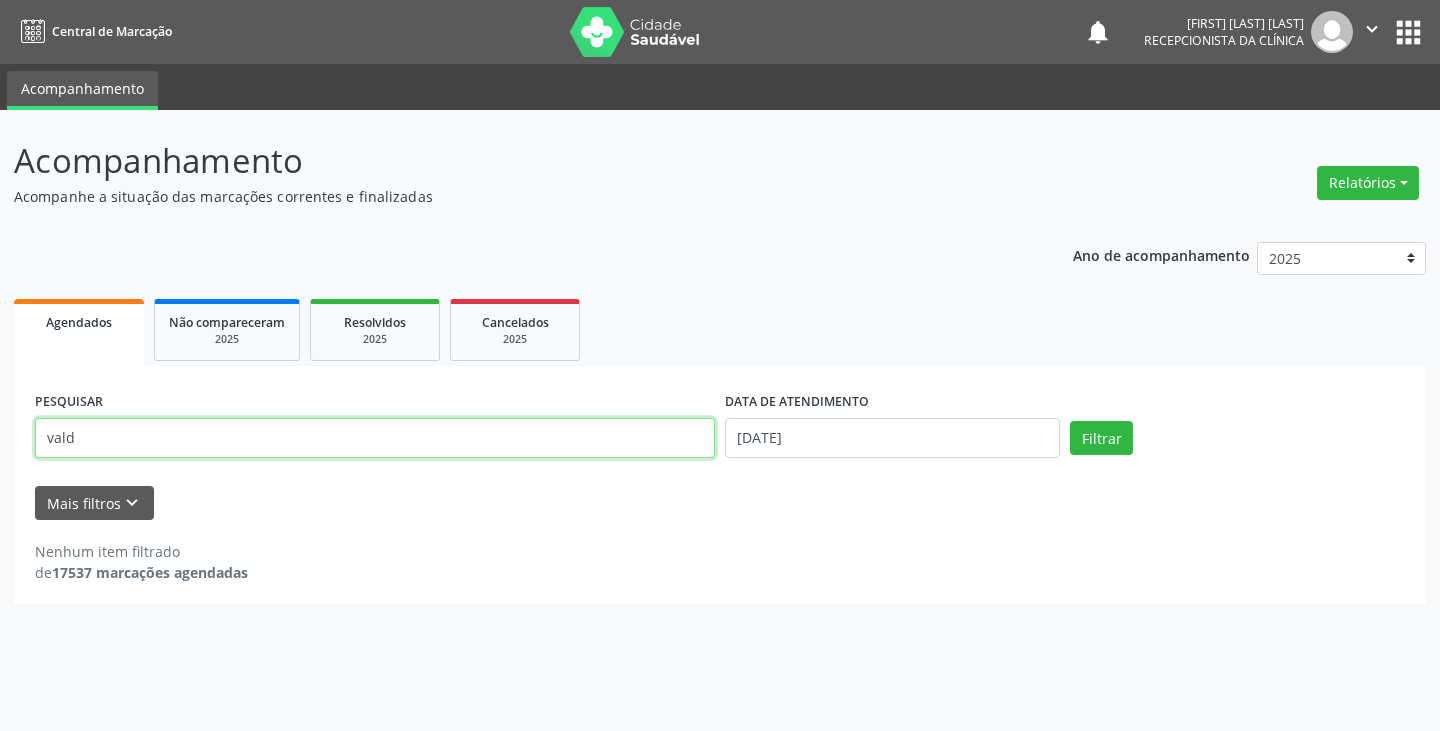 type on "vald" 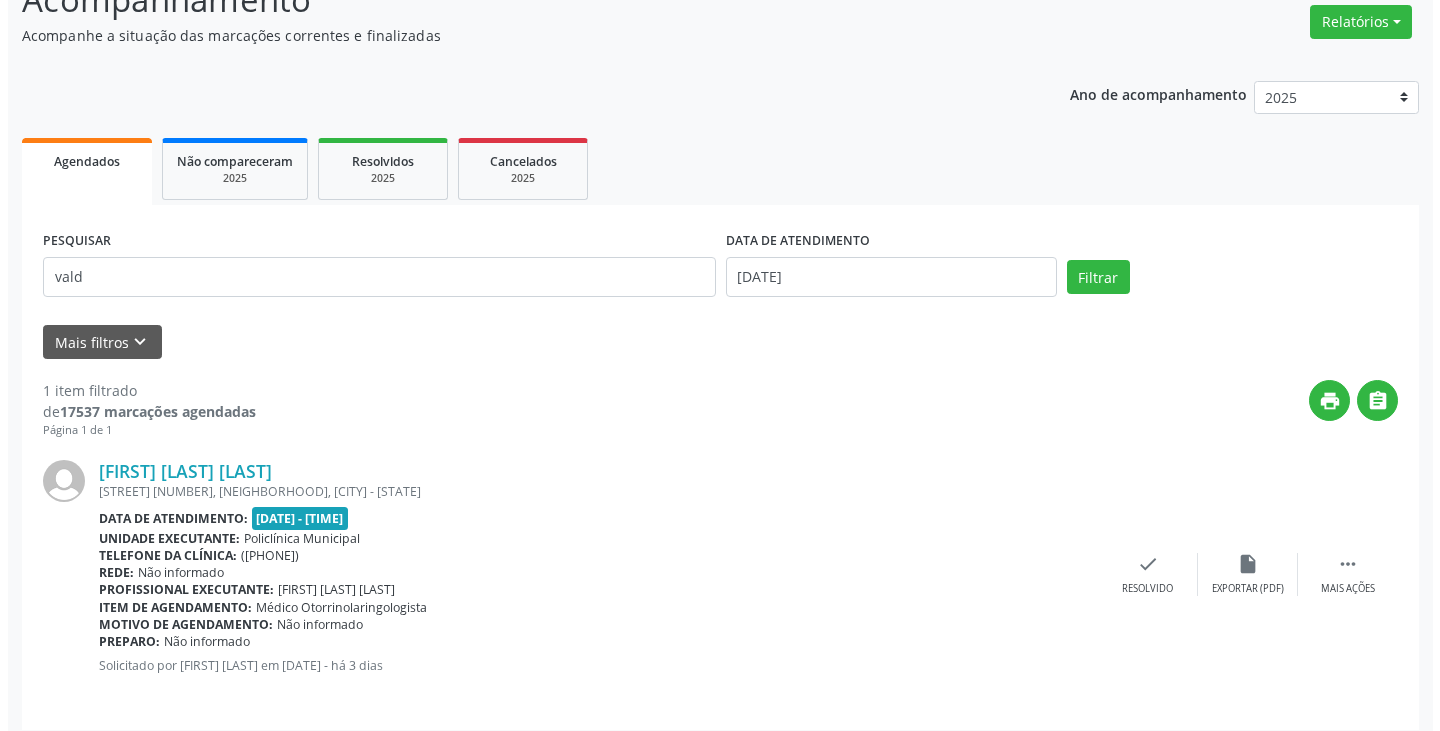 scroll, scrollTop: 174, scrollLeft: 0, axis: vertical 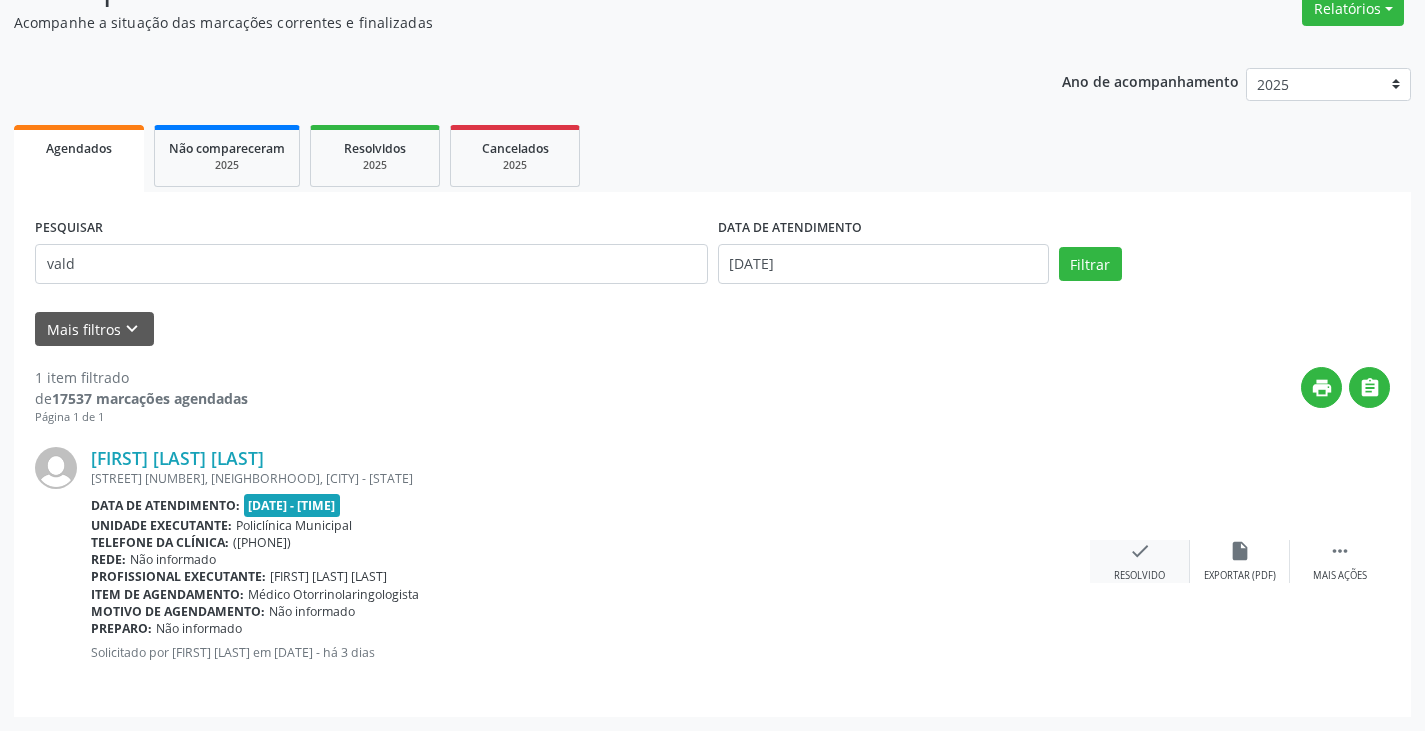 click on "check
Resolvido" at bounding box center [1140, 561] 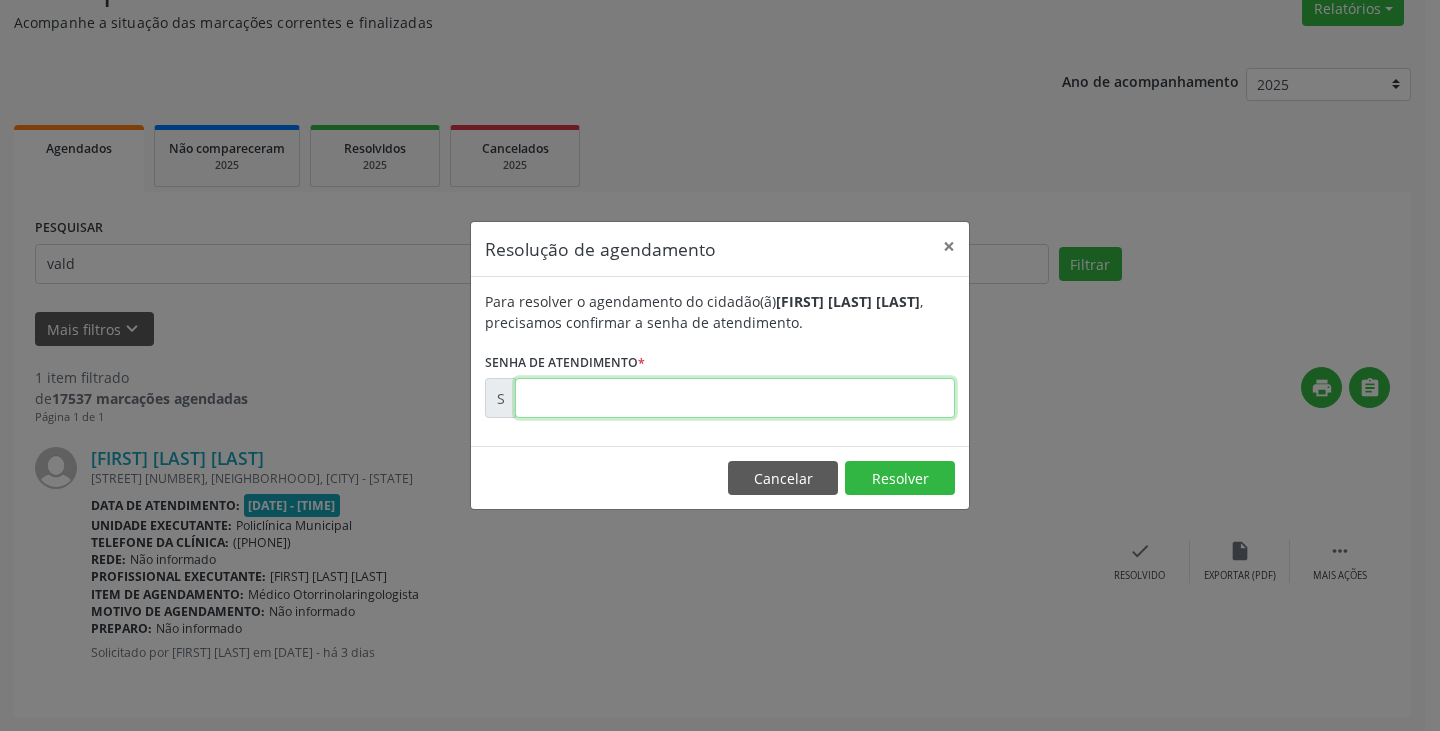 click at bounding box center [735, 398] 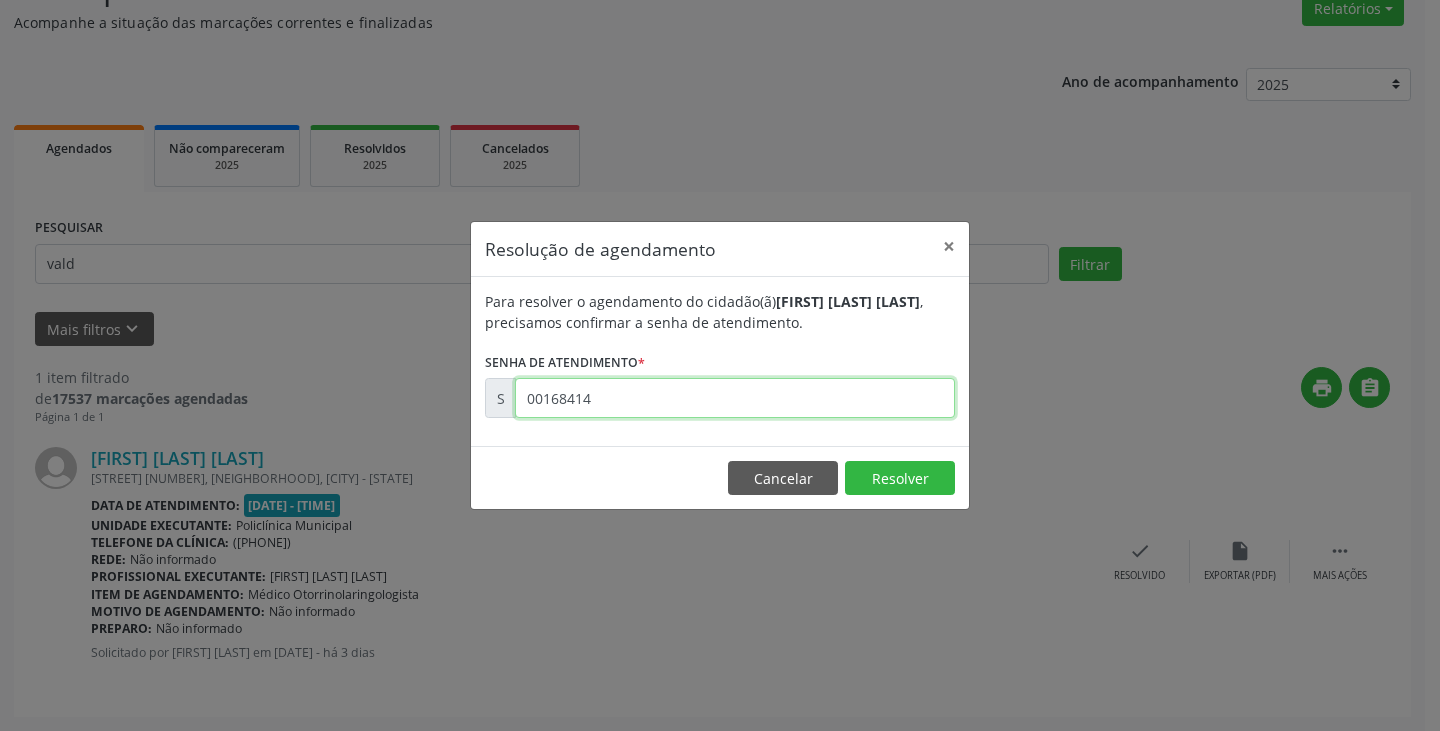 type on "00168414" 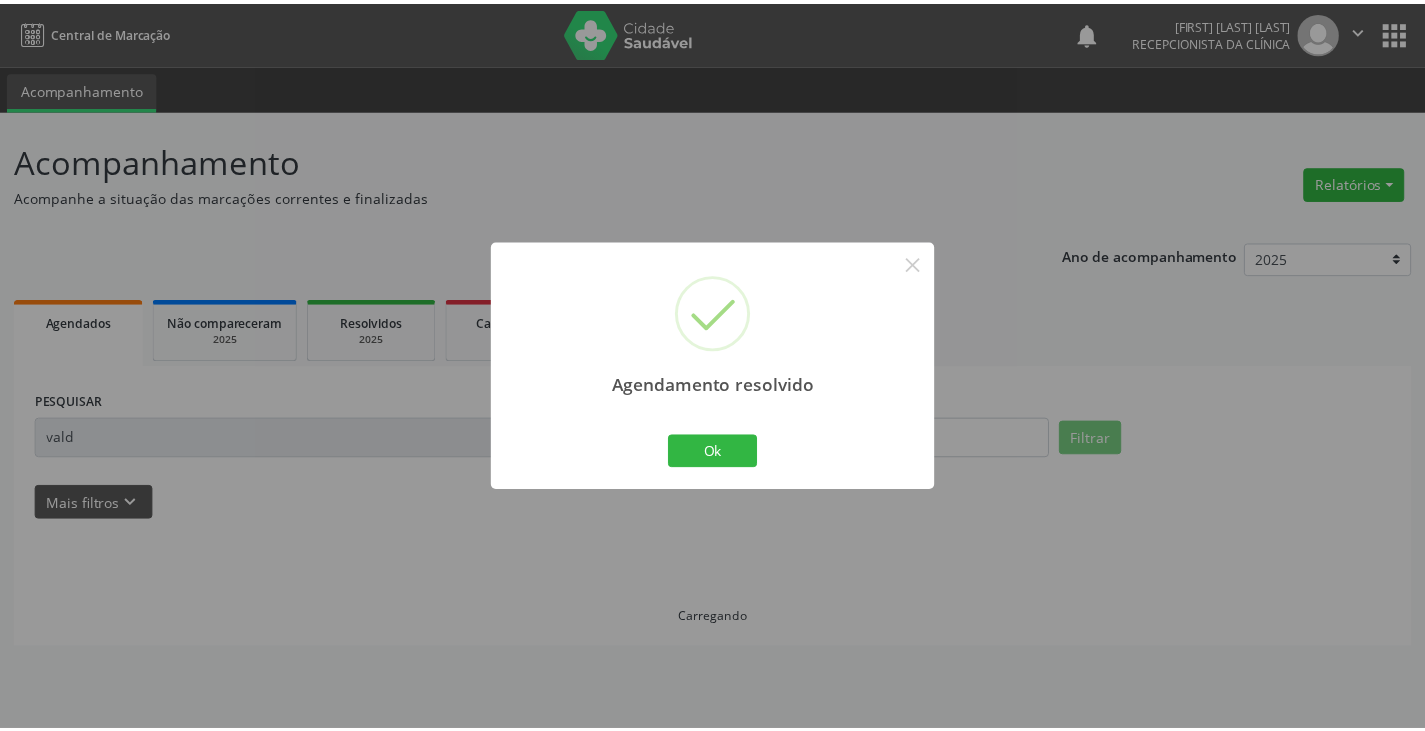 scroll, scrollTop: 0, scrollLeft: 0, axis: both 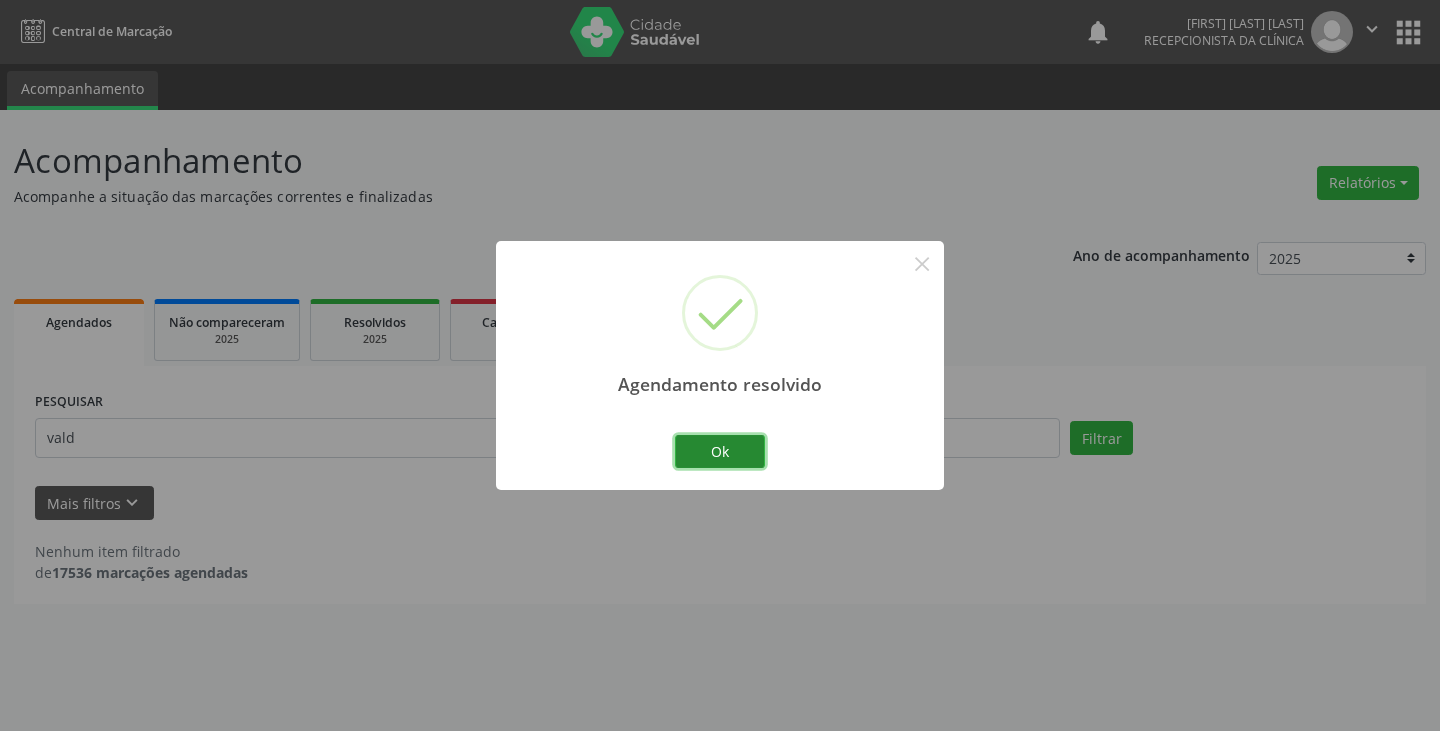 click on "Ok" at bounding box center (720, 452) 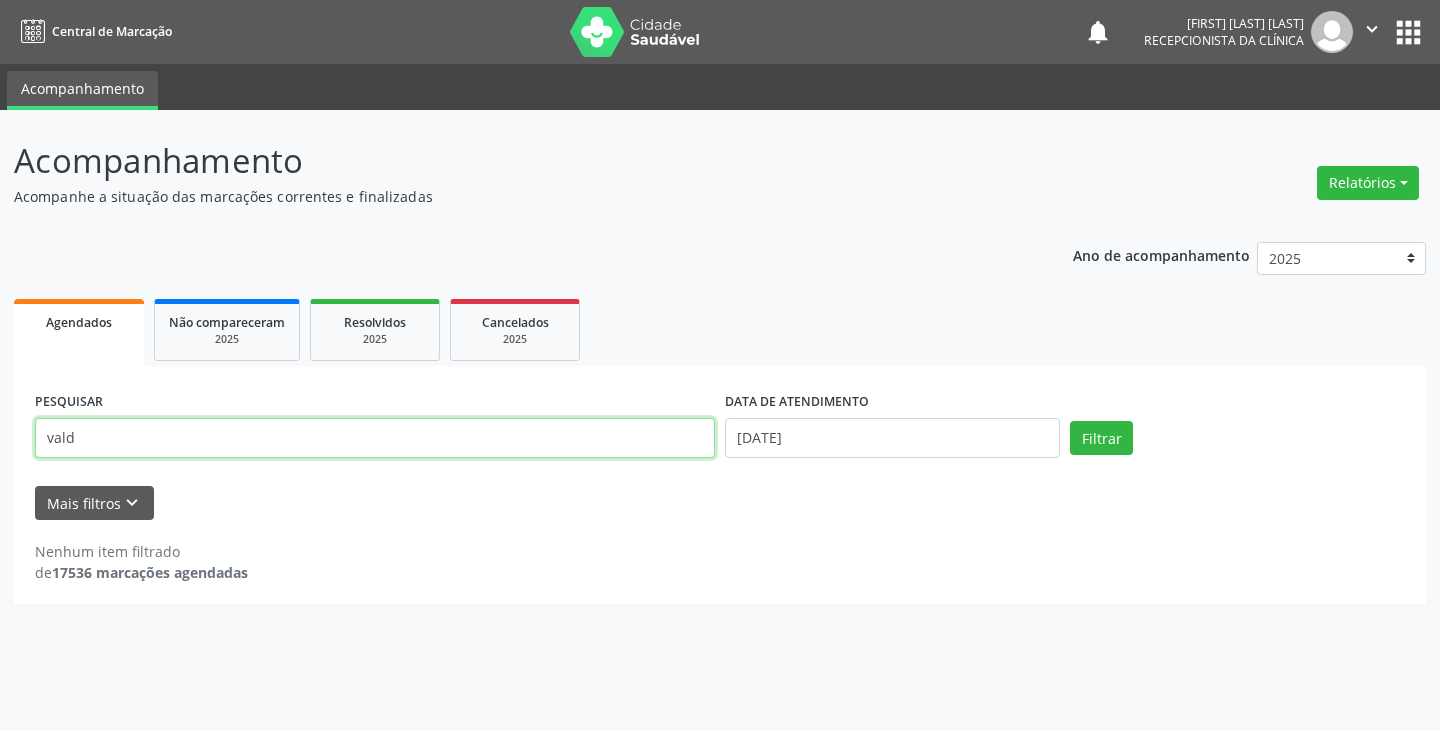 click on "vald" at bounding box center (375, 438) 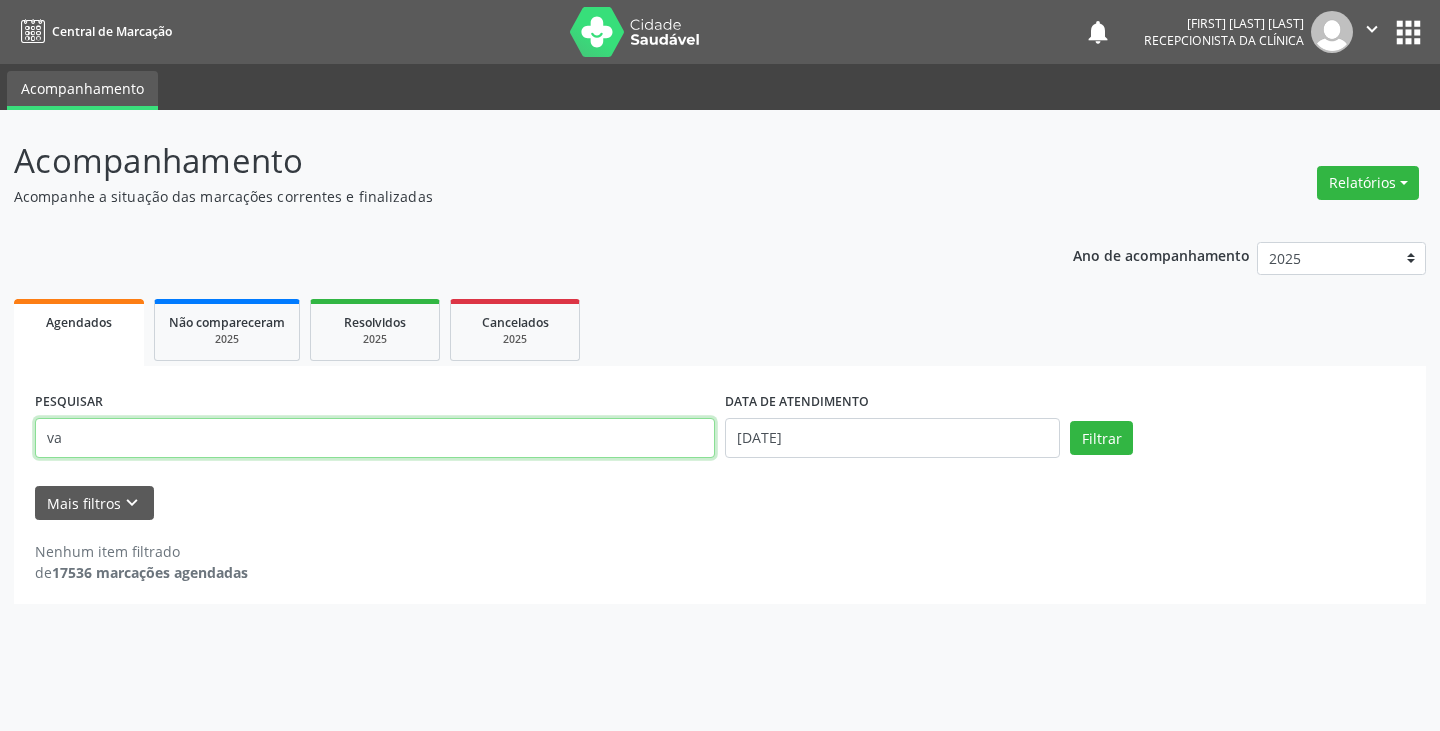 type on "v" 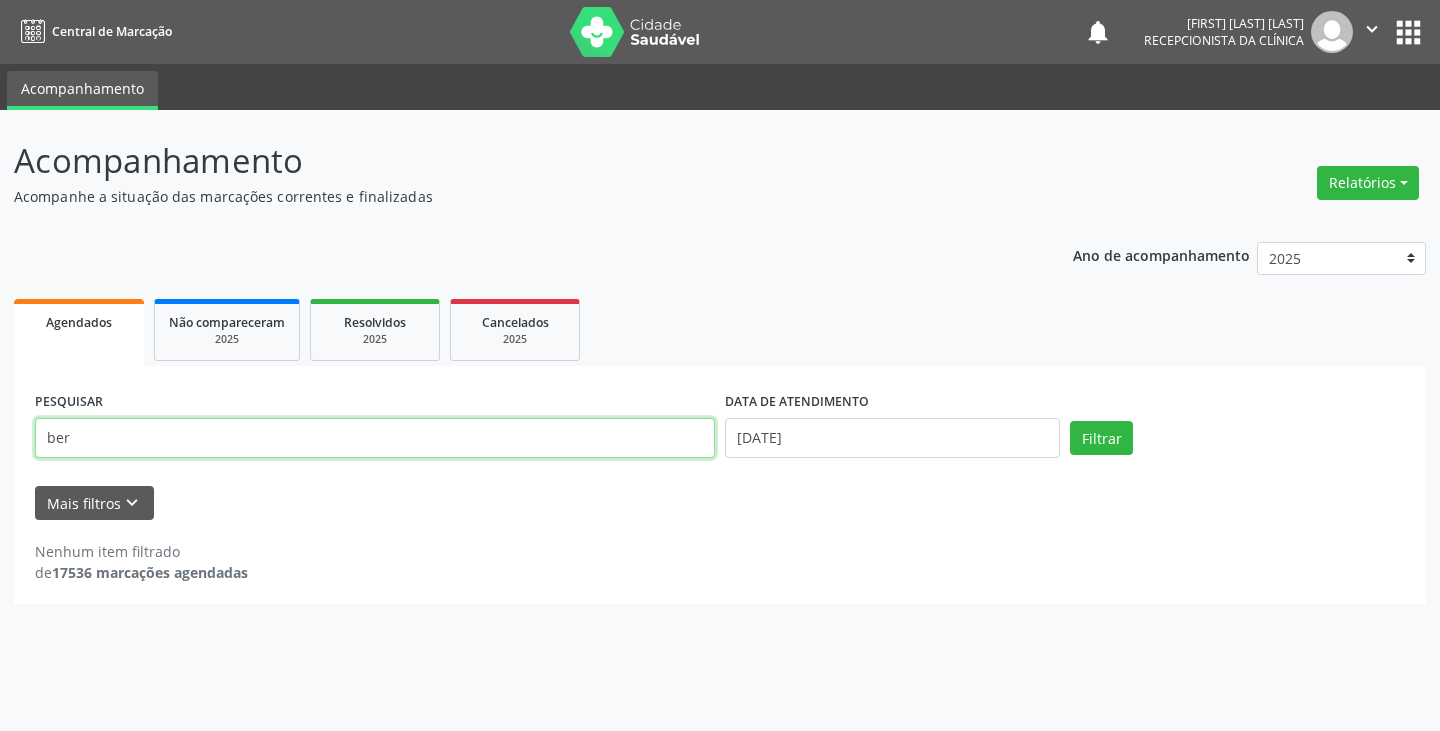 type on "ber" 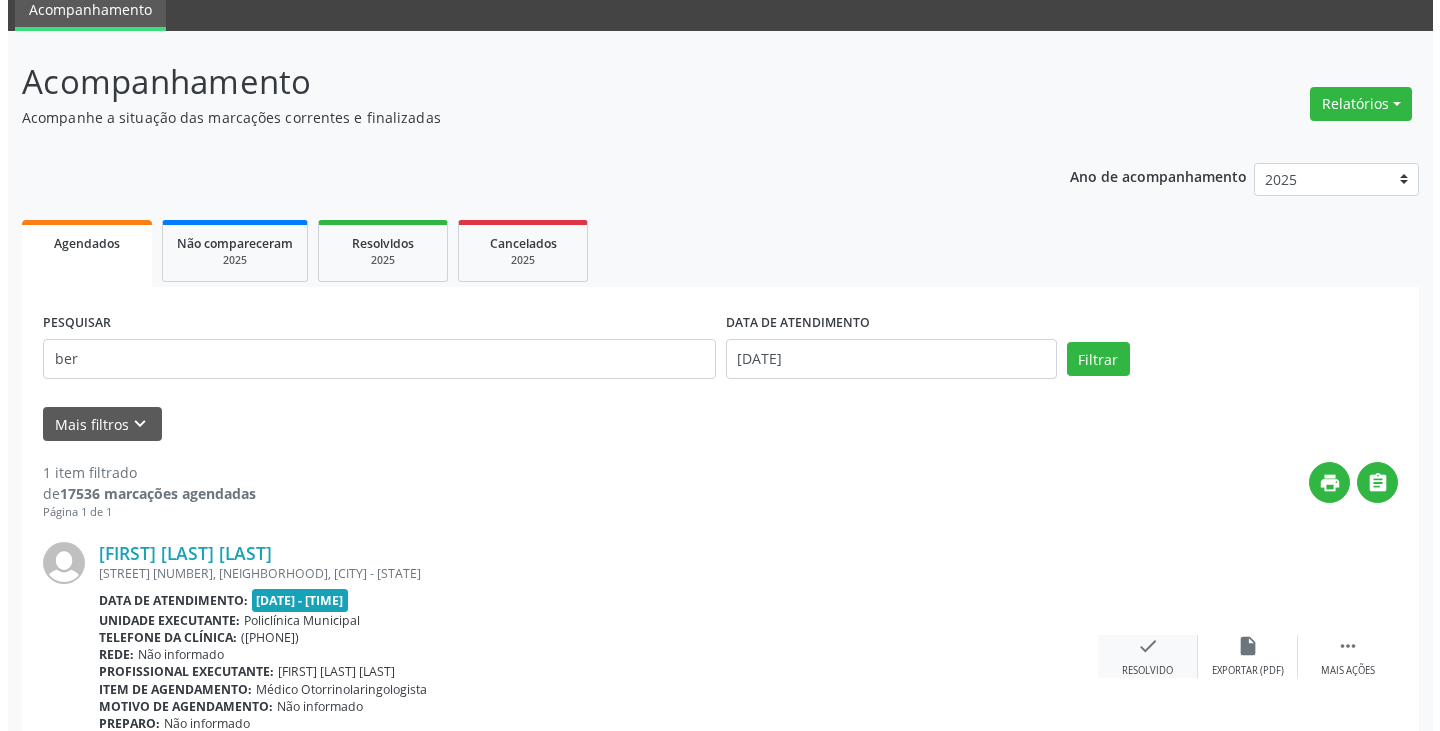 scroll, scrollTop: 174, scrollLeft: 0, axis: vertical 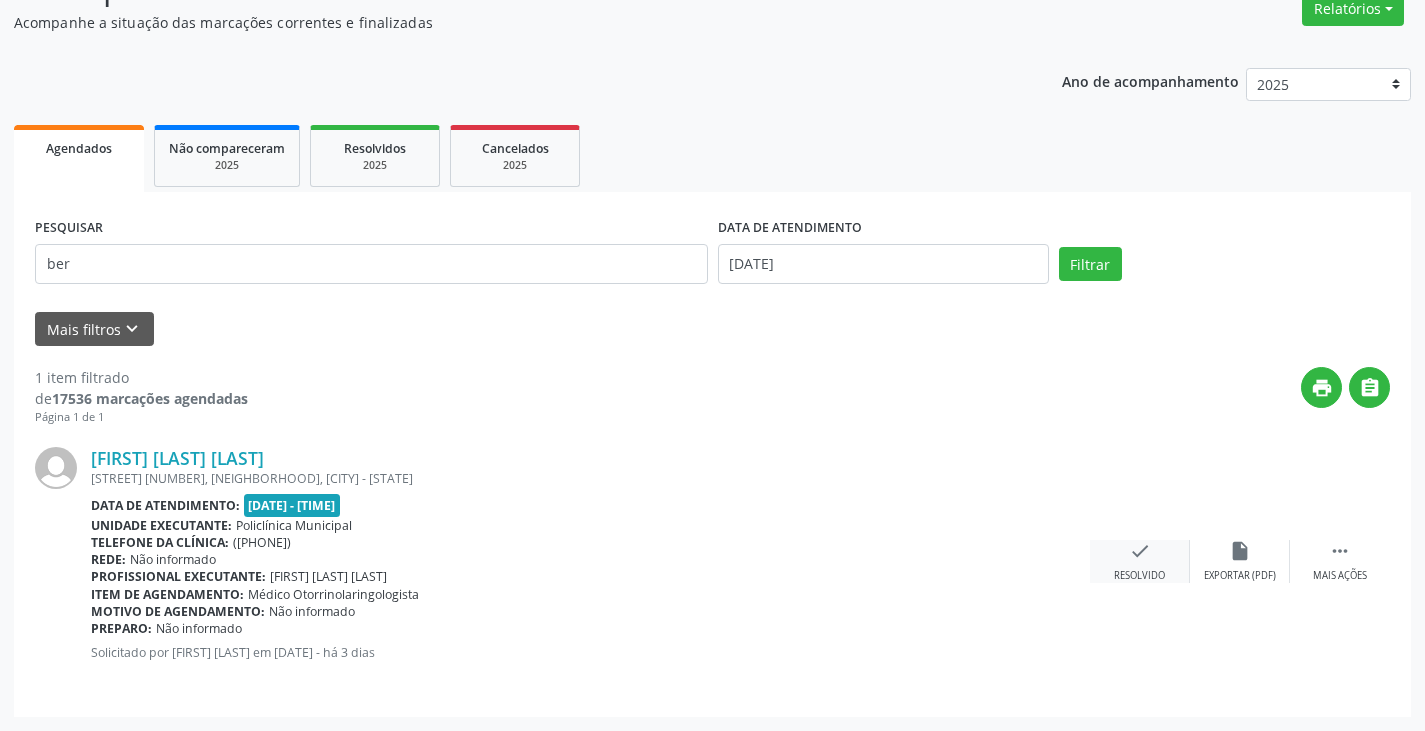 click on "check" at bounding box center (1140, 551) 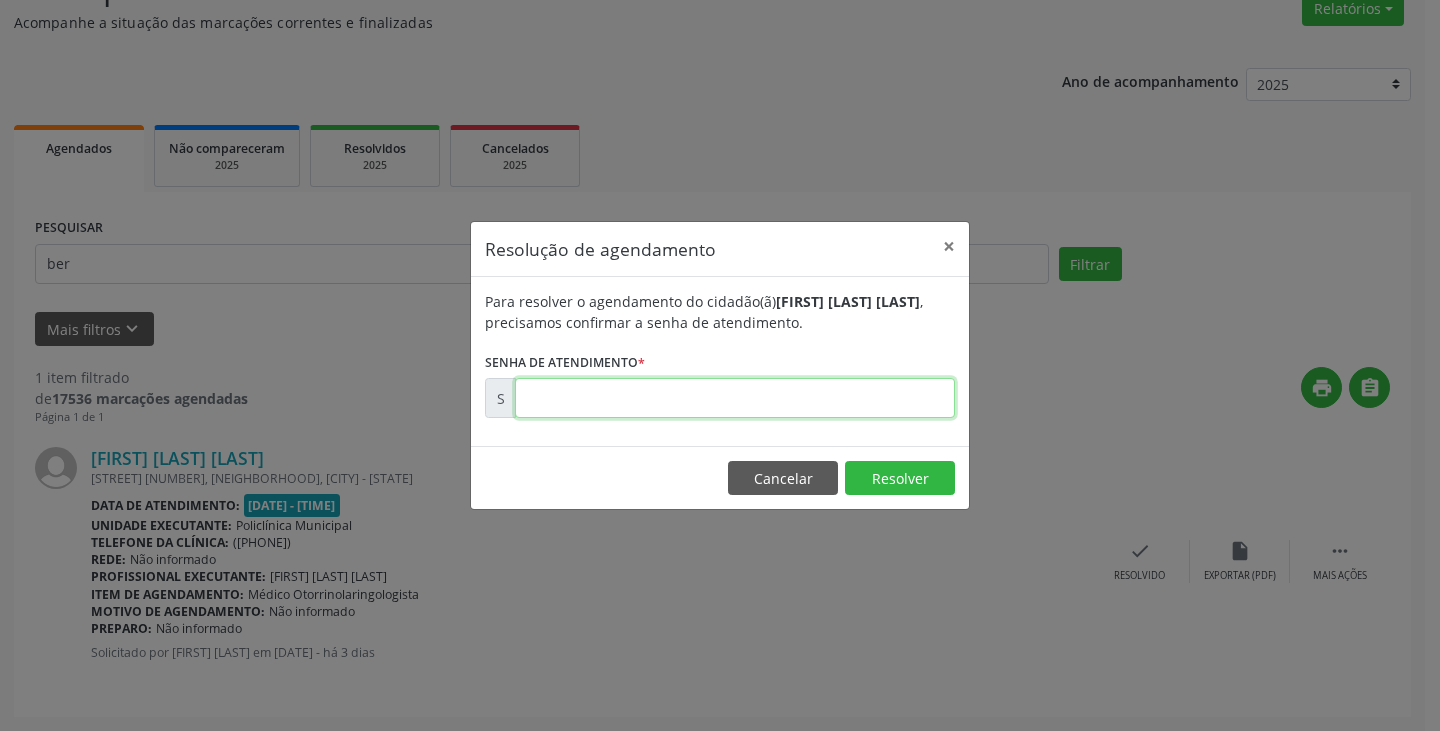 click at bounding box center [735, 398] 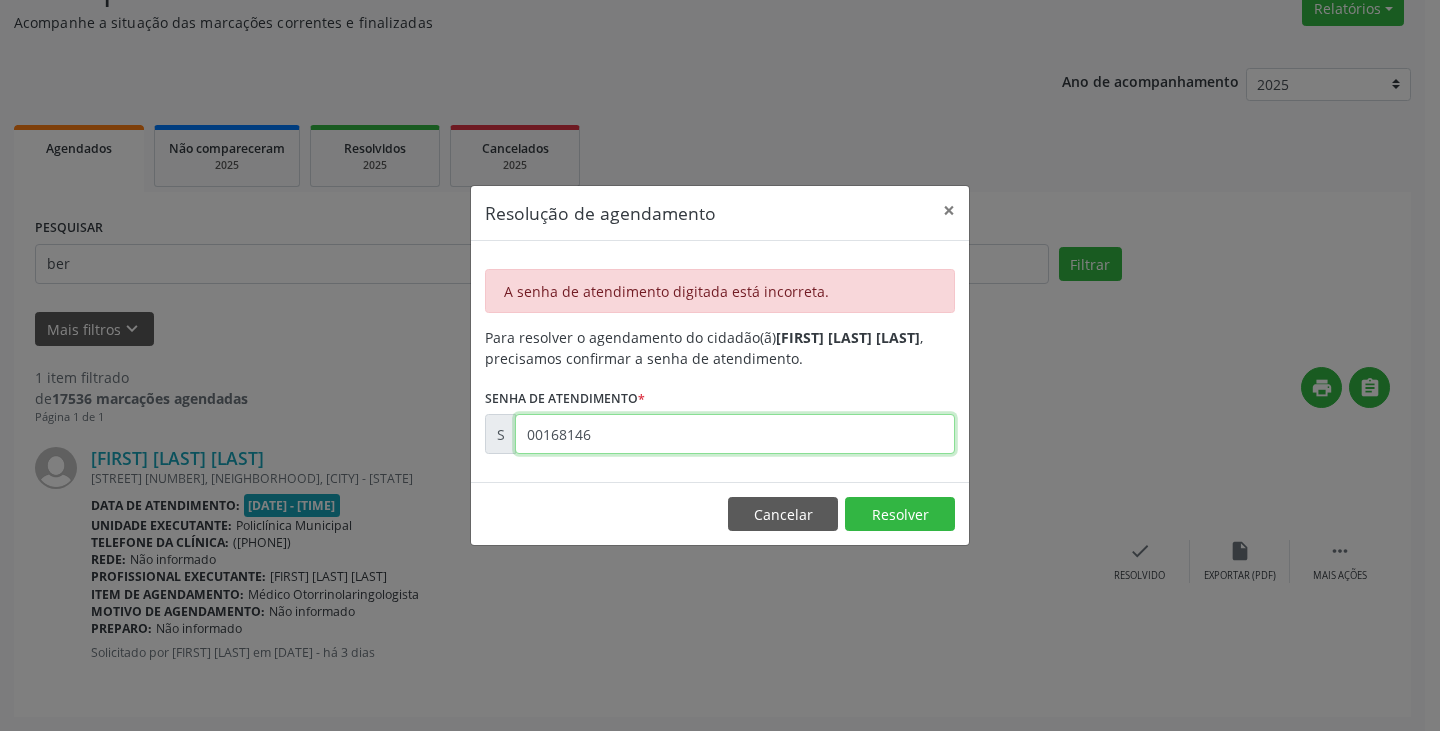 click on "00168146" at bounding box center [735, 434] 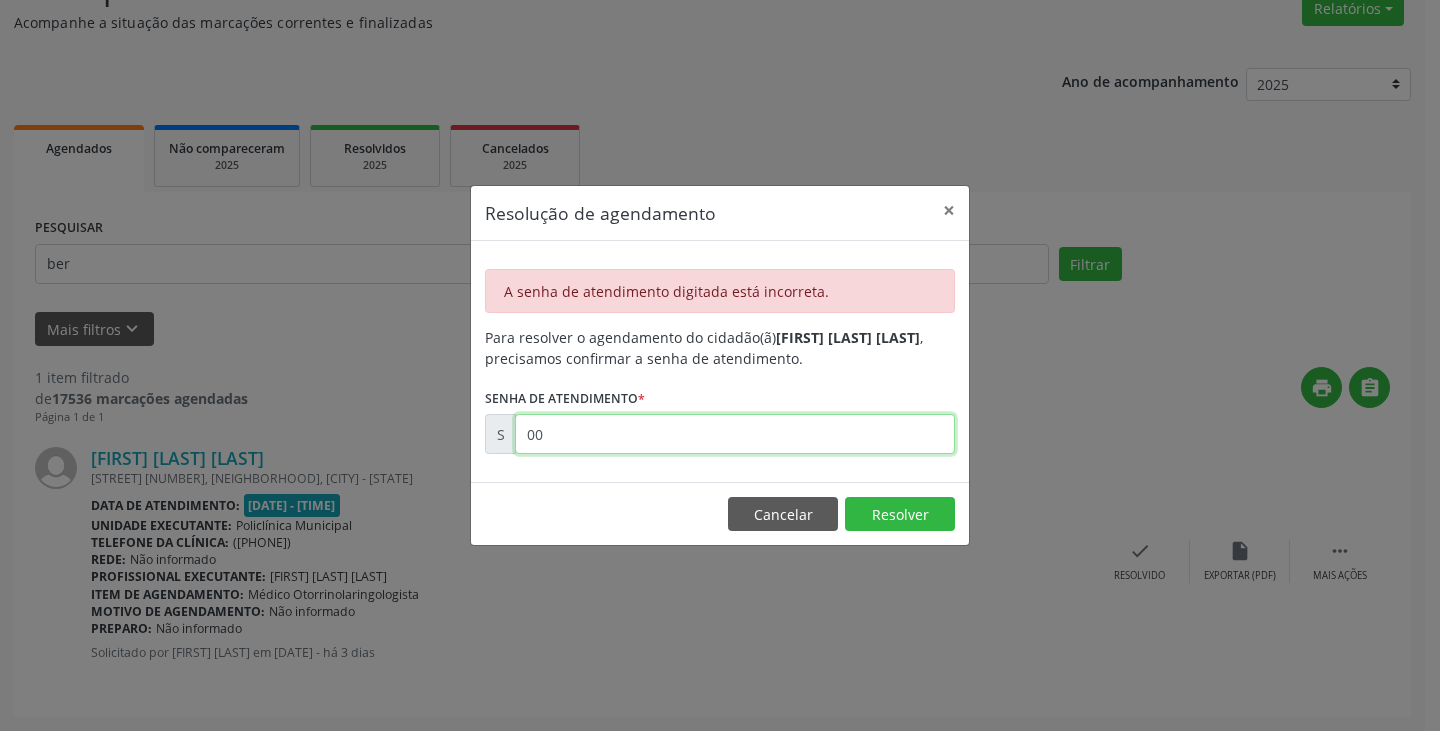 type on "0" 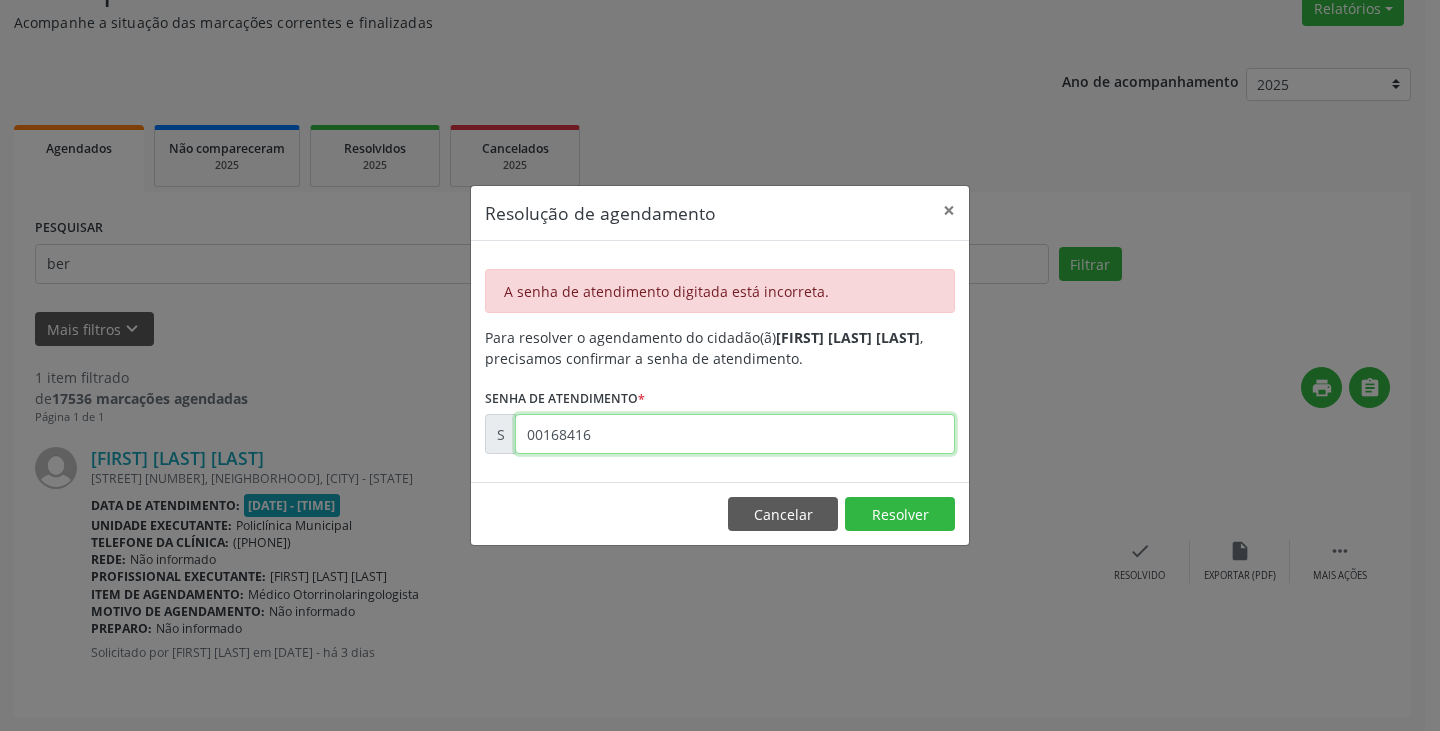 type on "00168416" 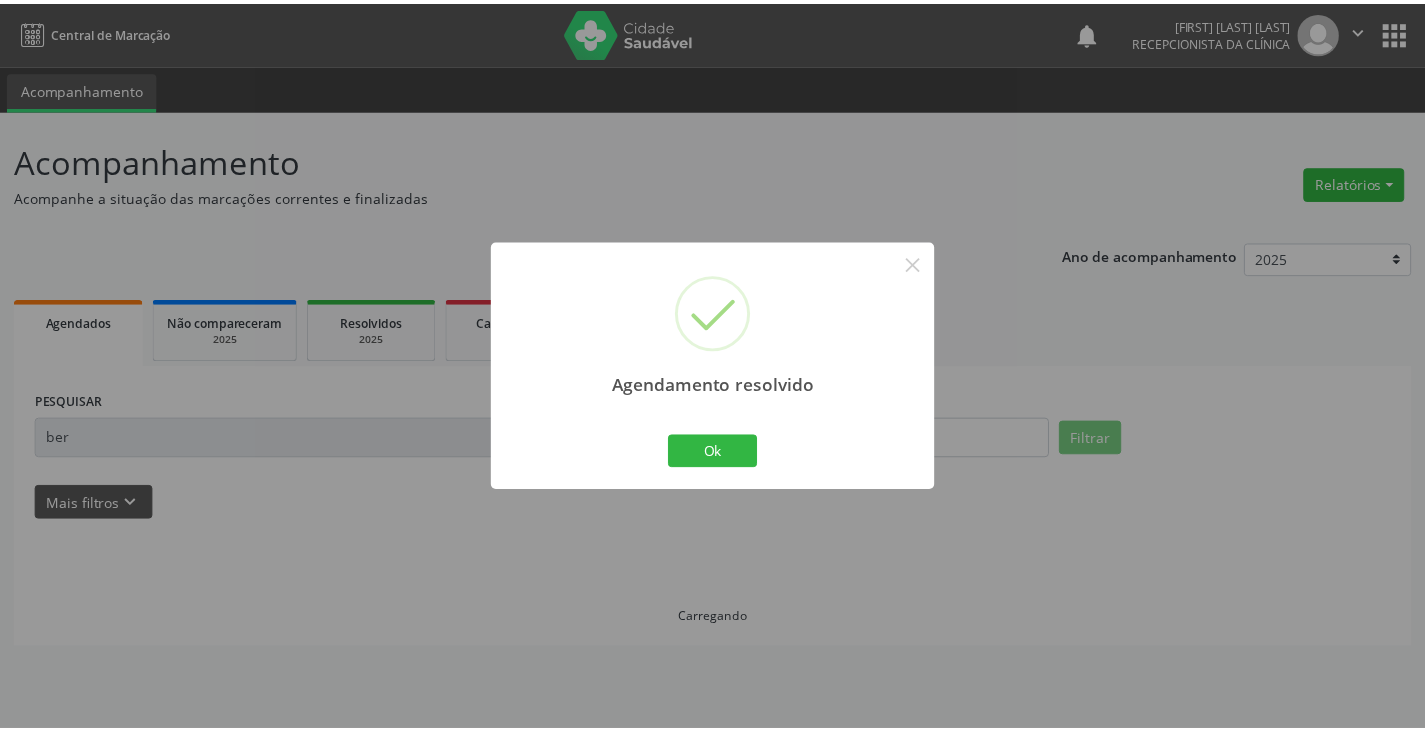 scroll, scrollTop: 0, scrollLeft: 0, axis: both 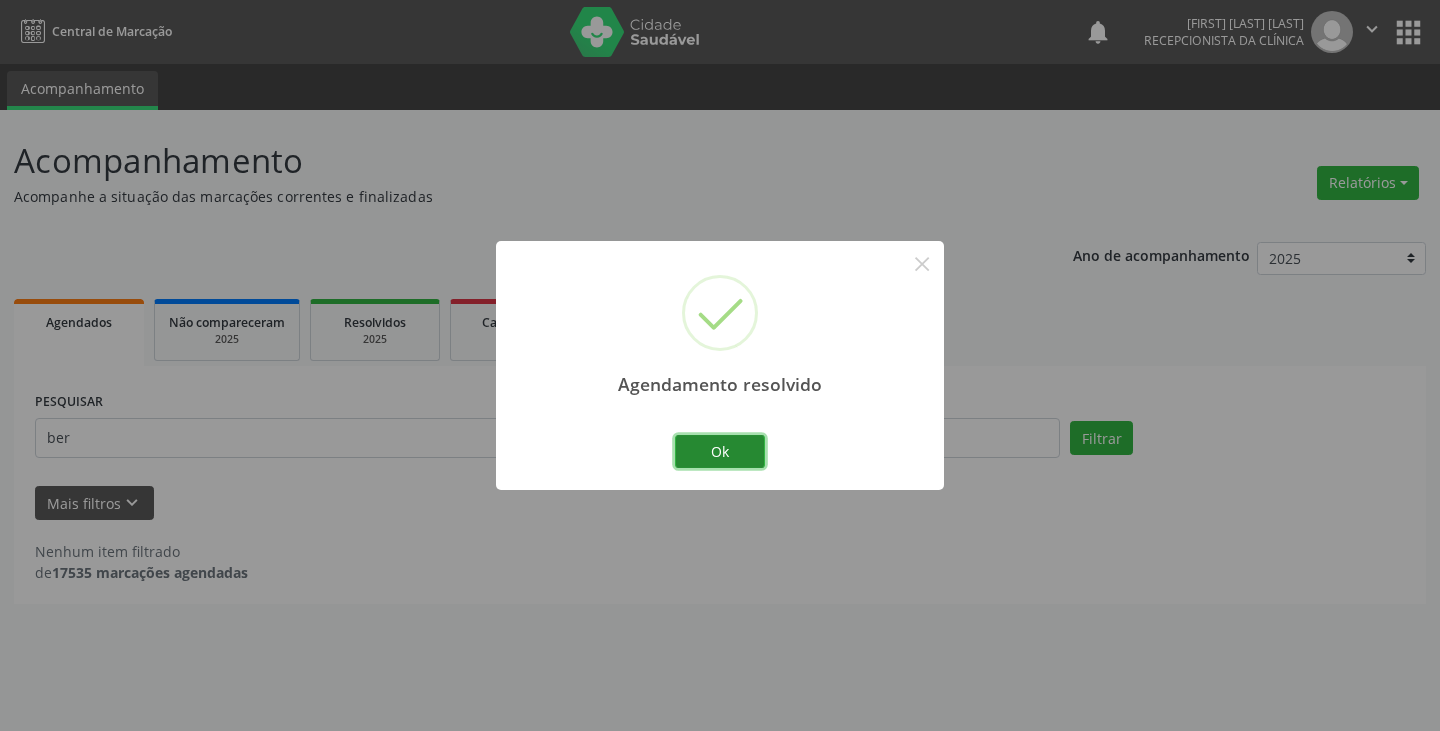 click on "Ok" at bounding box center [720, 452] 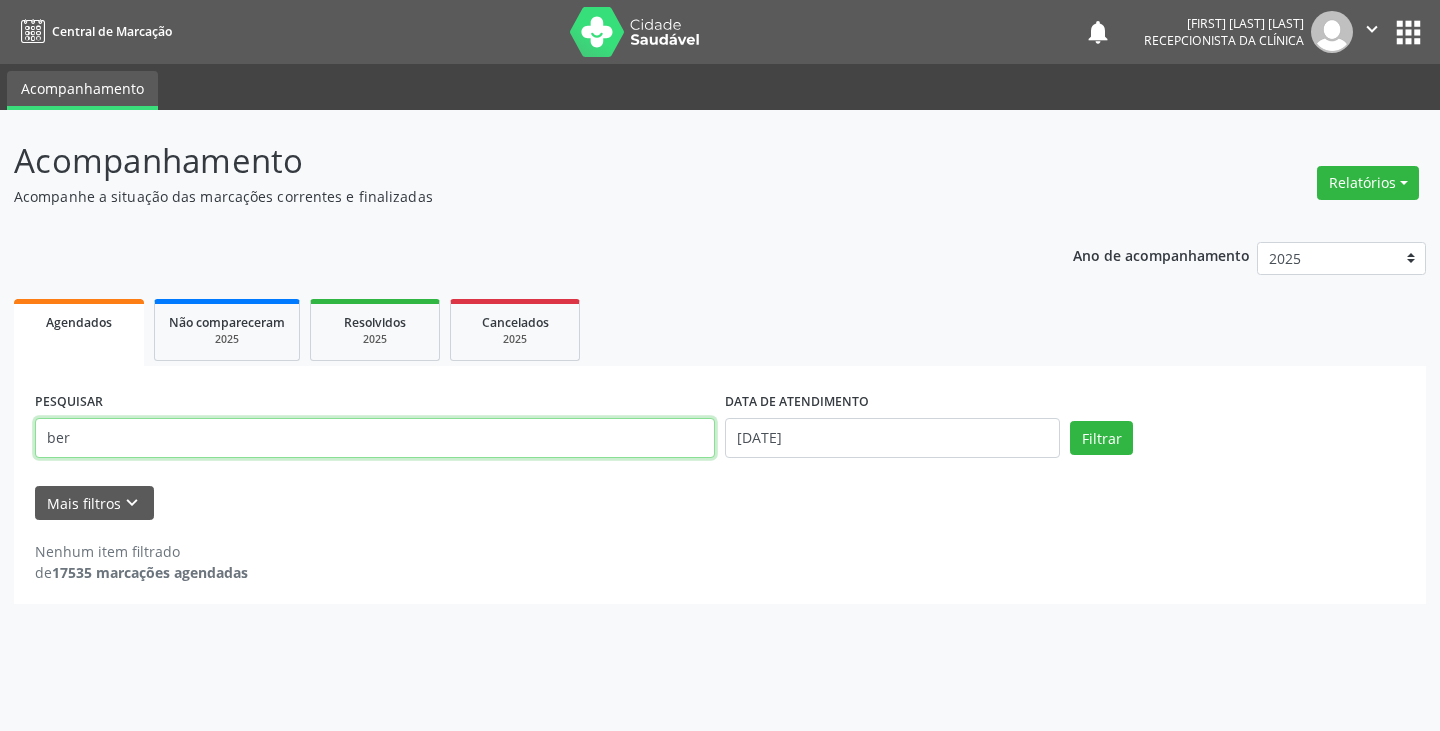 click on "ber" at bounding box center [375, 438] 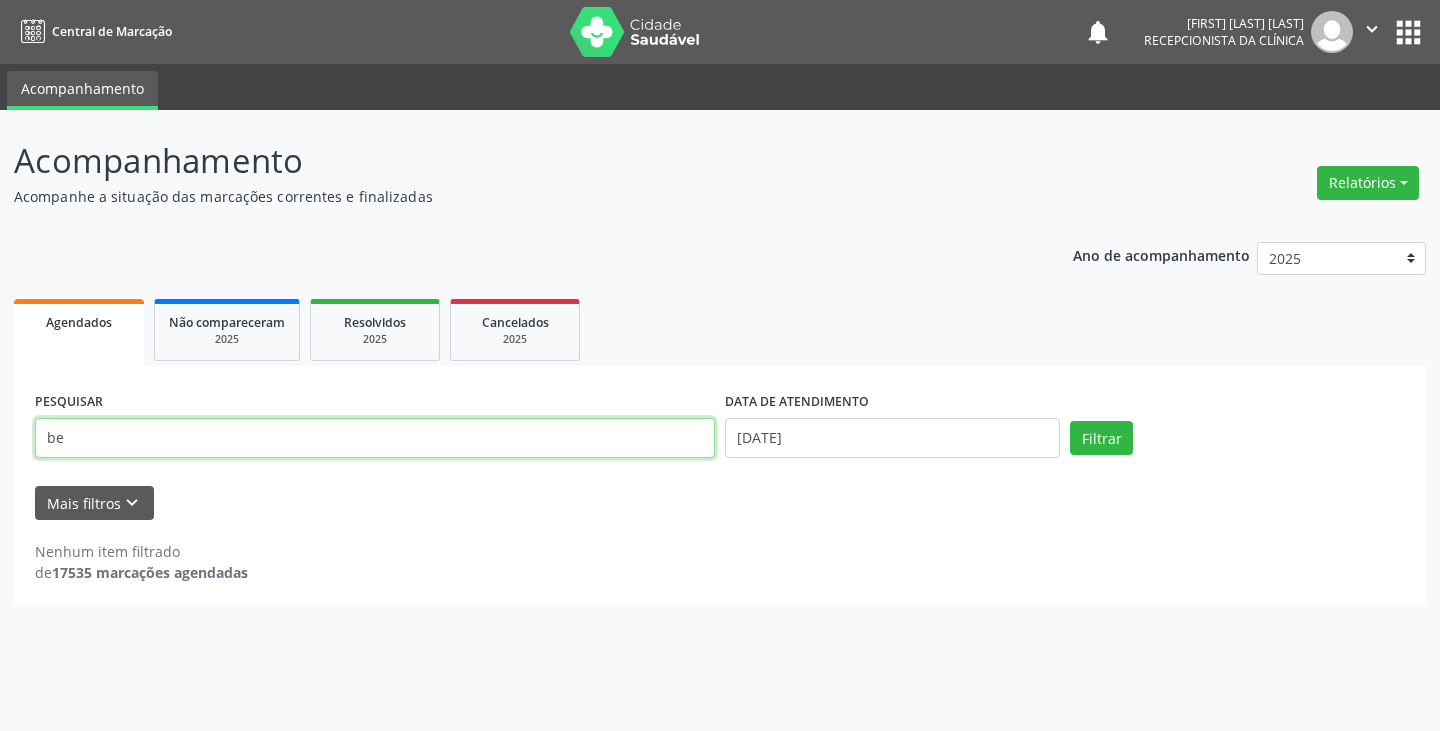 type on "b" 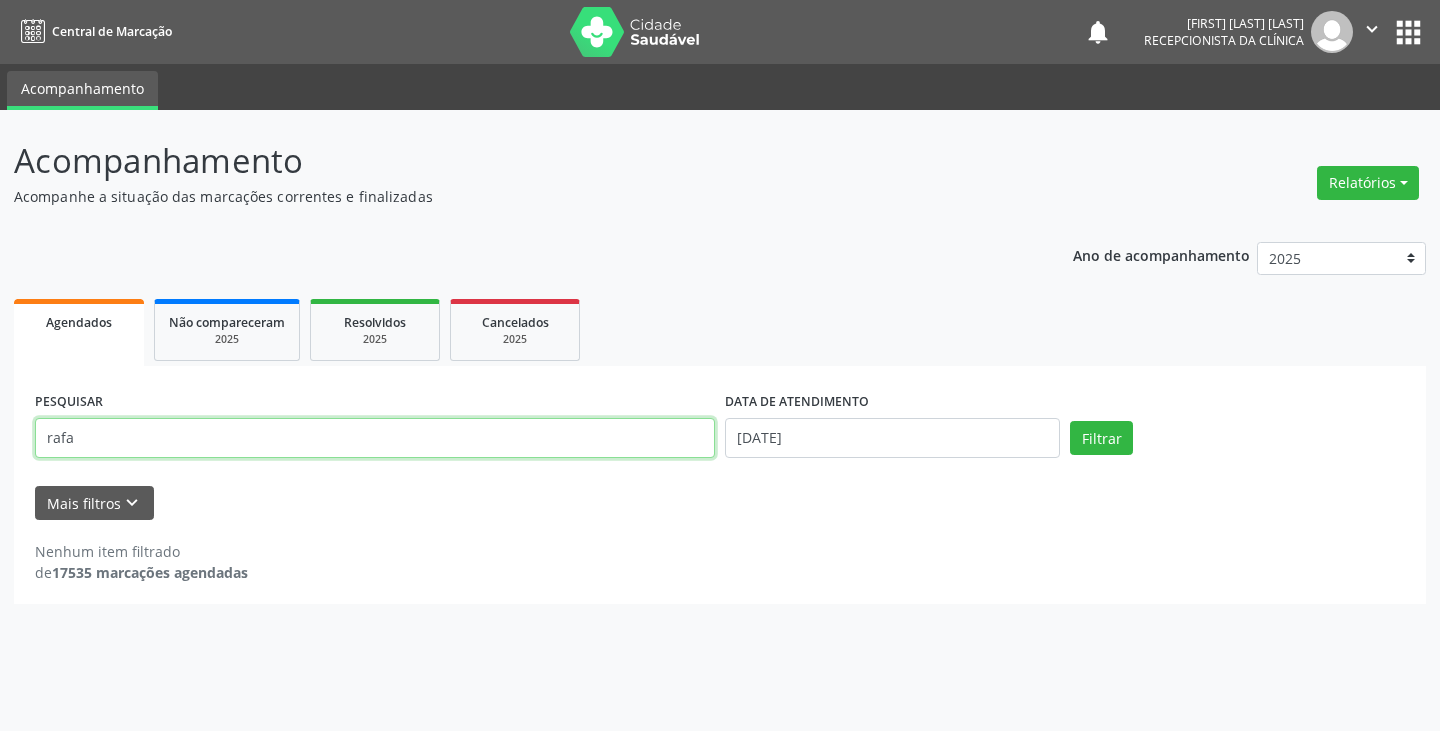 type on "rafa" 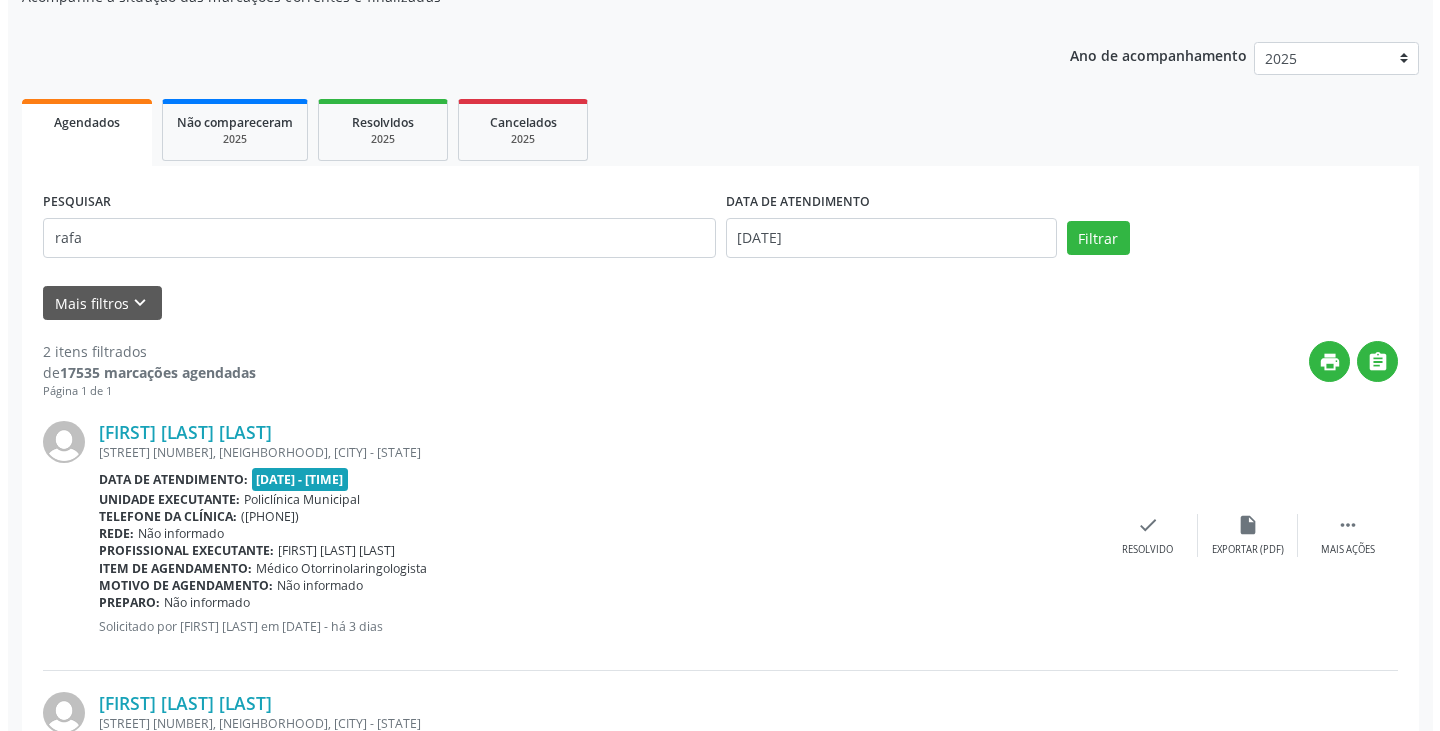 scroll, scrollTop: 445, scrollLeft: 0, axis: vertical 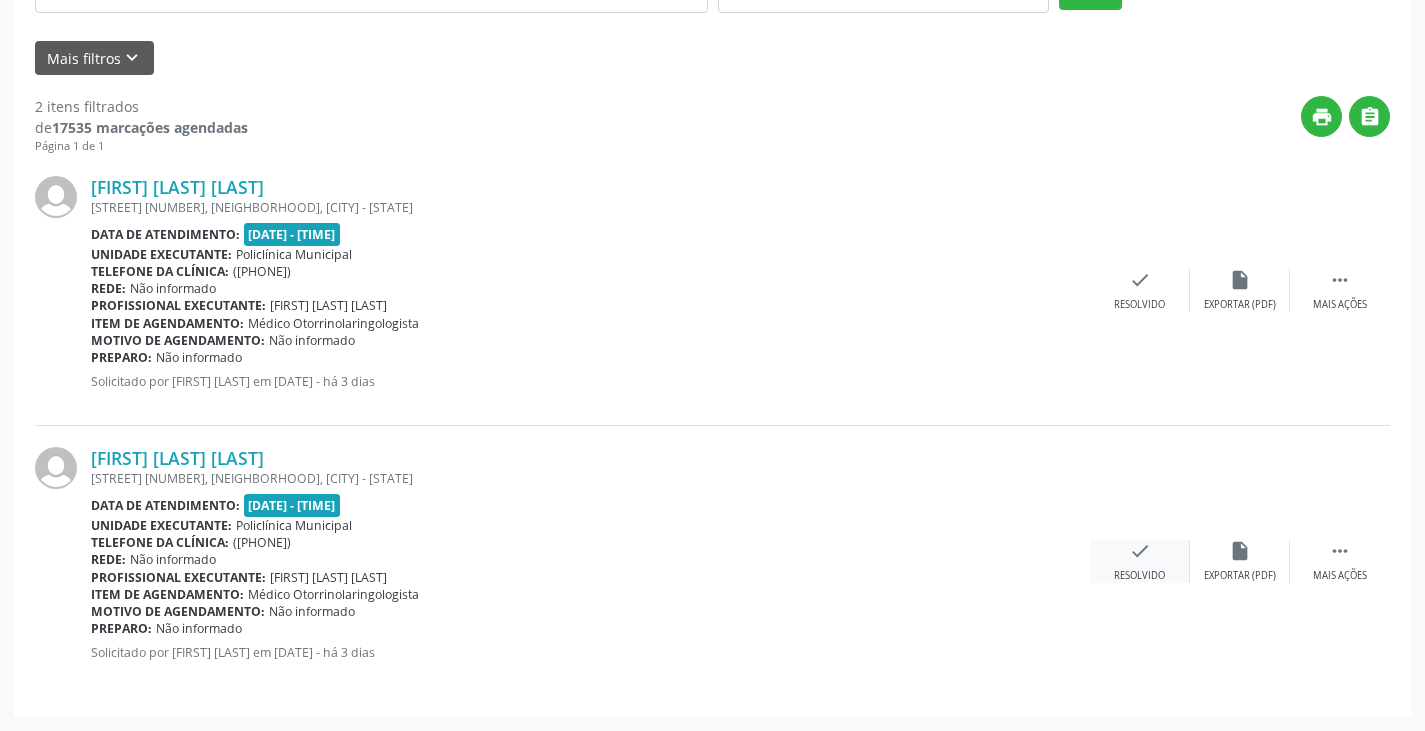 click on "check
Resolvido" at bounding box center [1140, 561] 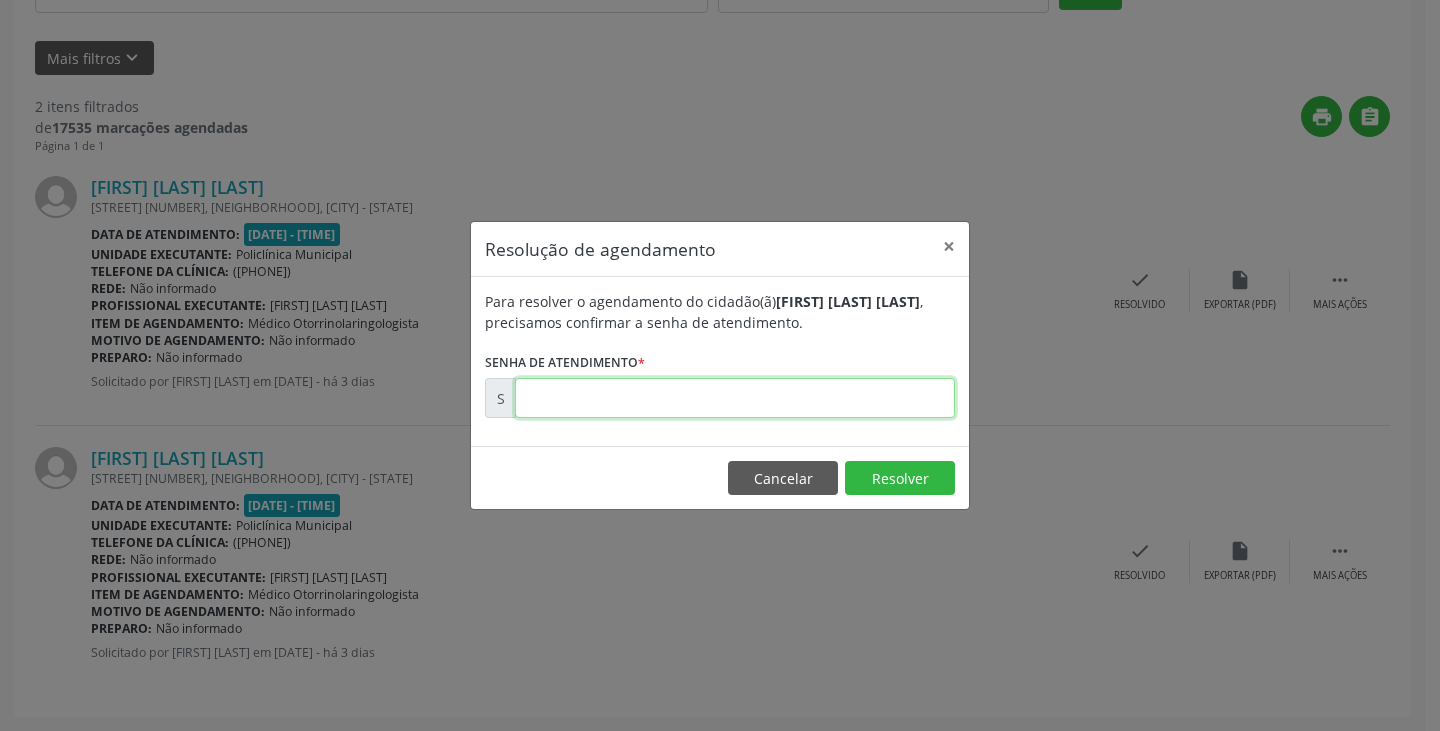click at bounding box center [735, 398] 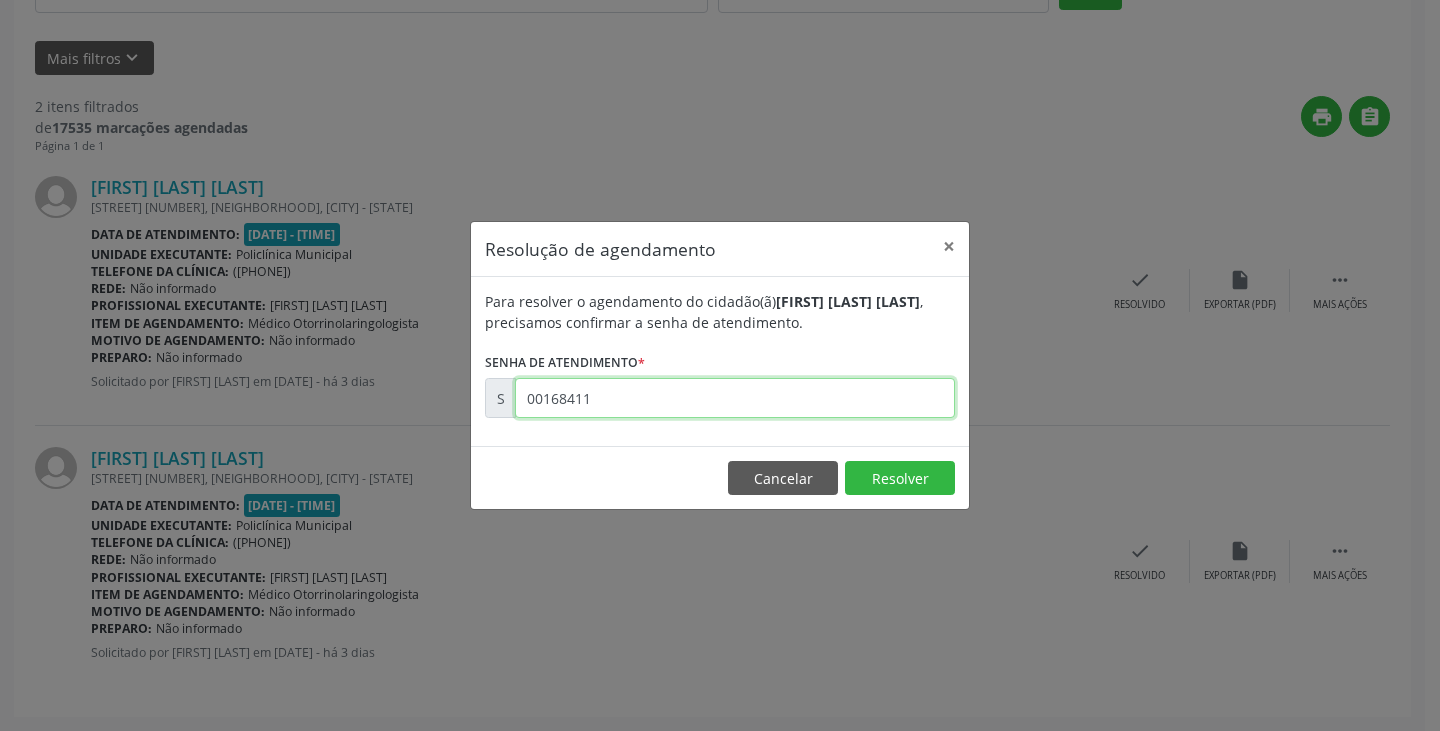 type on "00168411" 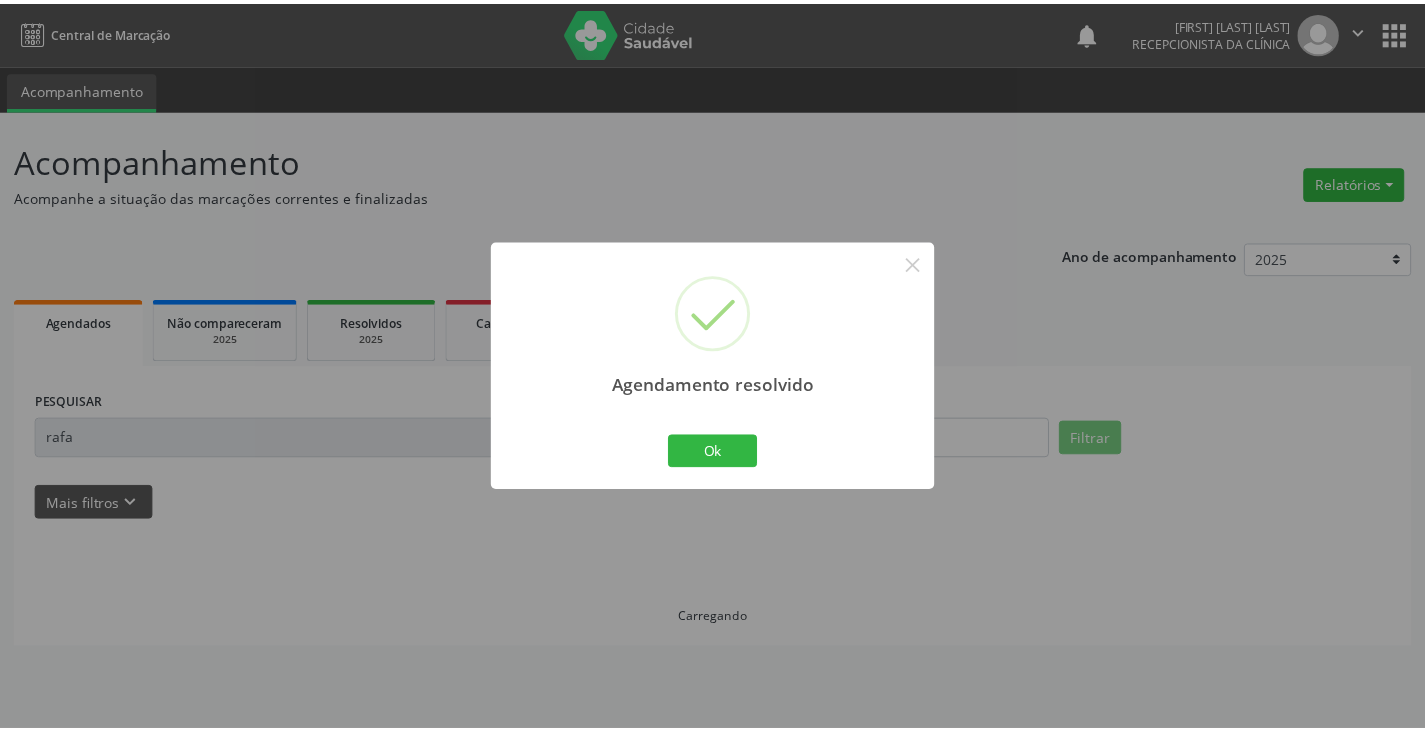 scroll, scrollTop: 0, scrollLeft: 0, axis: both 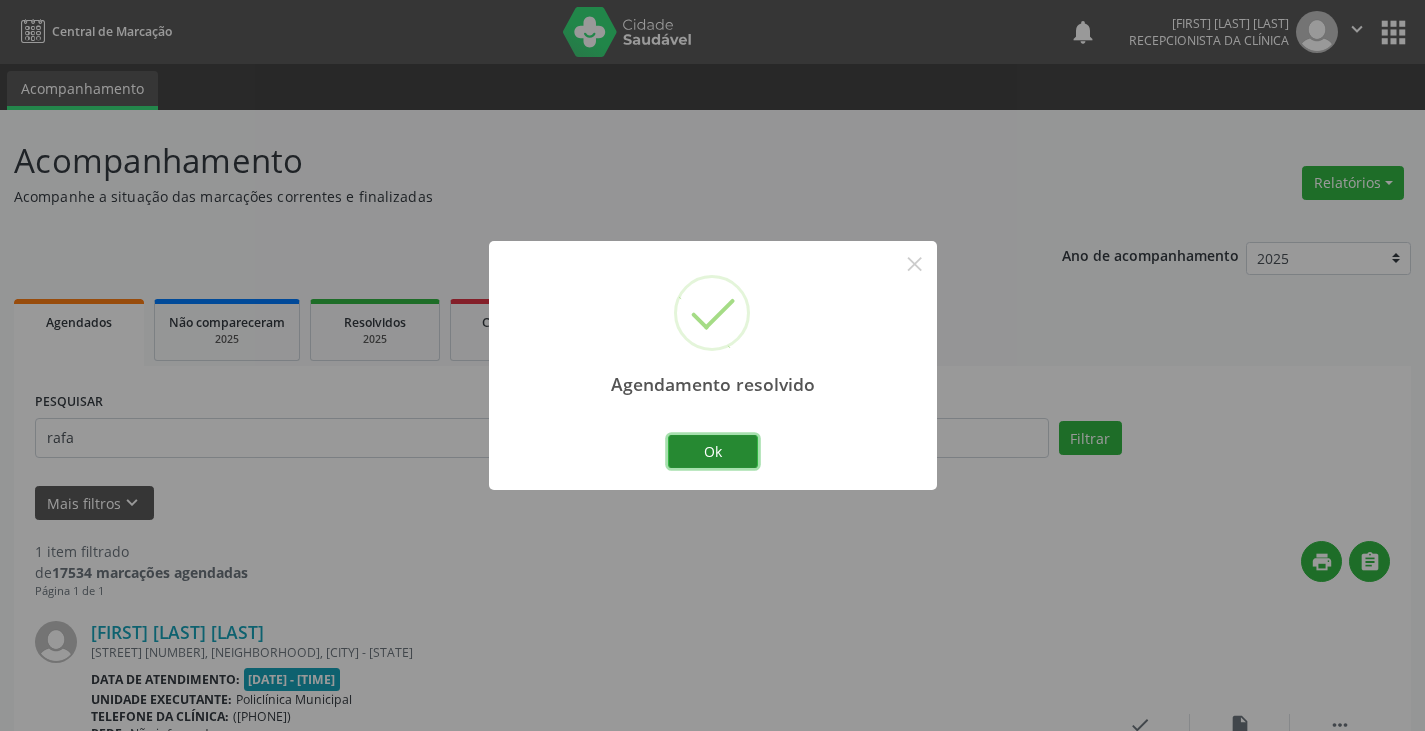 click on "Ok" at bounding box center (713, 452) 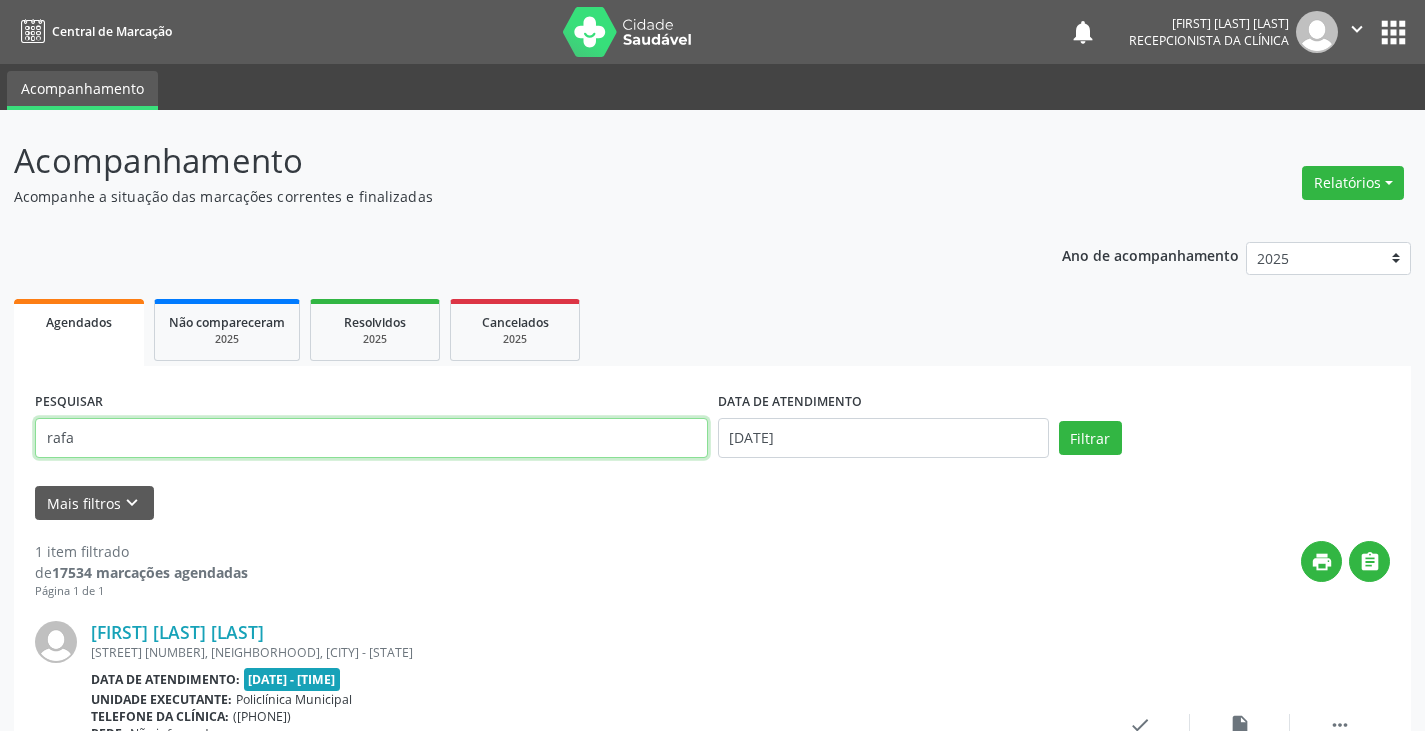 click on "rafa" at bounding box center [371, 438] 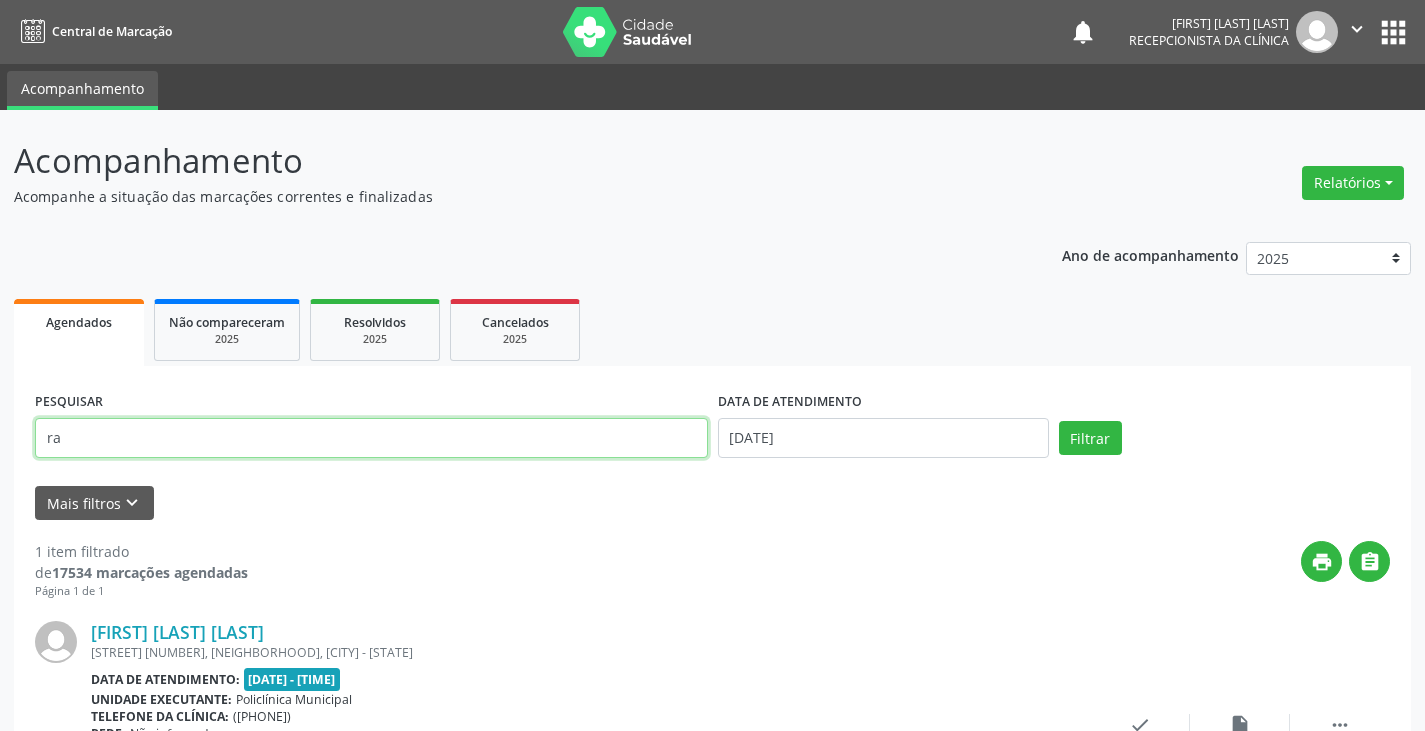 type on "r" 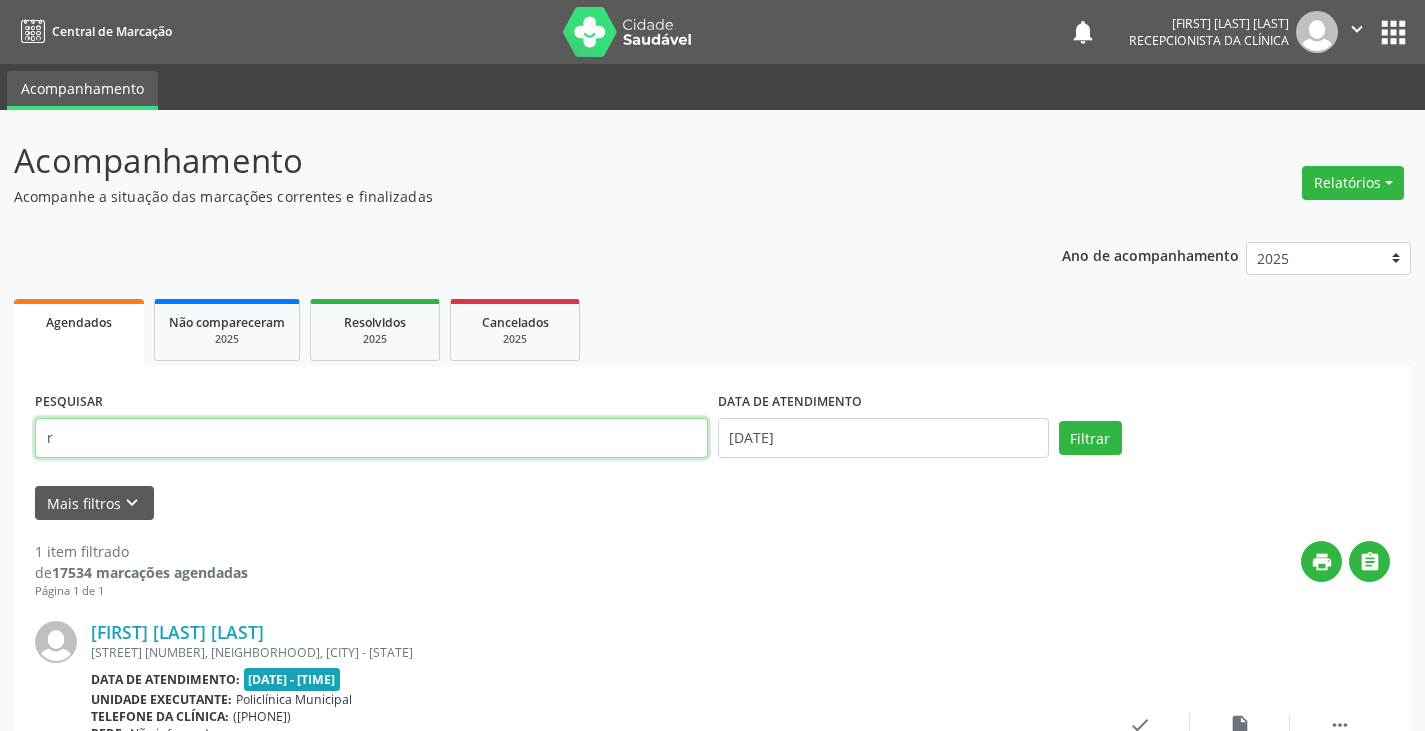 type 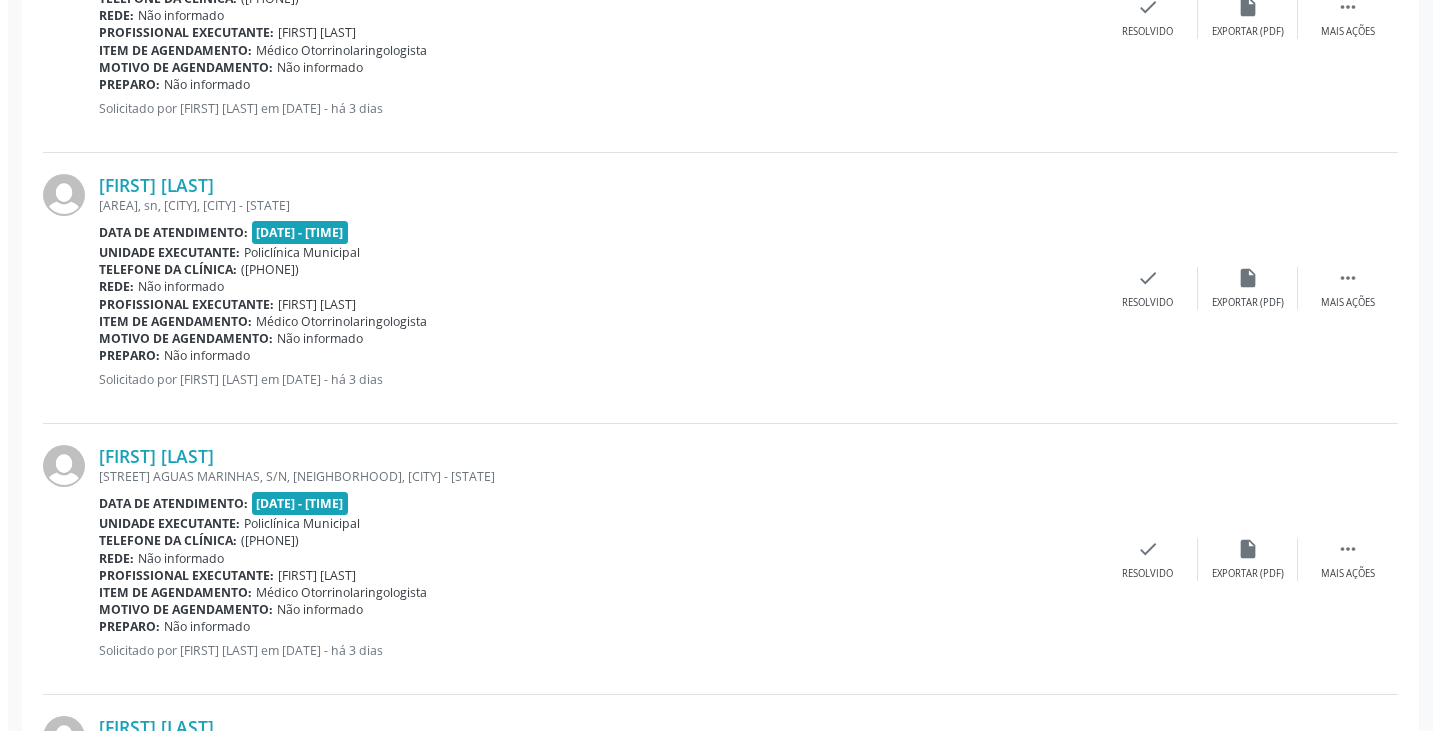 scroll, scrollTop: 688, scrollLeft: 0, axis: vertical 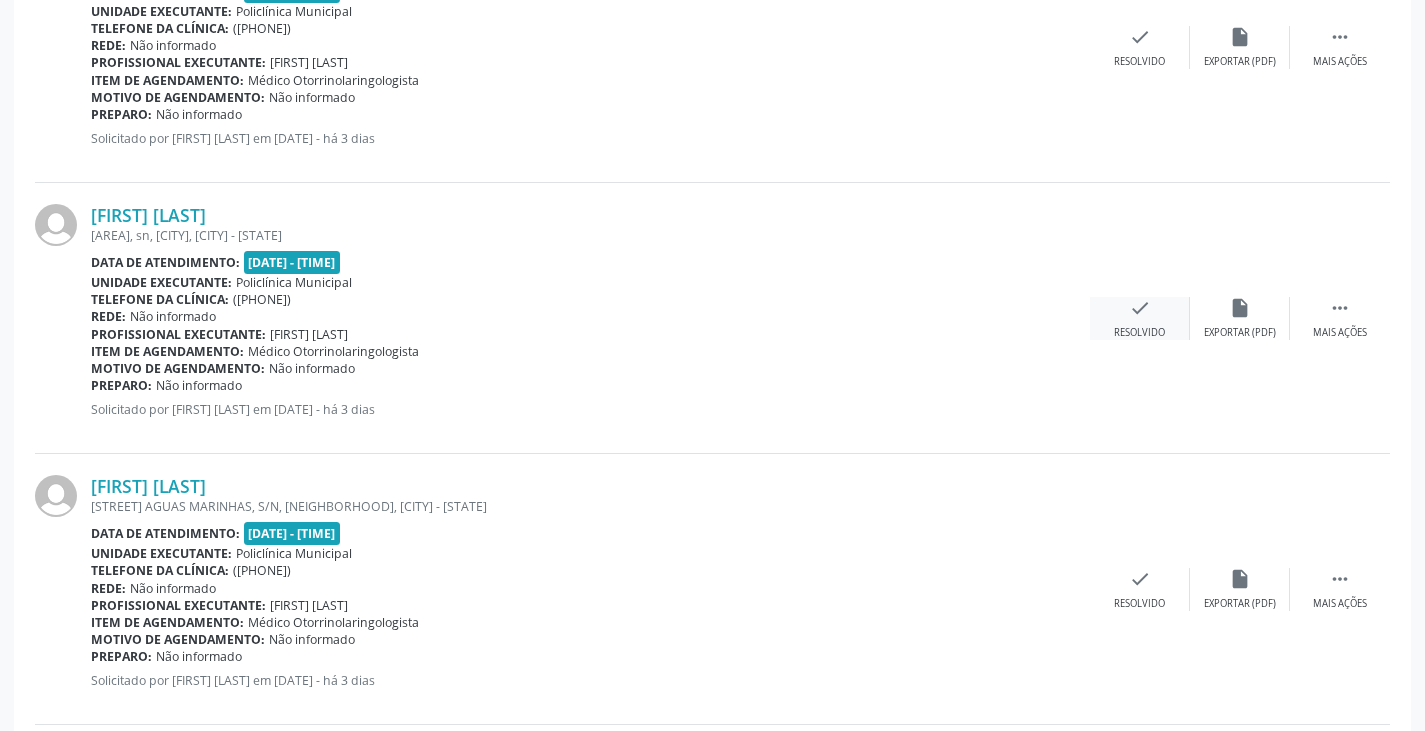 click on "check" at bounding box center (1140, 308) 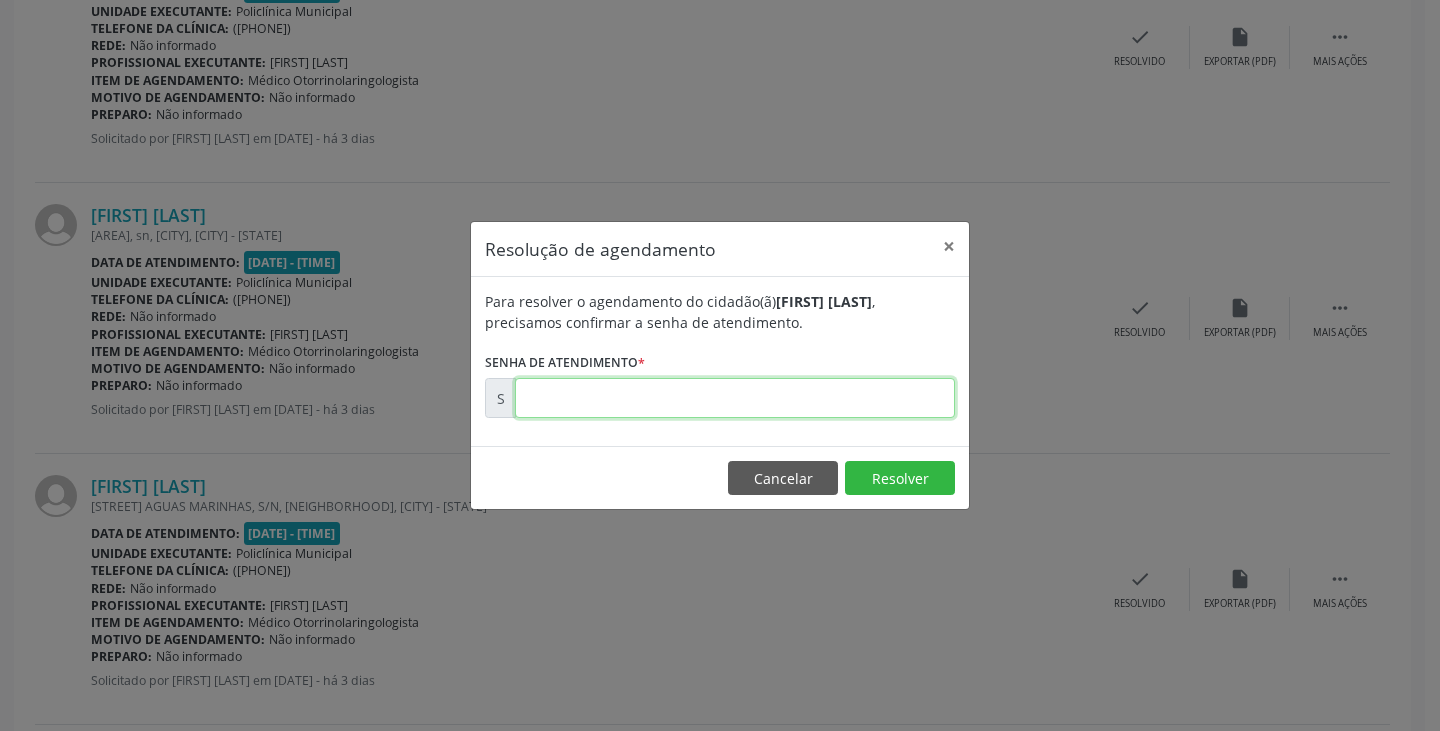 click at bounding box center (735, 398) 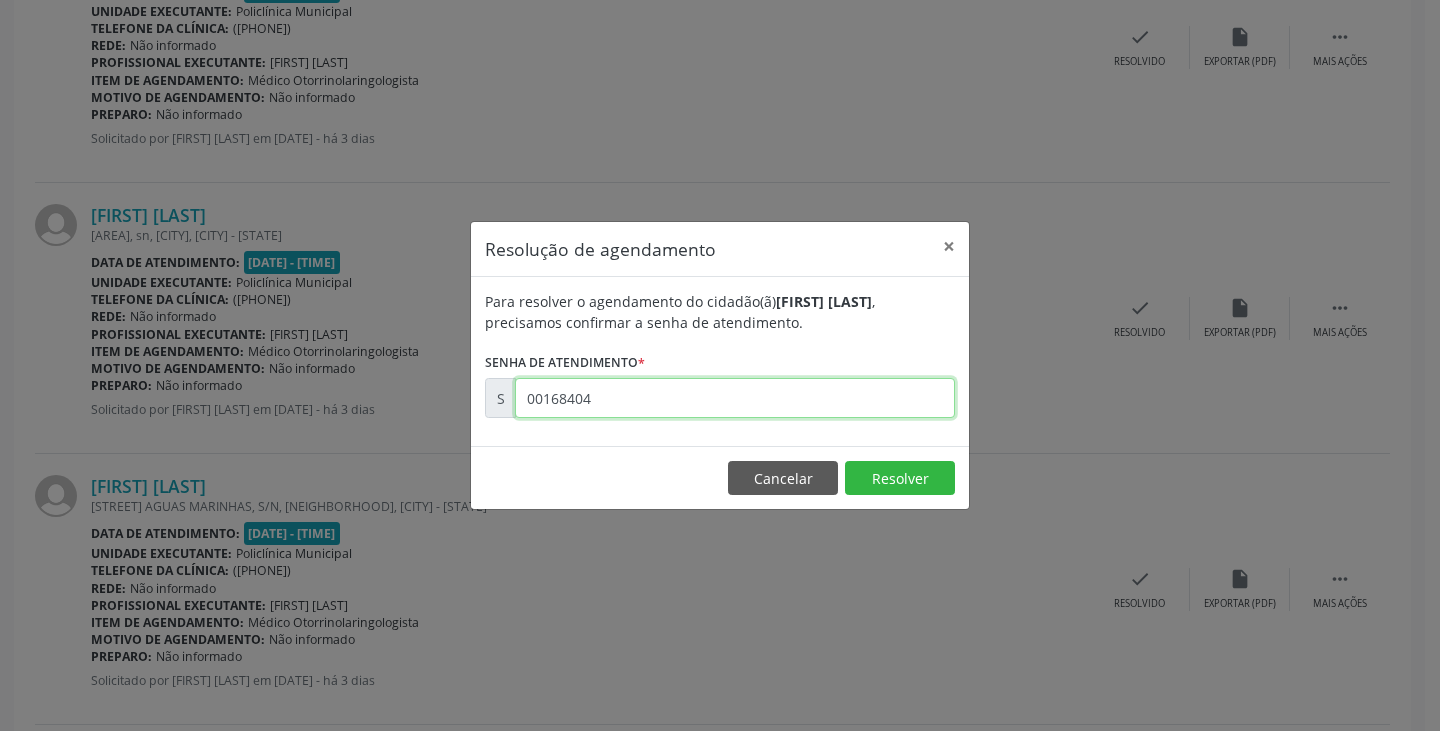 type on "00168404" 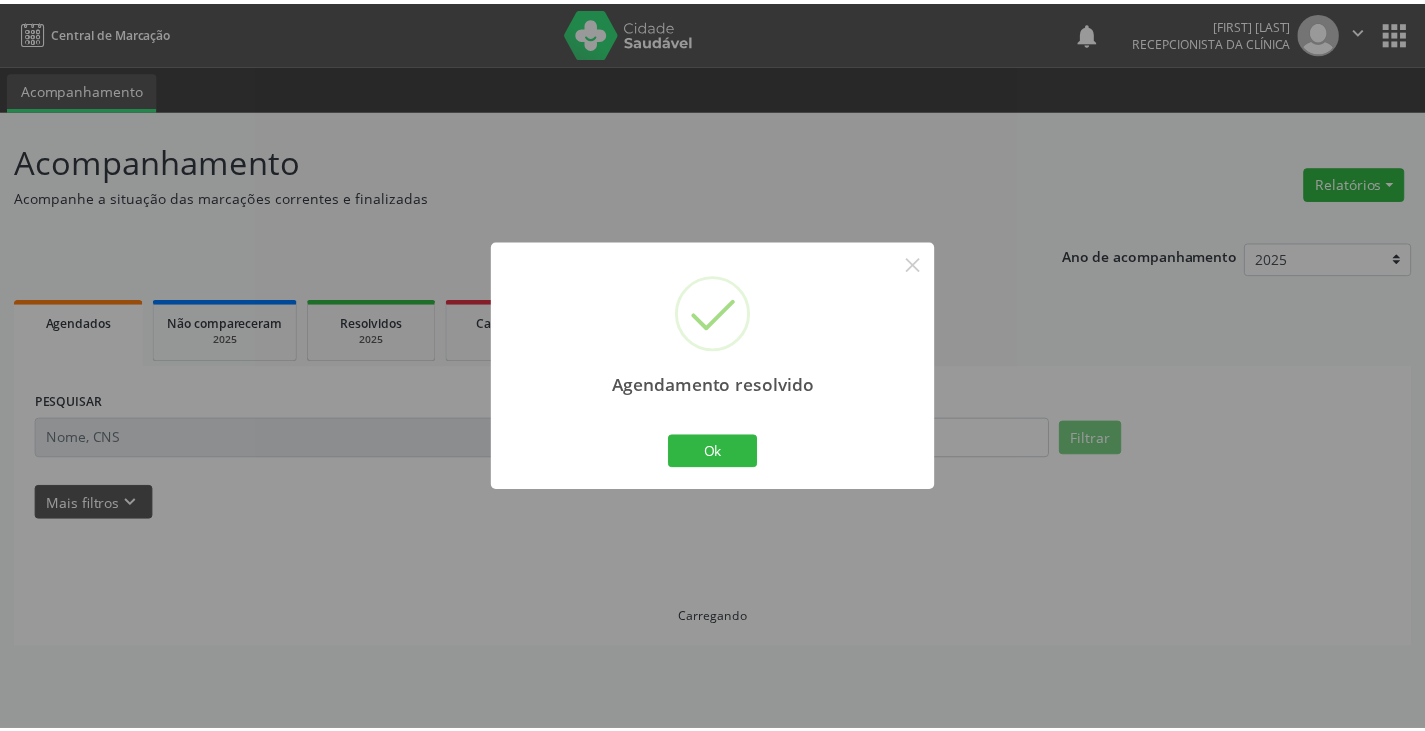 scroll, scrollTop: 0, scrollLeft: 0, axis: both 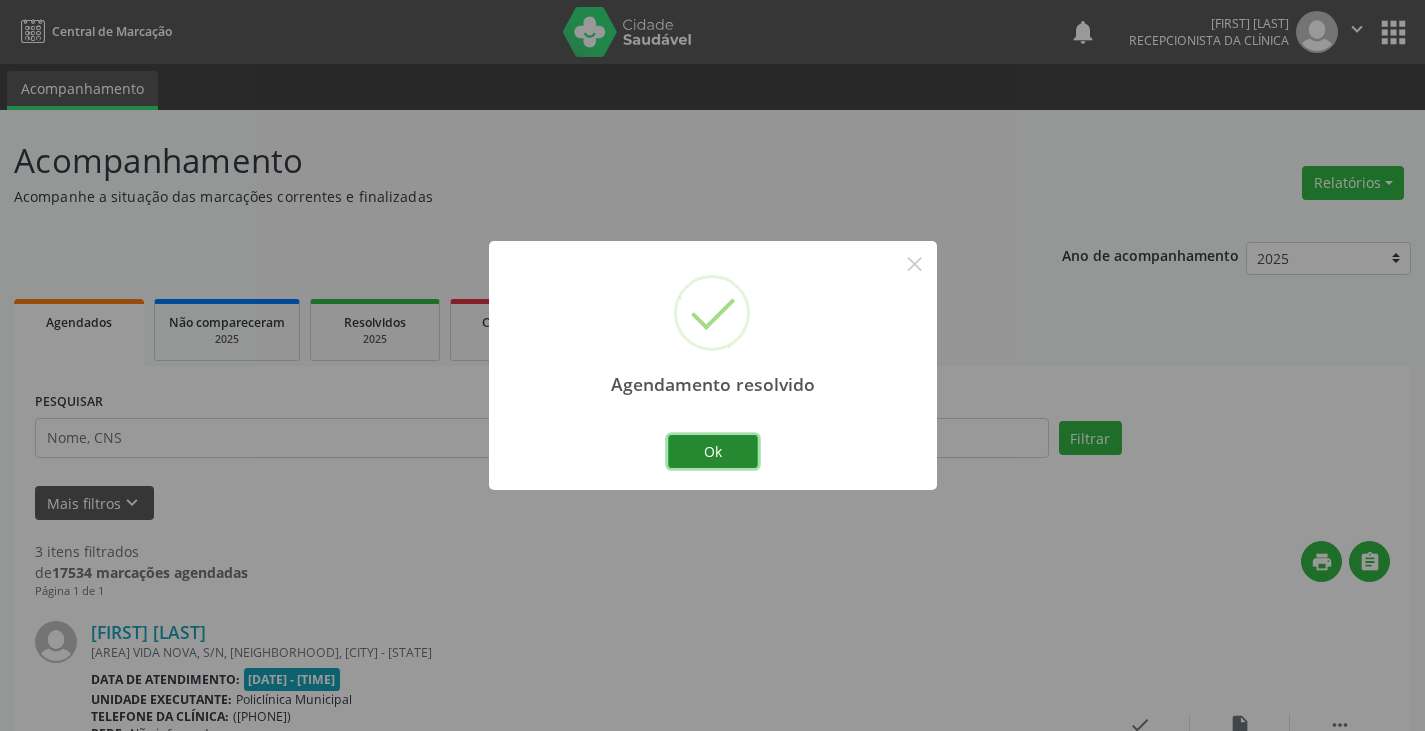 click on "Ok" at bounding box center [713, 452] 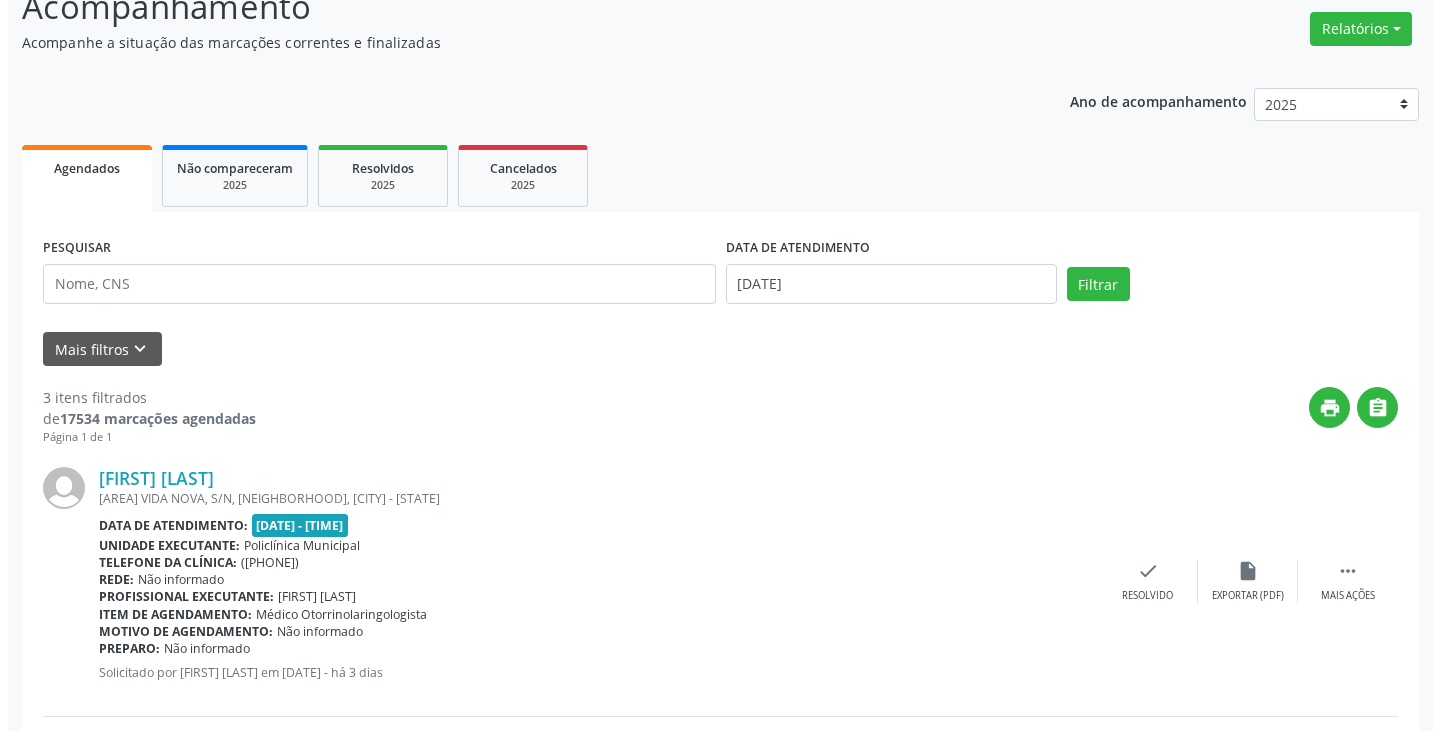scroll, scrollTop: 300, scrollLeft: 0, axis: vertical 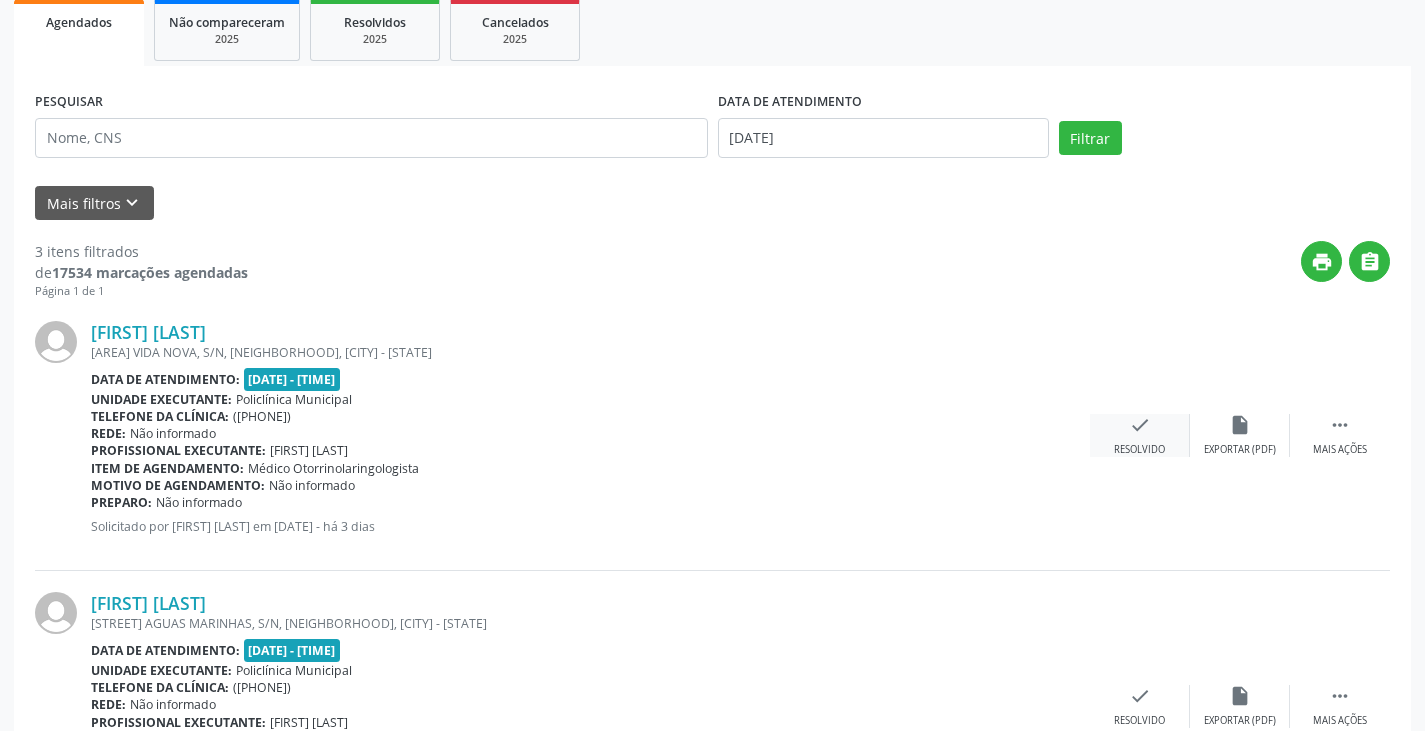 click on "check" at bounding box center [1140, 425] 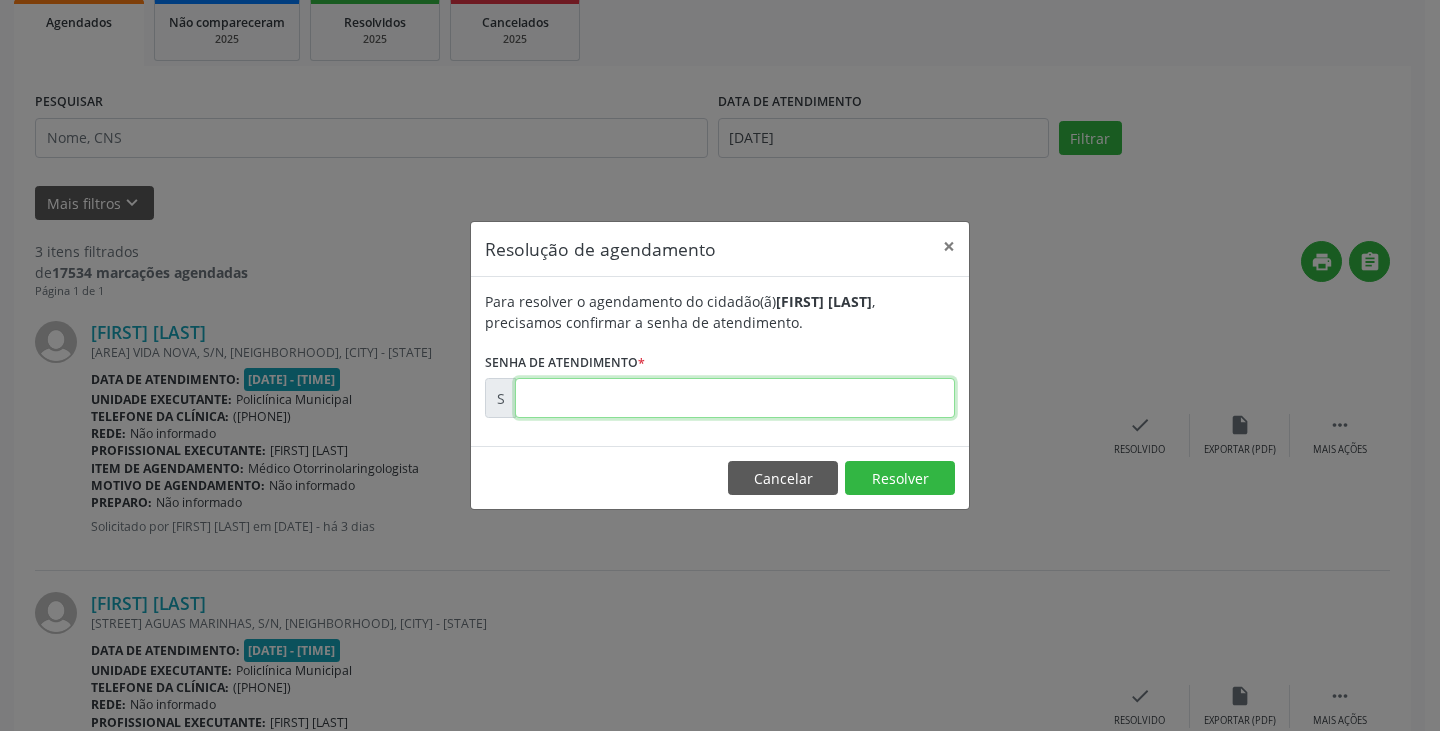 click at bounding box center [735, 398] 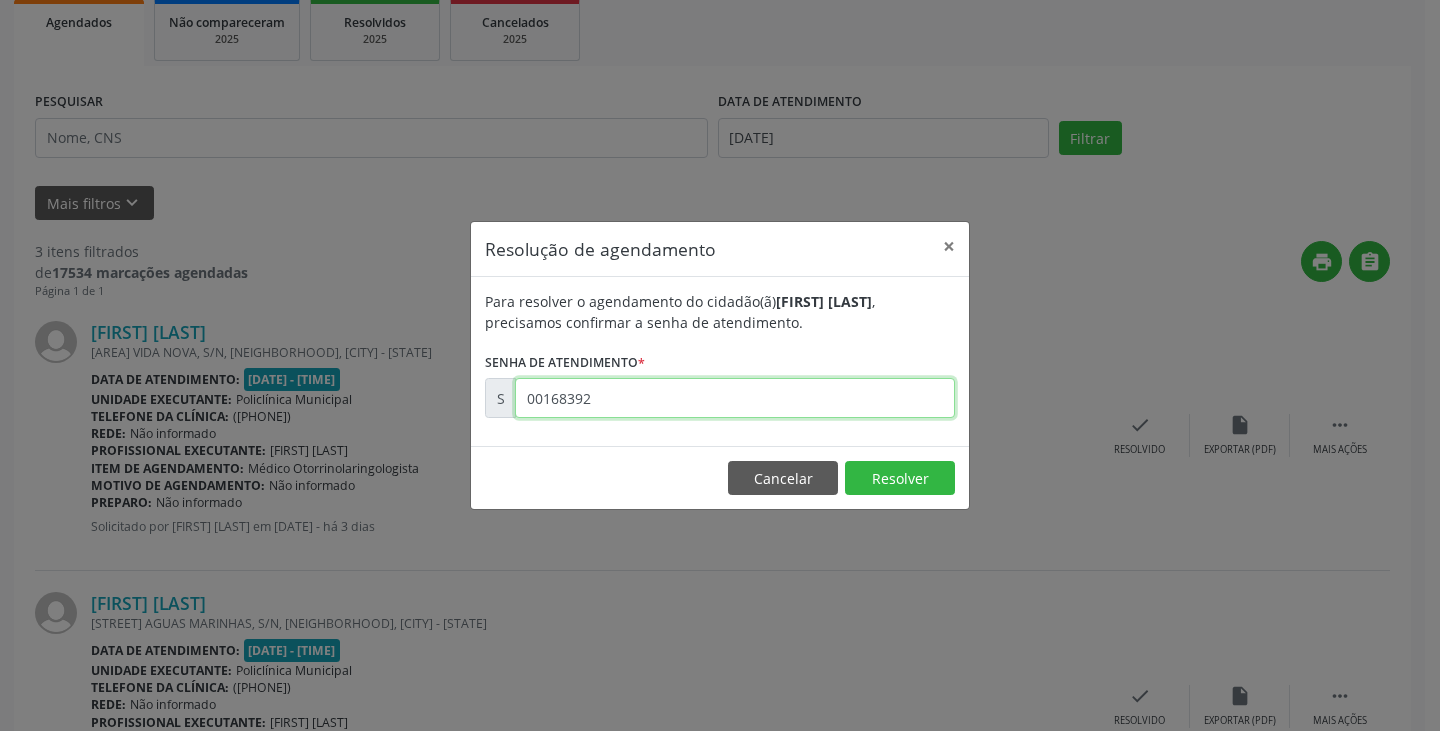 type on "00168392" 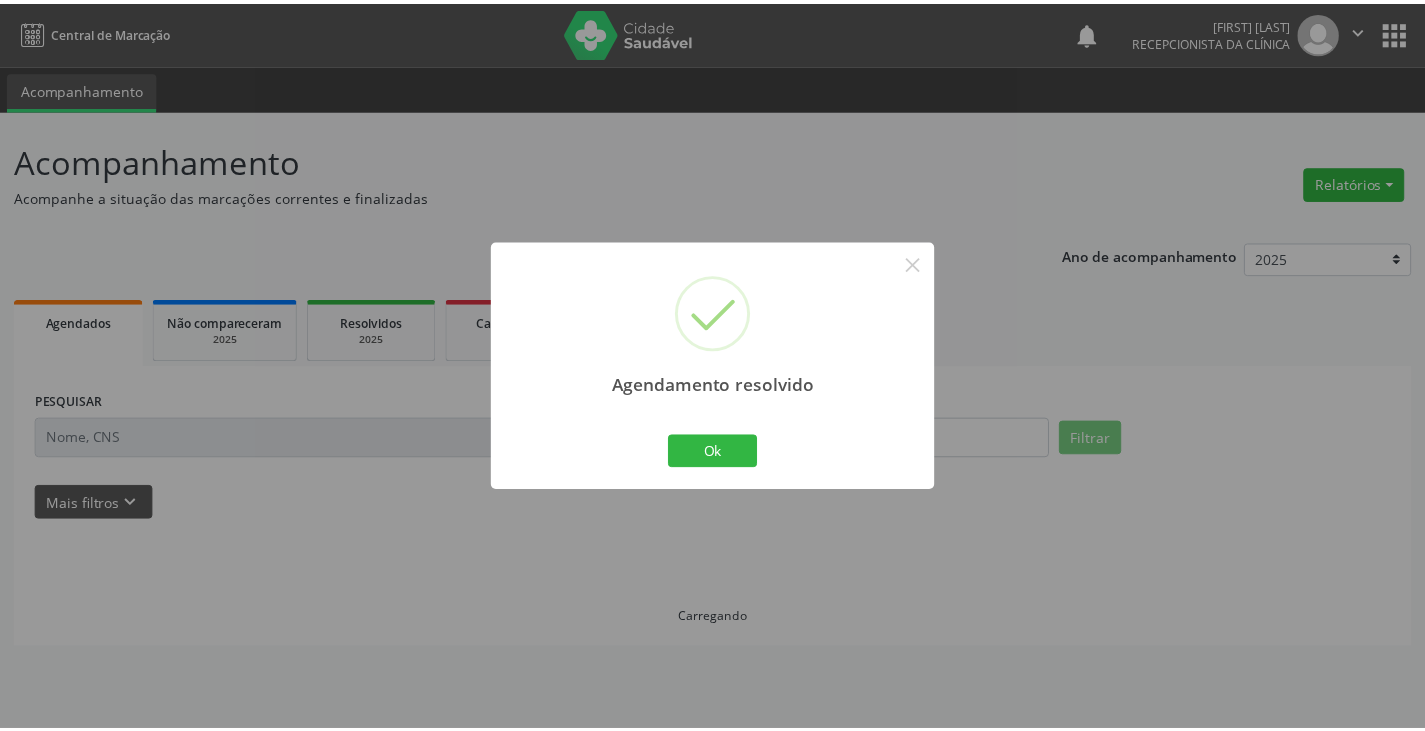 scroll, scrollTop: 0, scrollLeft: 0, axis: both 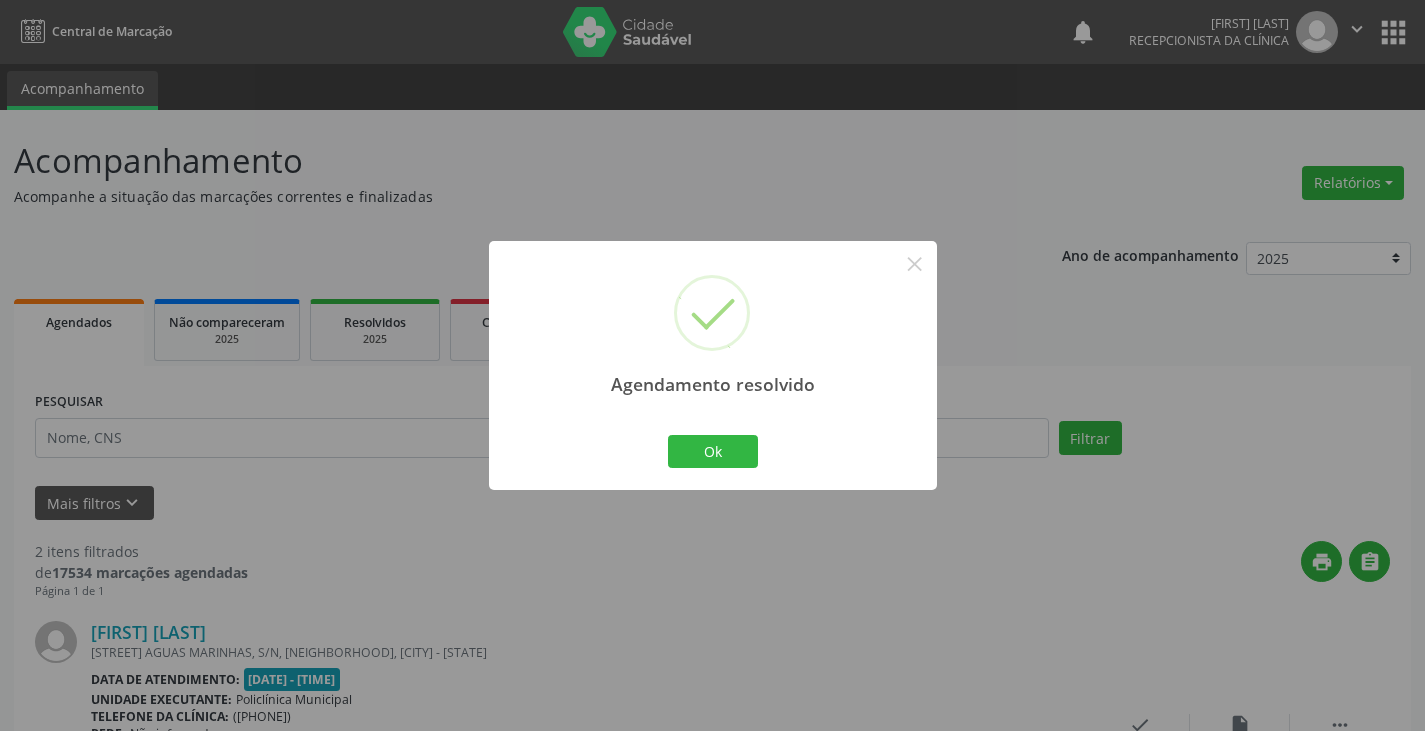 click on "Ok Cancel" at bounding box center [712, 451] 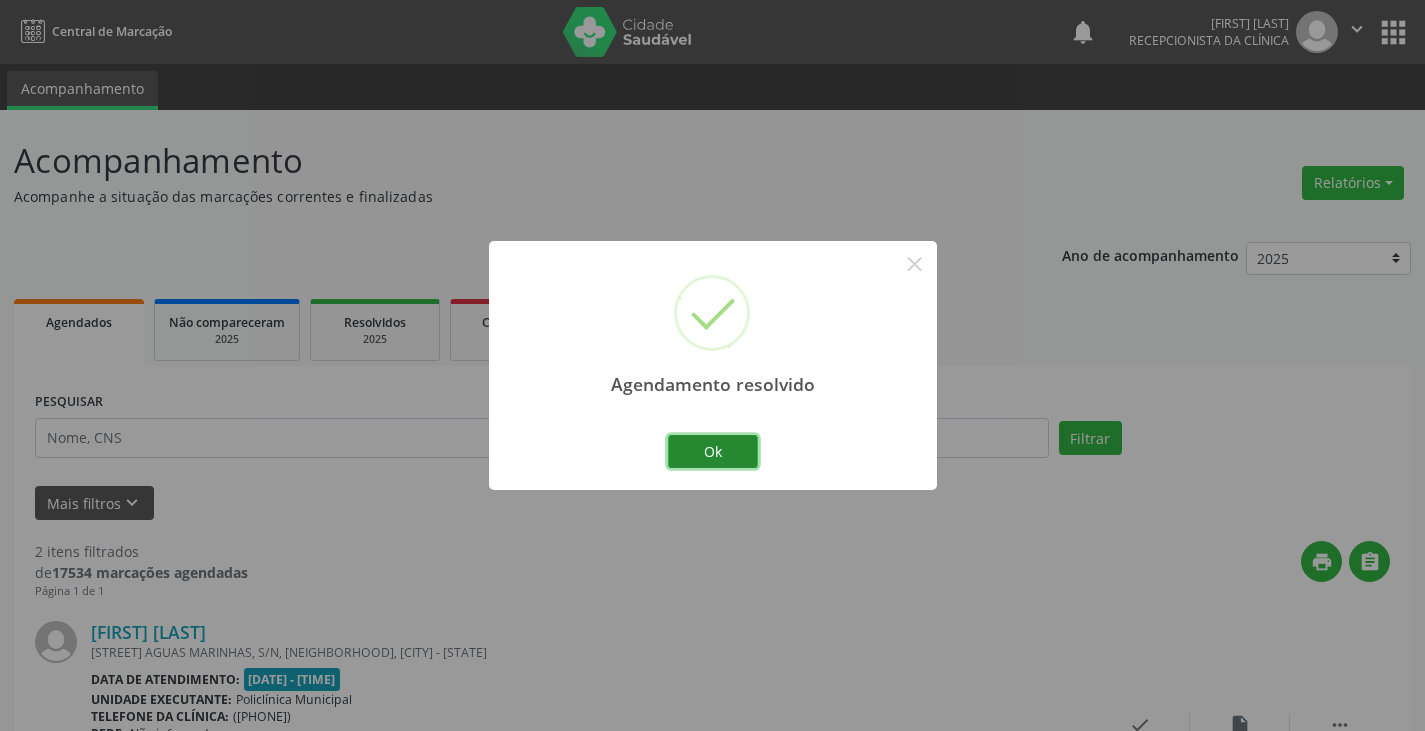 click on "Ok" at bounding box center [713, 452] 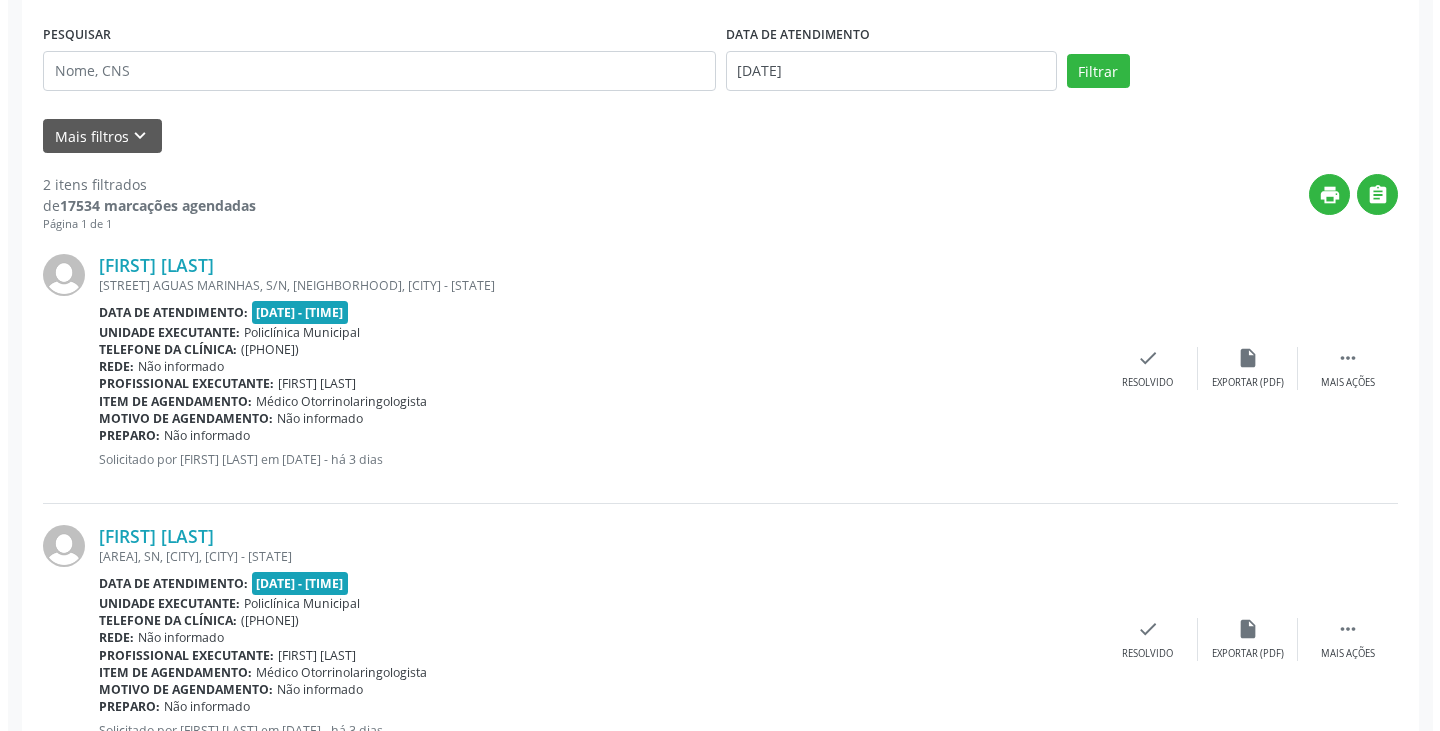 scroll, scrollTop: 445, scrollLeft: 0, axis: vertical 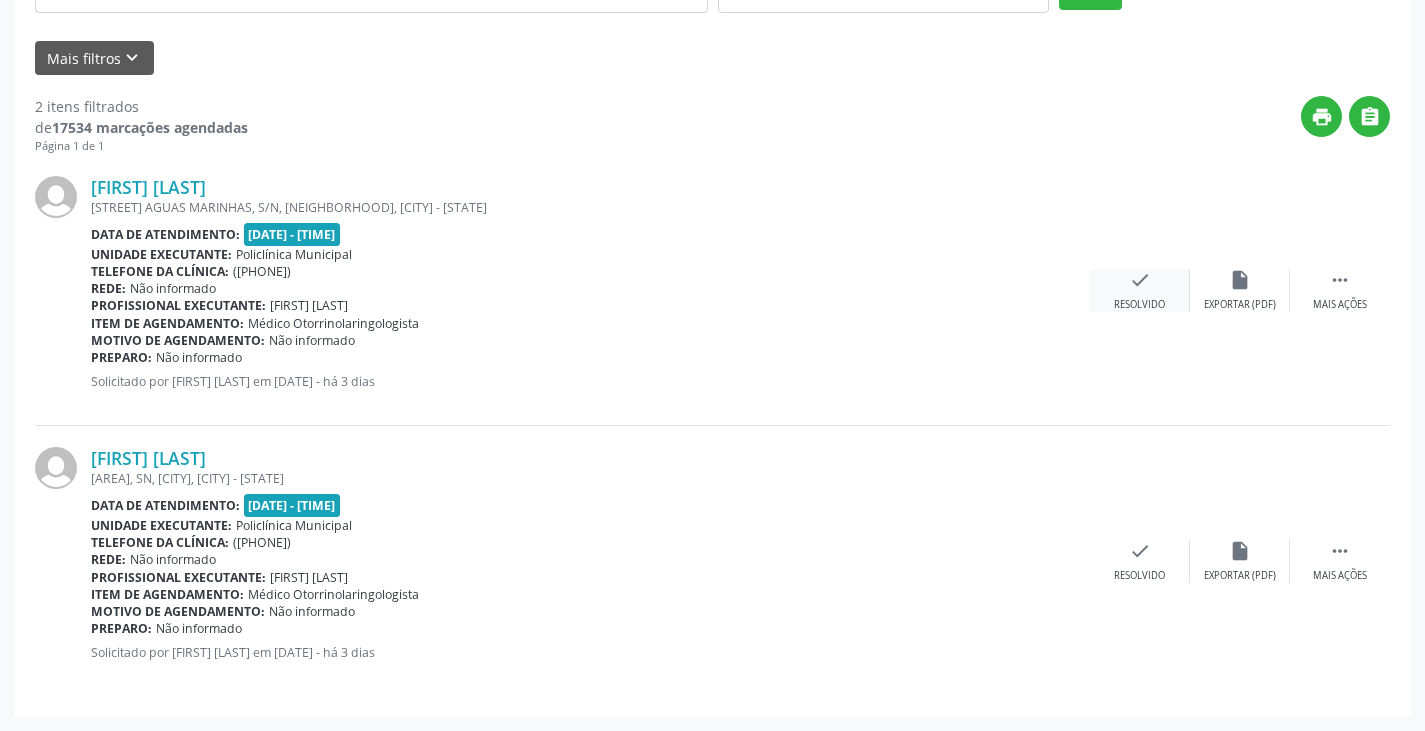 click on "check" at bounding box center [1140, 280] 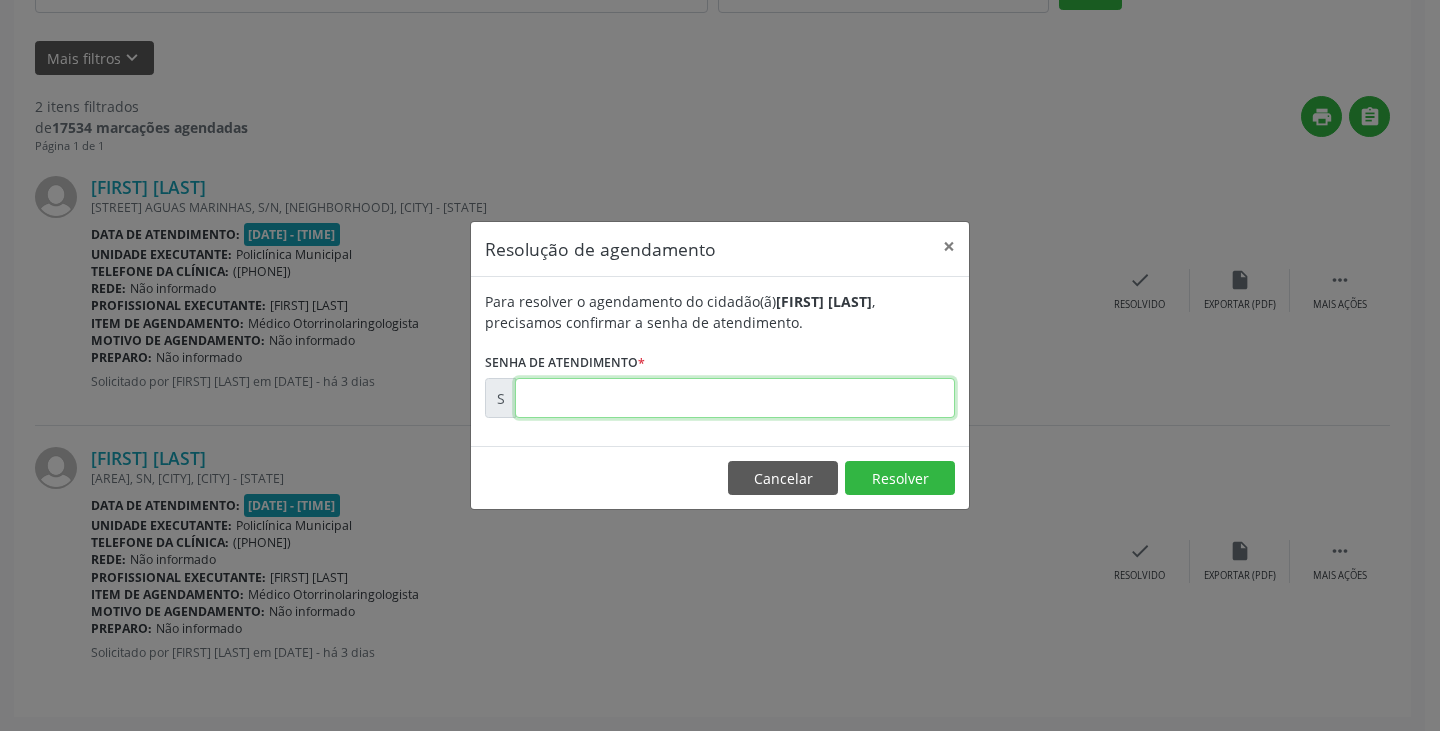 click at bounding box center [735, 398] 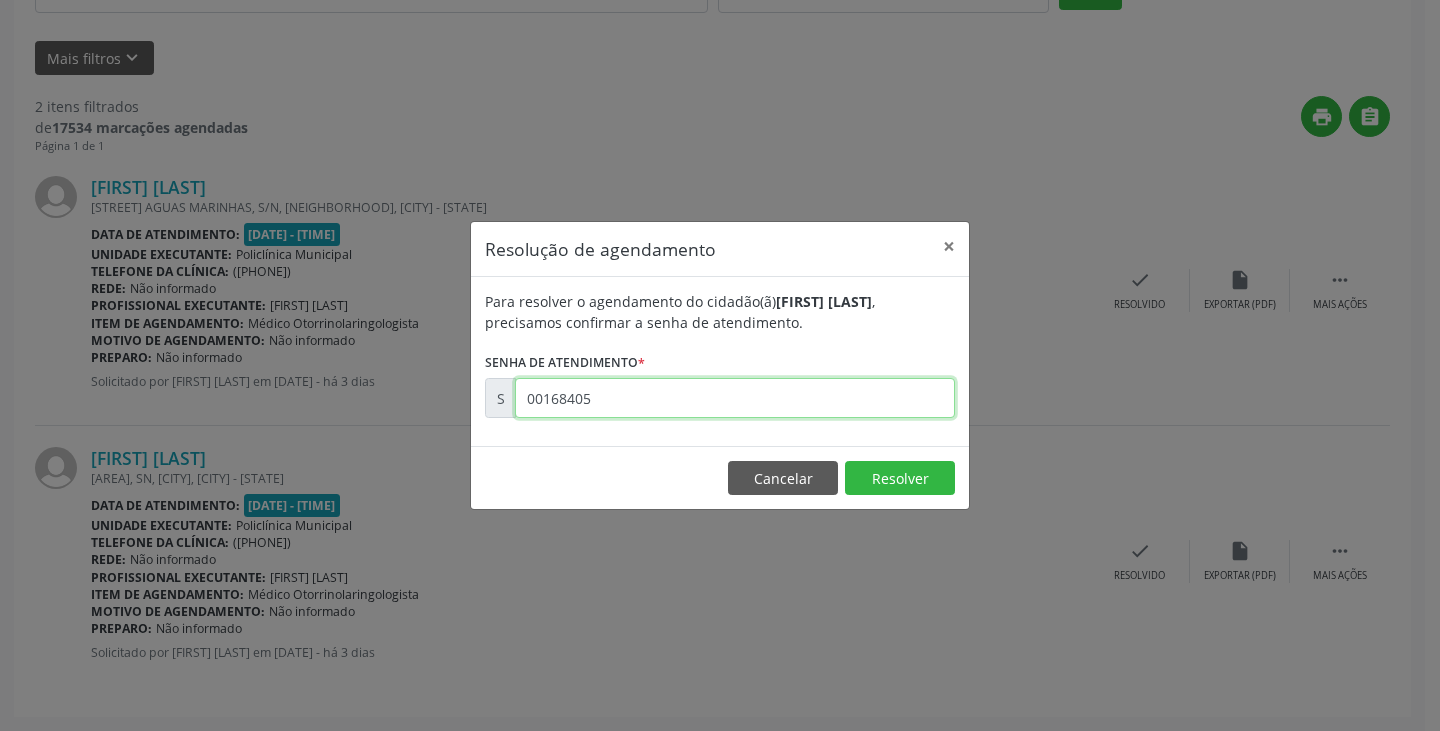 type on "00168405" 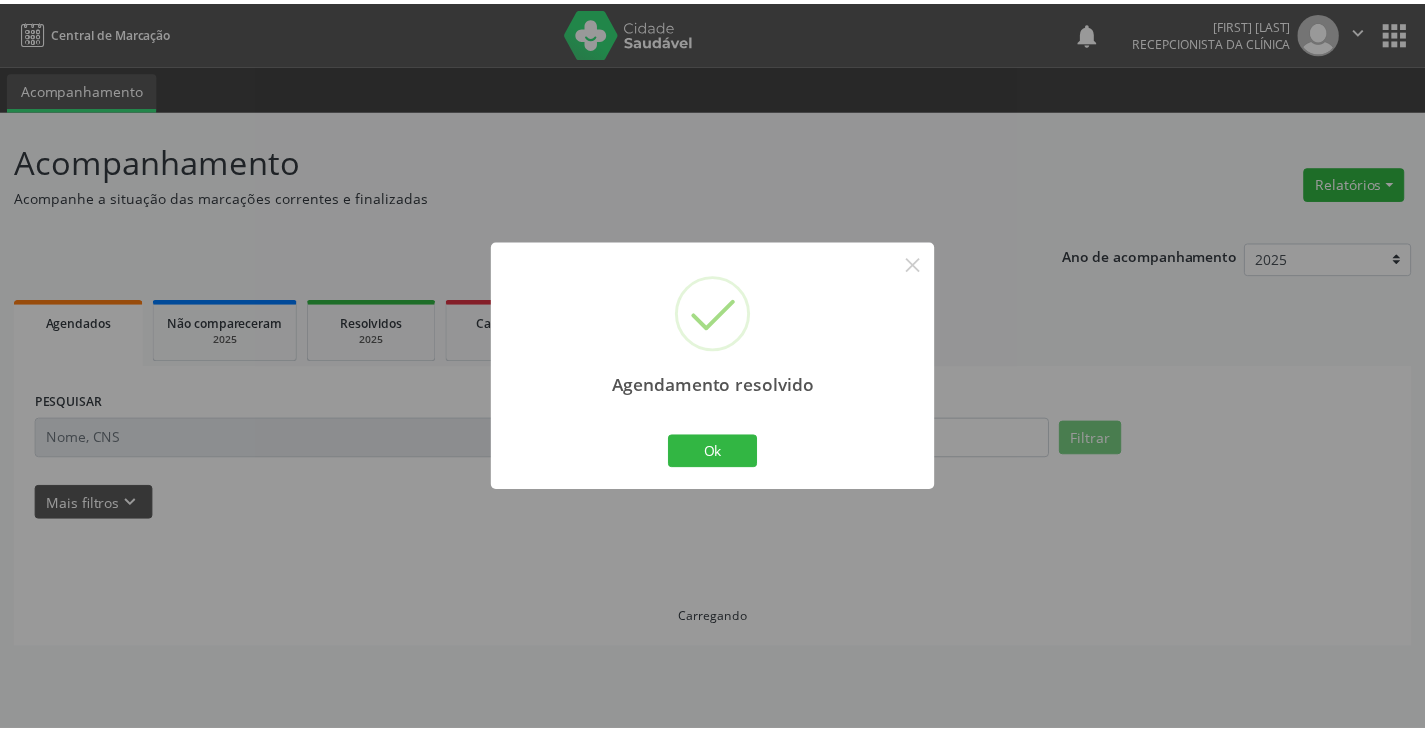 scroll, scrollTop: 0, scrollLeft: 0, axis: both 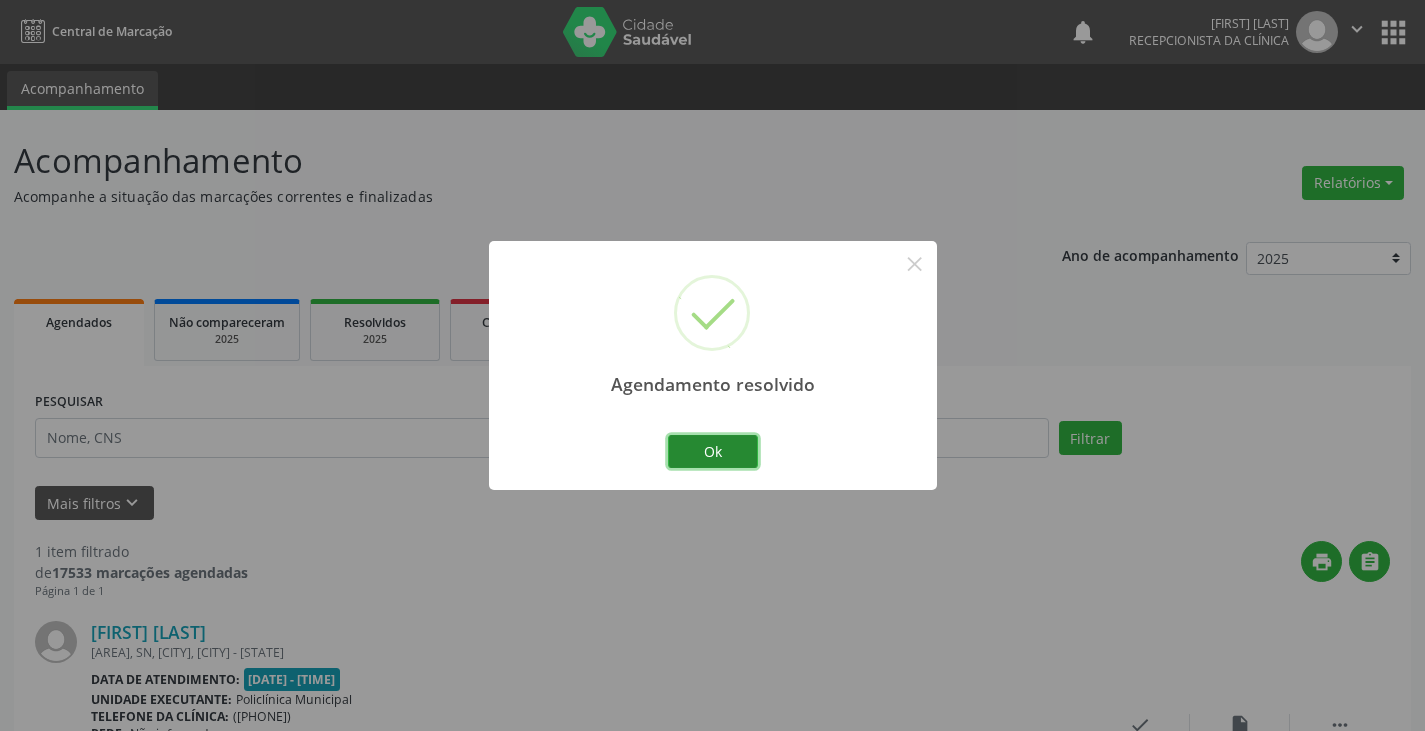 click on "Ok" at bounding box center [713, 452] 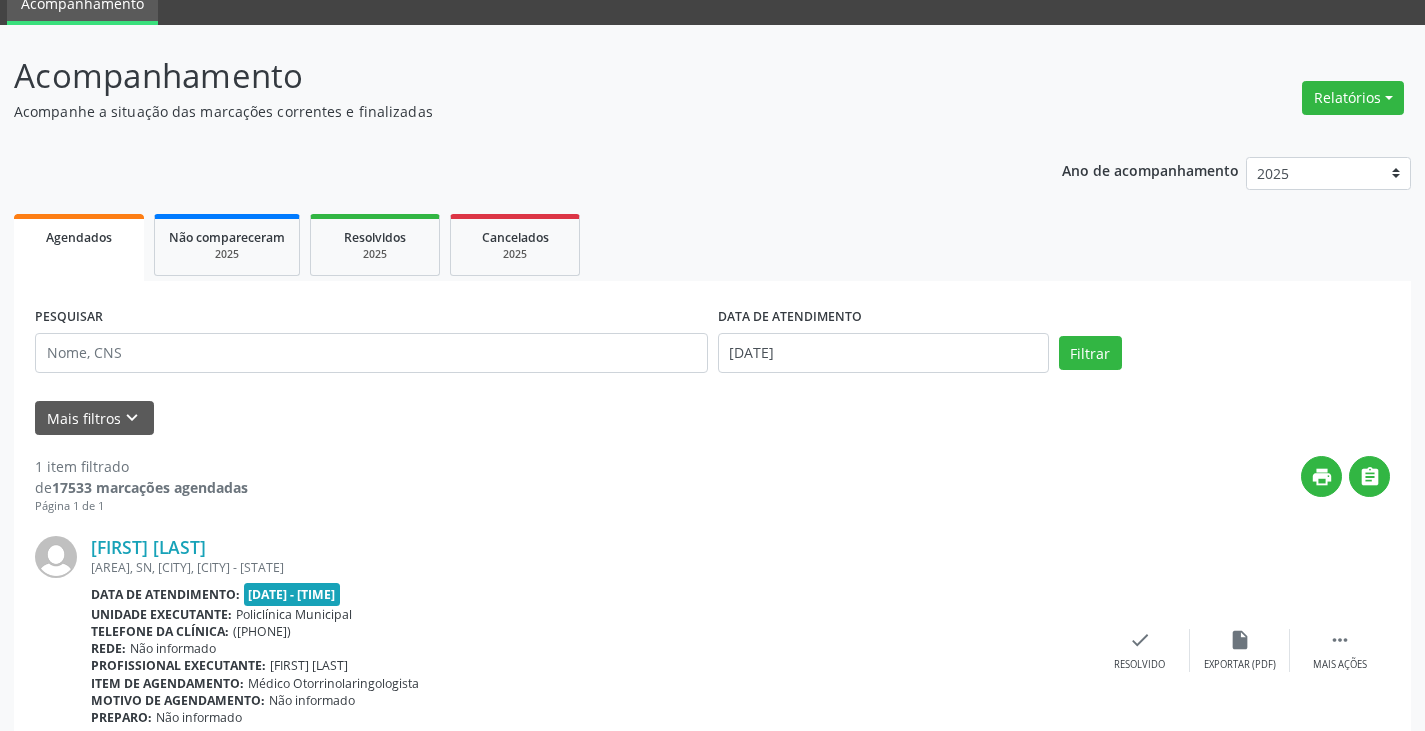 scroll, scrollTop: 0, scrollLeft: 0, axis: both 